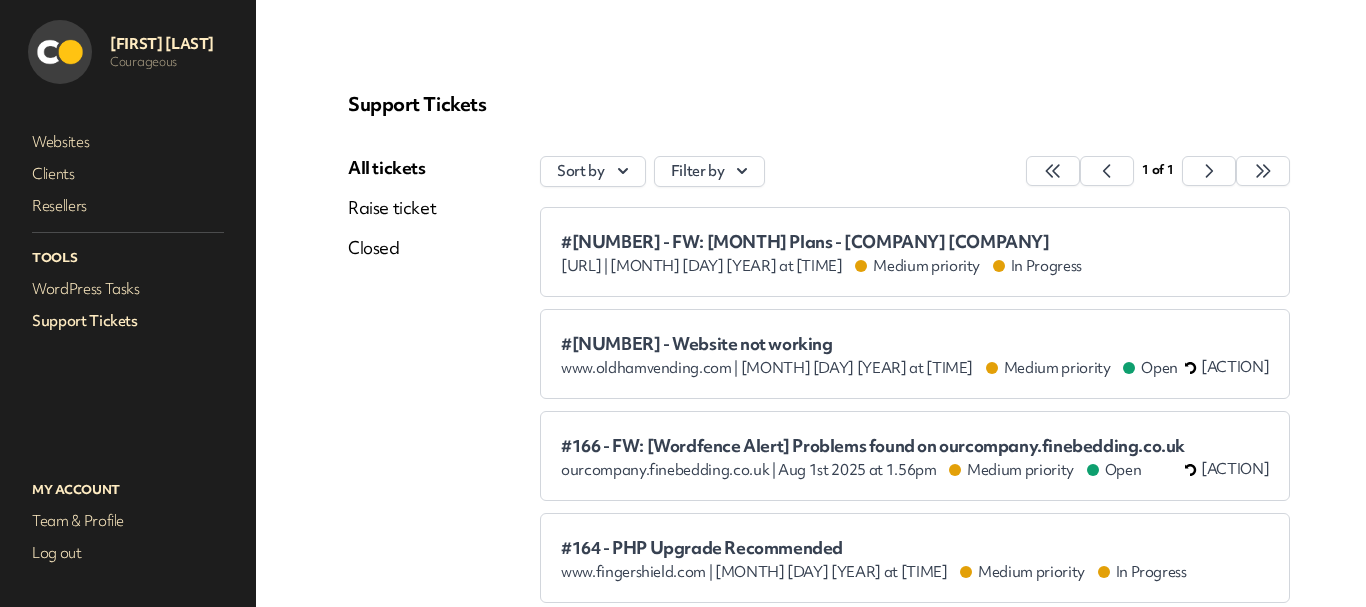 scroll, scrollTop: 0, scrollLeft: 0, axis: both 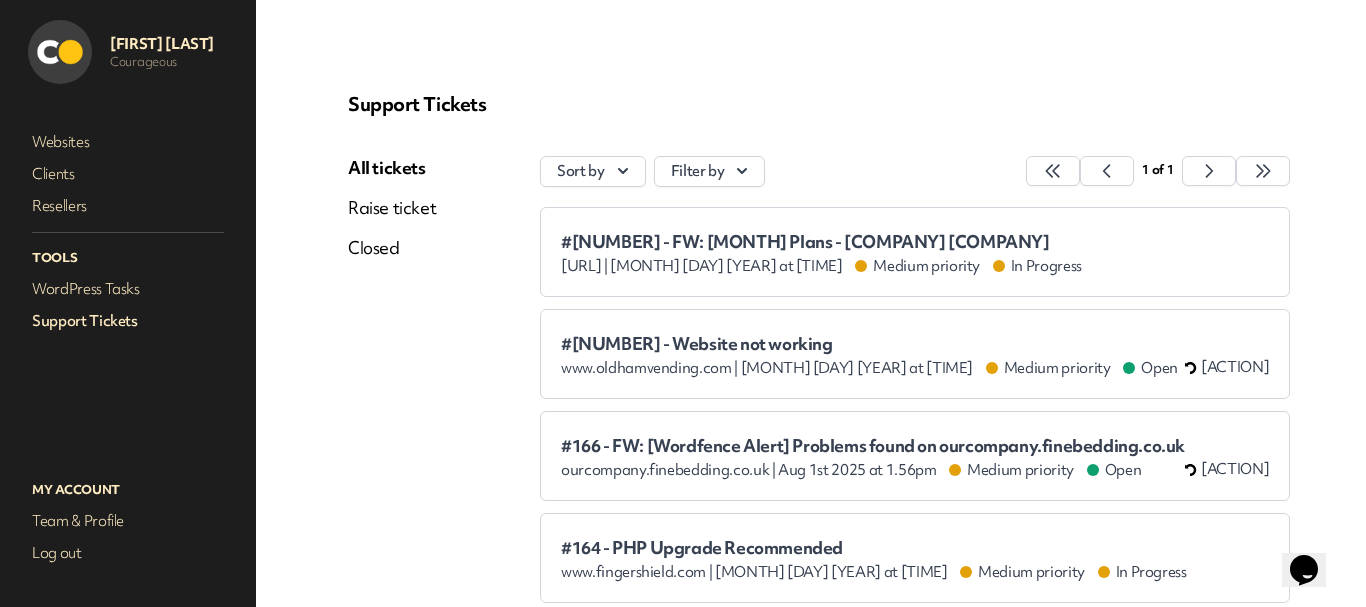 click on "#[NUMBER] - FW: [MONTH] Plans - [COMPANY] [COMPANY] |
[MONTH] [DAY] [YEAR] at [TIME]
[PRIORITY] priority
[STATUS]" at bounding box center [915, 252] 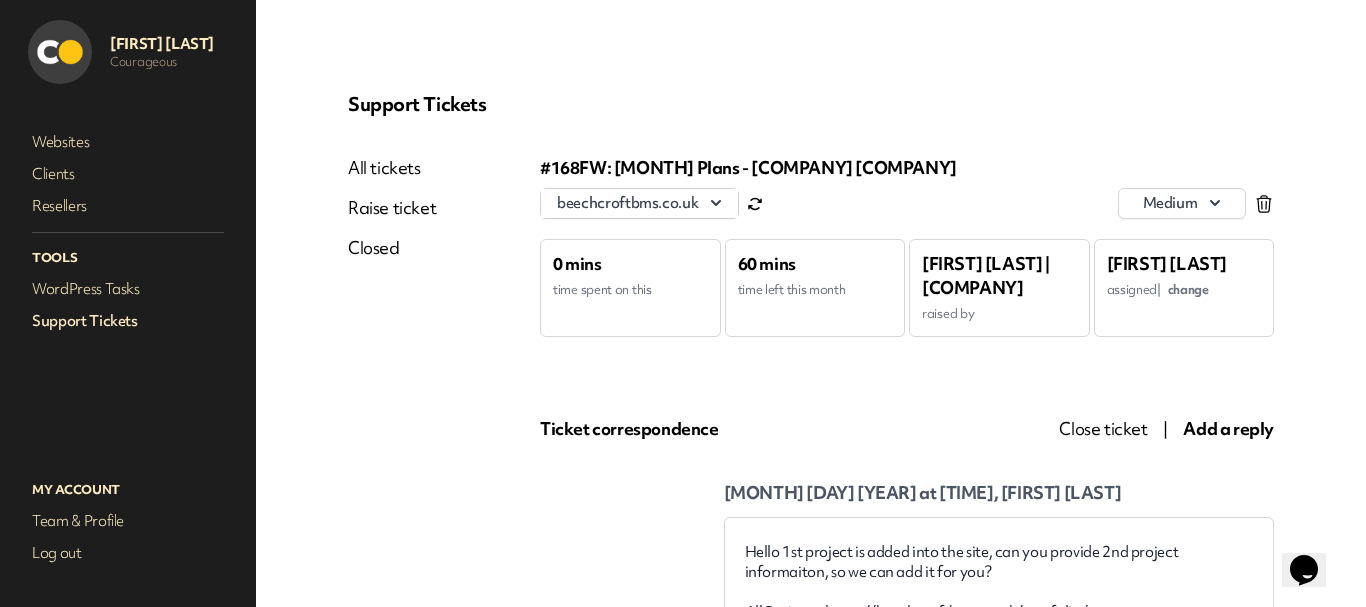 scroll, scrollTop: 200, scrollLeft: 0, axis: vertical 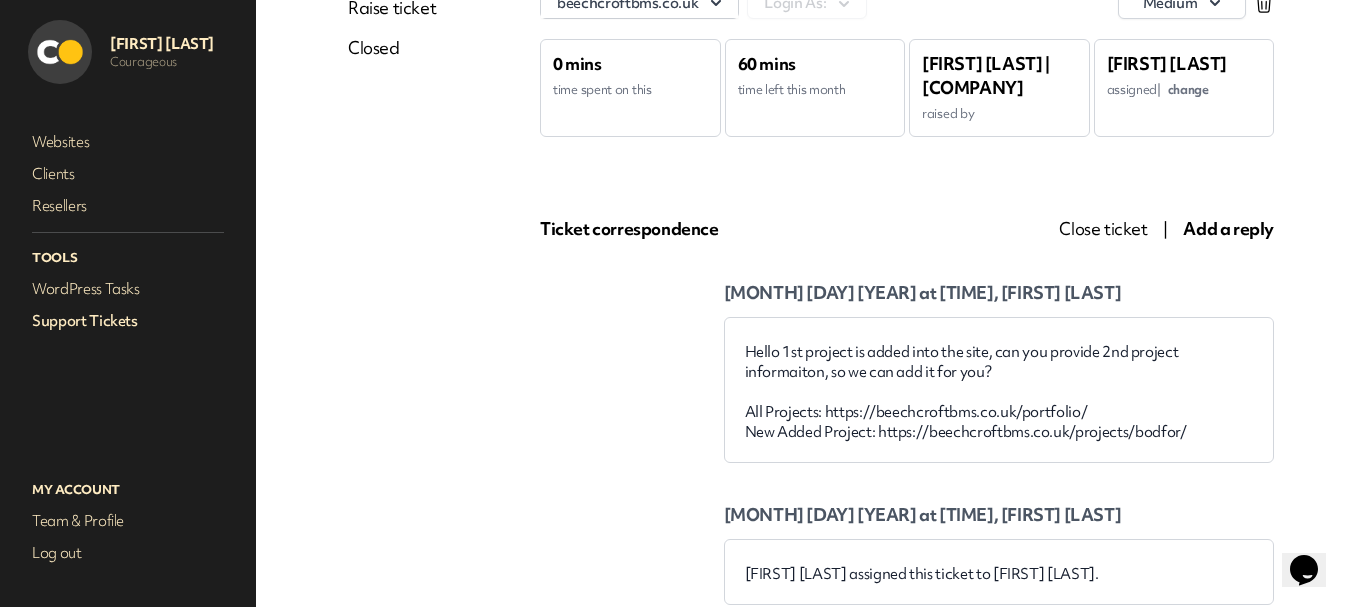 click on "Support Tickets" at bounding box center [128, 321] 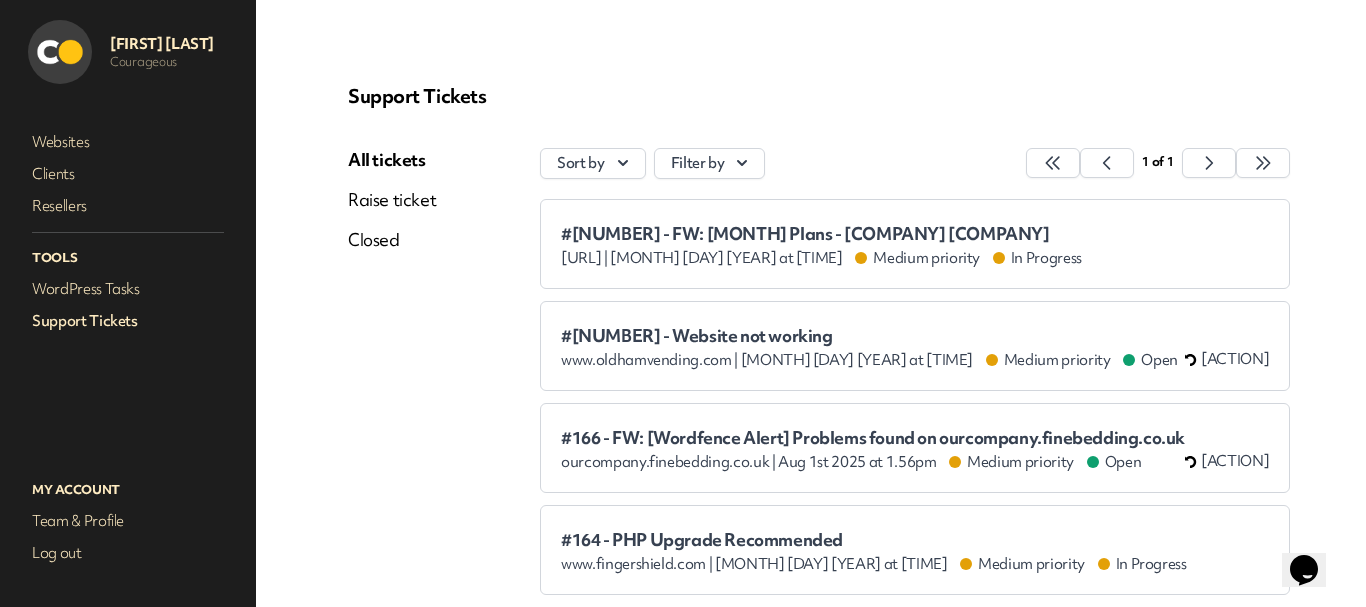 scroll, scrollTop: 0, scrollLeft: 0, axis: both 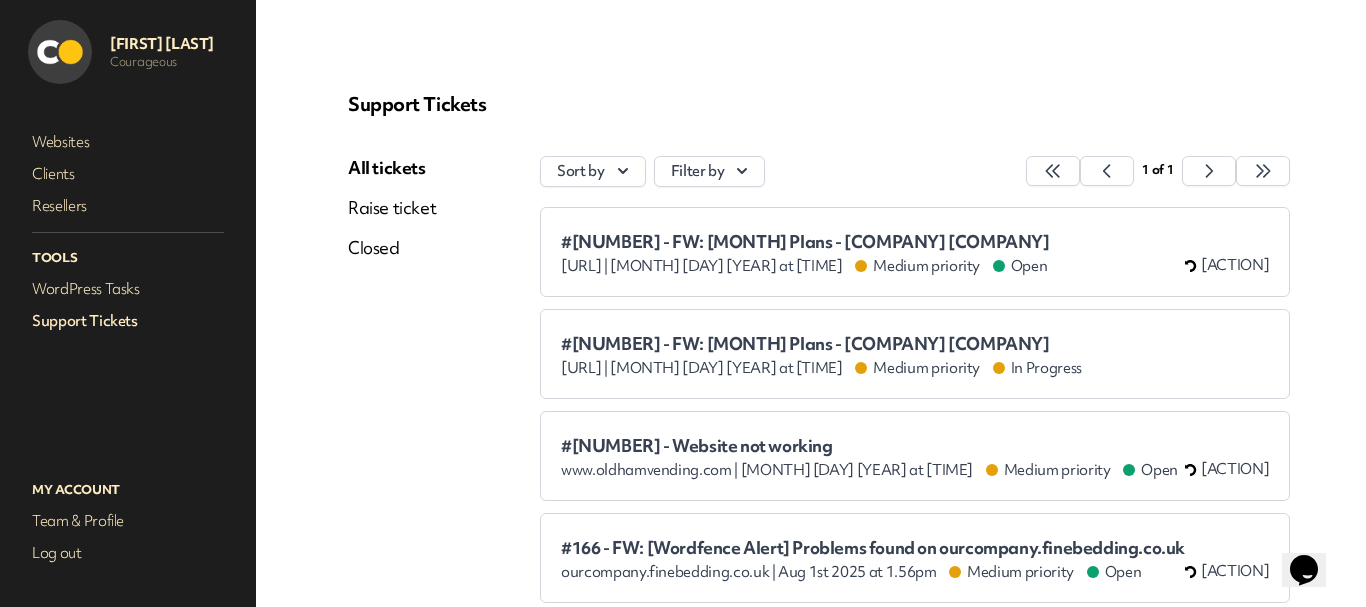 click on "#169 - FW: August Plans - Courageous [Beechcroft]" at bounding box center [805, 242] 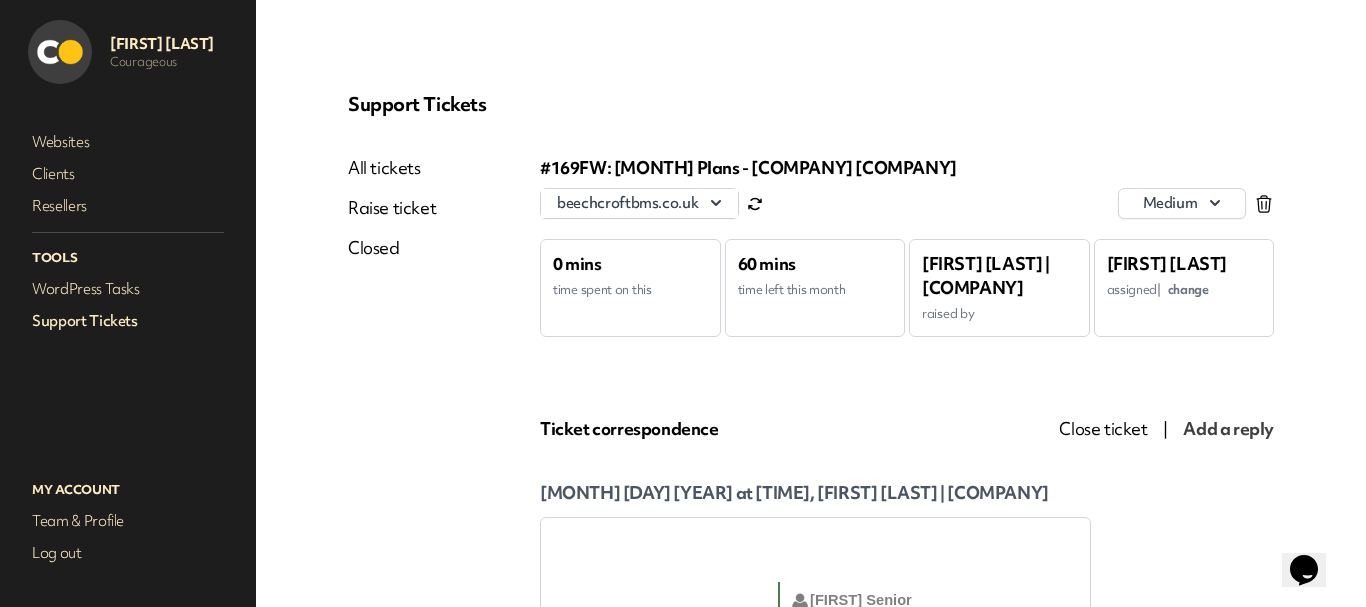 scroll, scrollTop: 0, scrollLeft: 0, axis: both 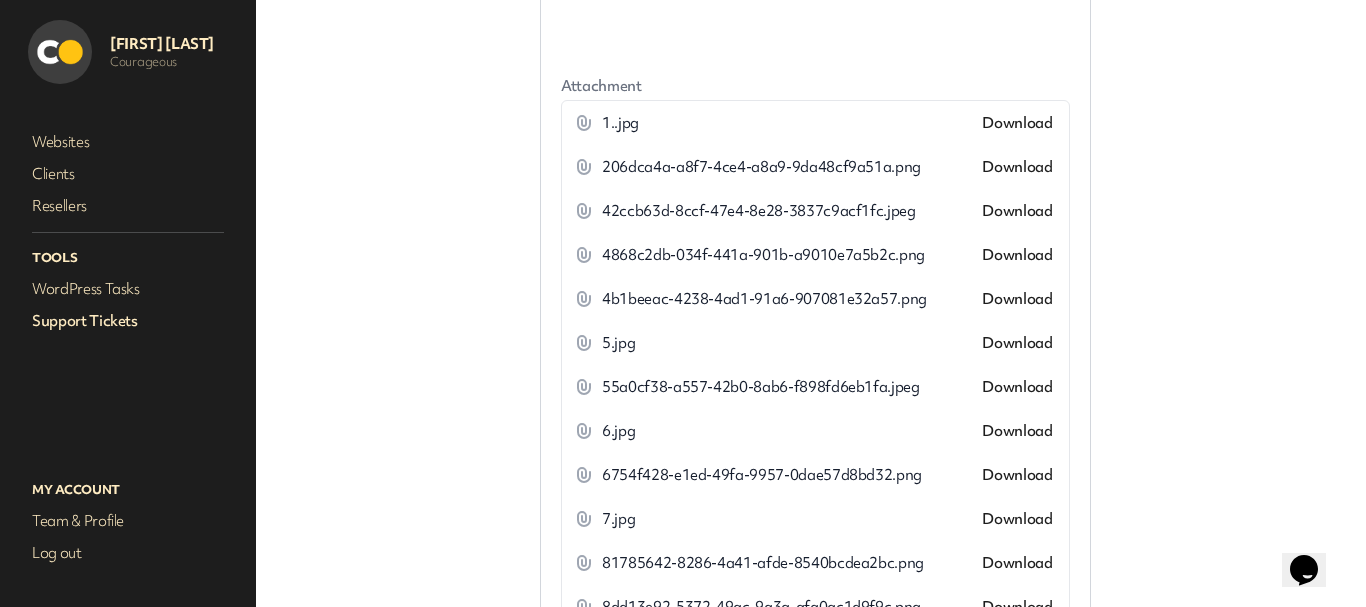 click on "Support Tickets" at bounding box center (128, 321) 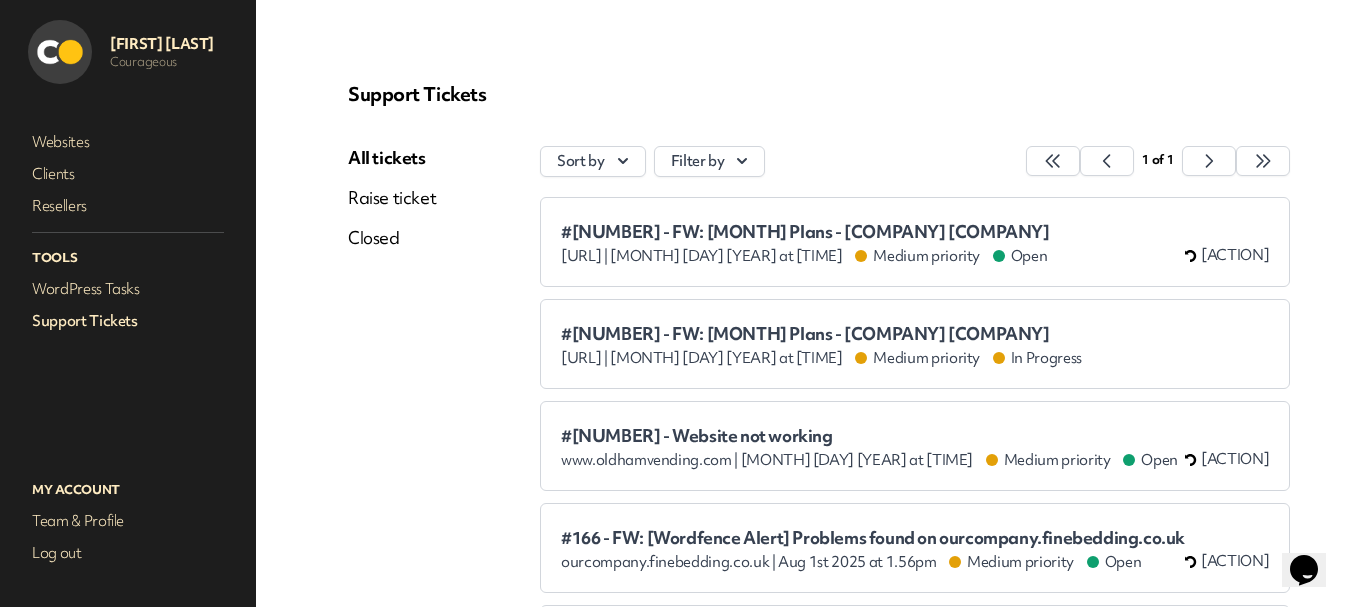 scroll, scrollTop: 0, scrollLeft: 0, axis: both 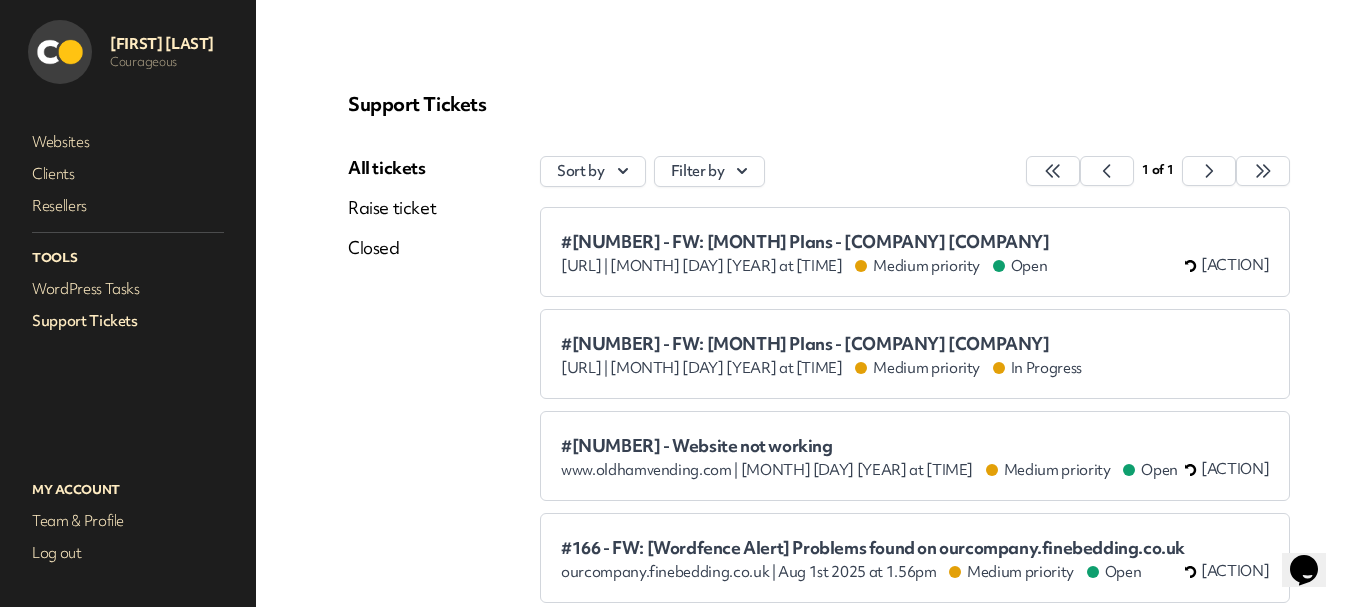 click on "#168 - FW: August Plans - Courageous [Beechcroft]" at bounding box center (821, 344) 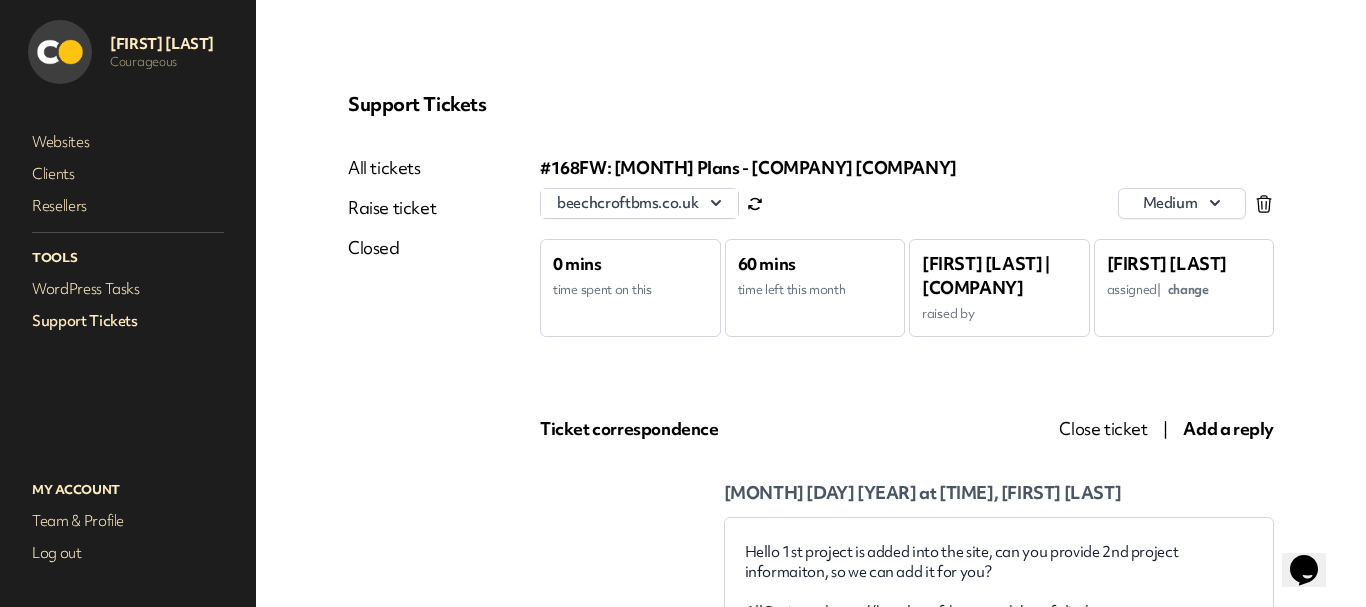 scroll, scrollTop: 0, scrollLeft: 0, axis: both 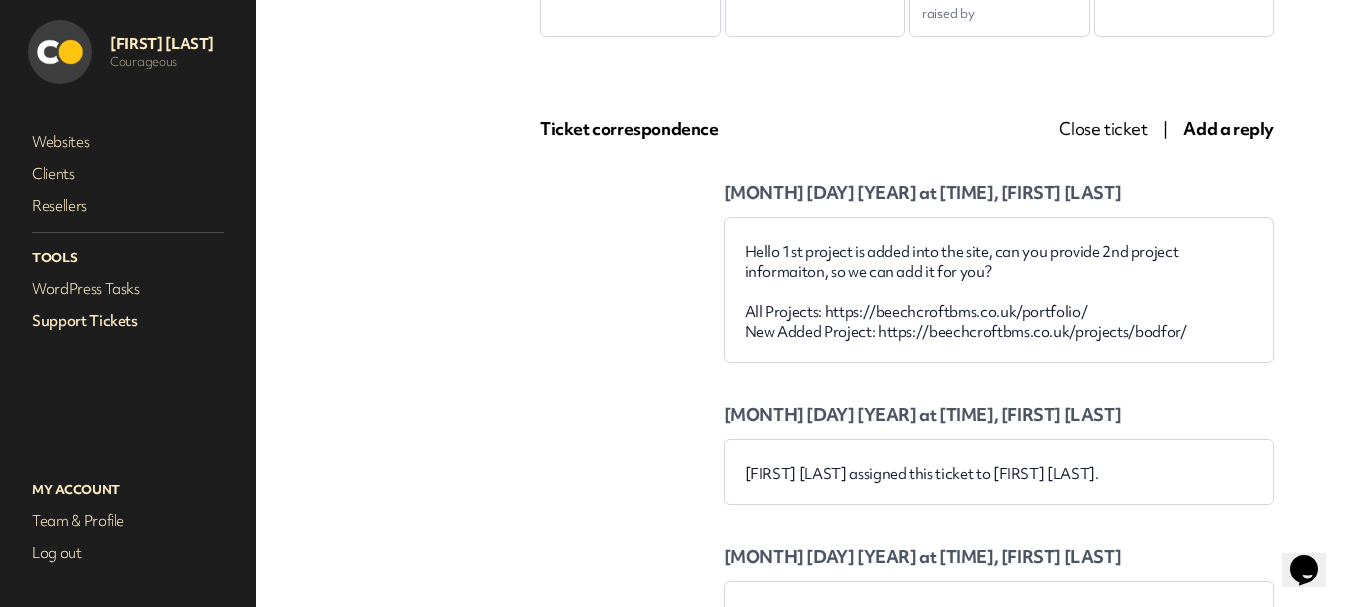 click on "Support Tickets" at bounding box center (128, 321) 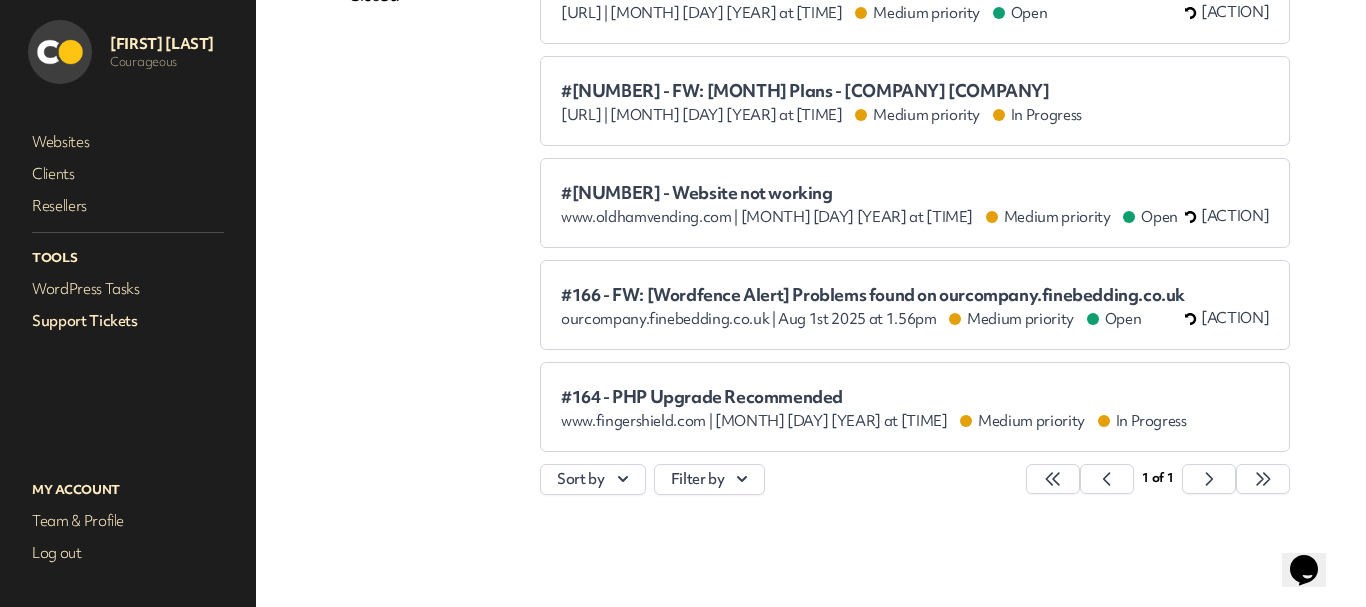 click on "Support Tickets" at bounding box center [128, 321] 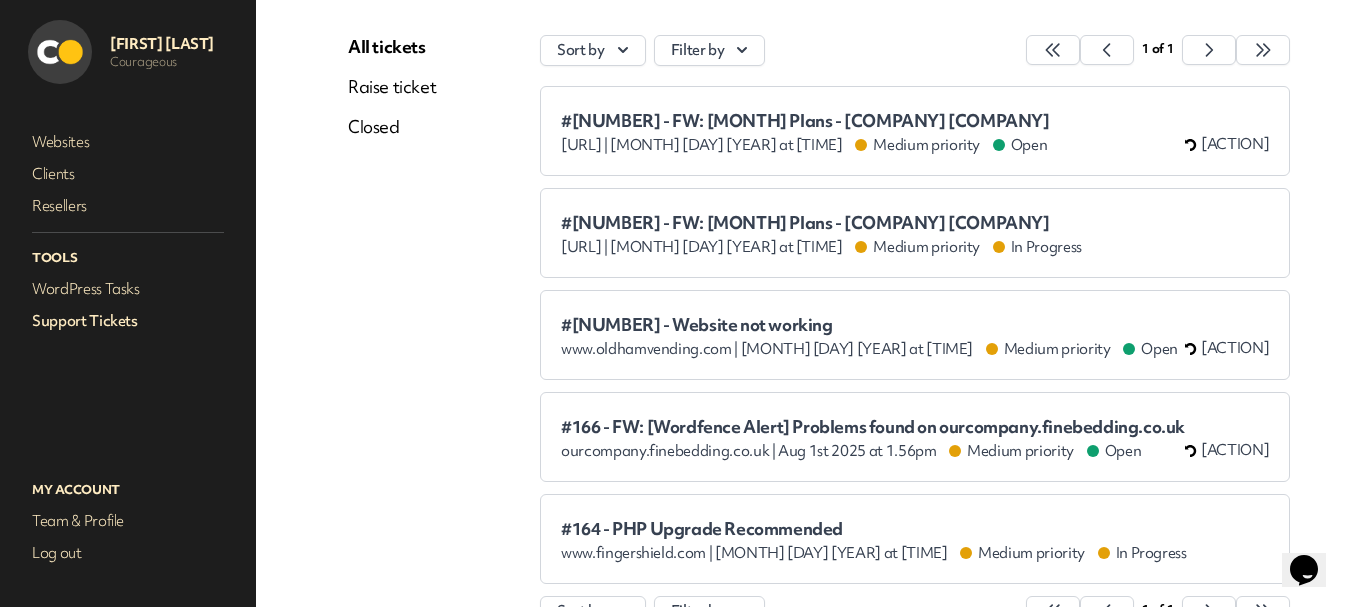 scroll, scrollTop: 0, scrollLeft: 0, axis: both 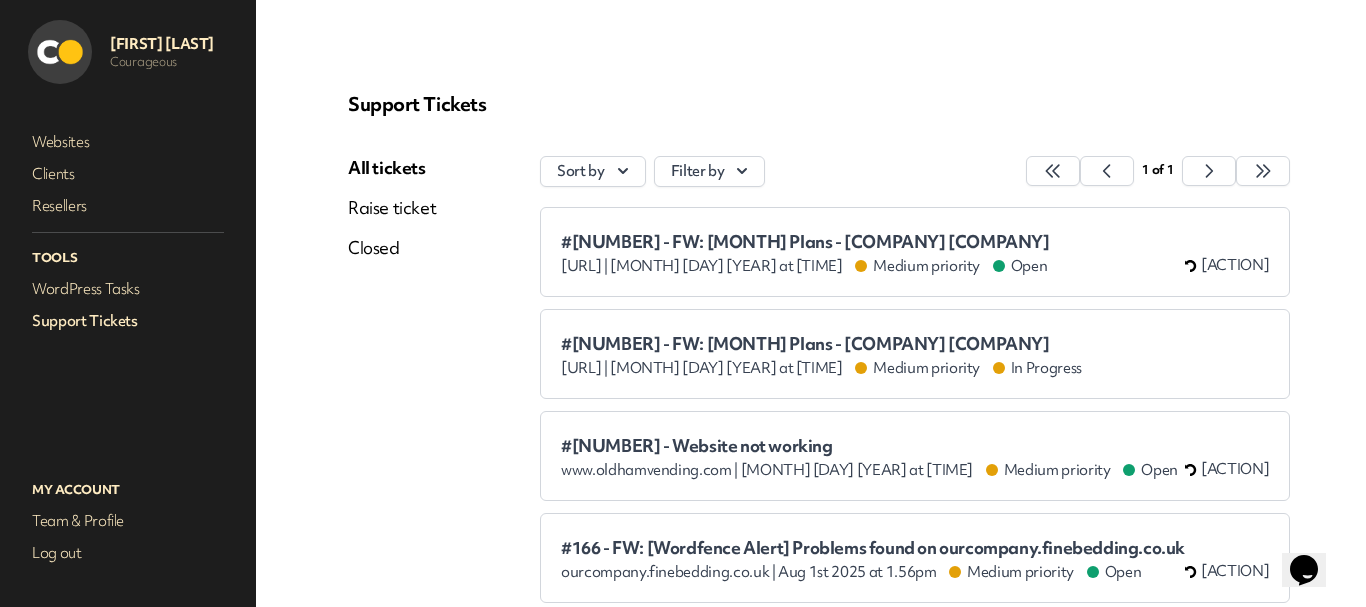 click on "Support Tickets" at bounding box center (128, 321) 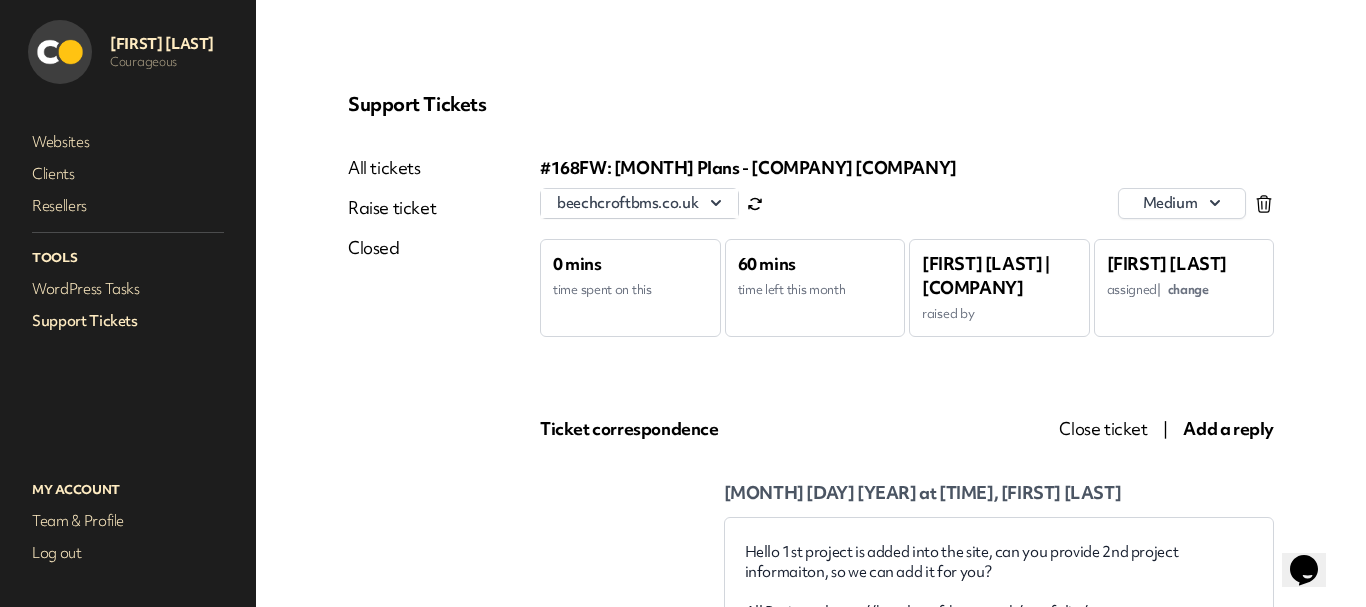 scroll, scrollTop: 0, scrollLeft: 0, axis: both 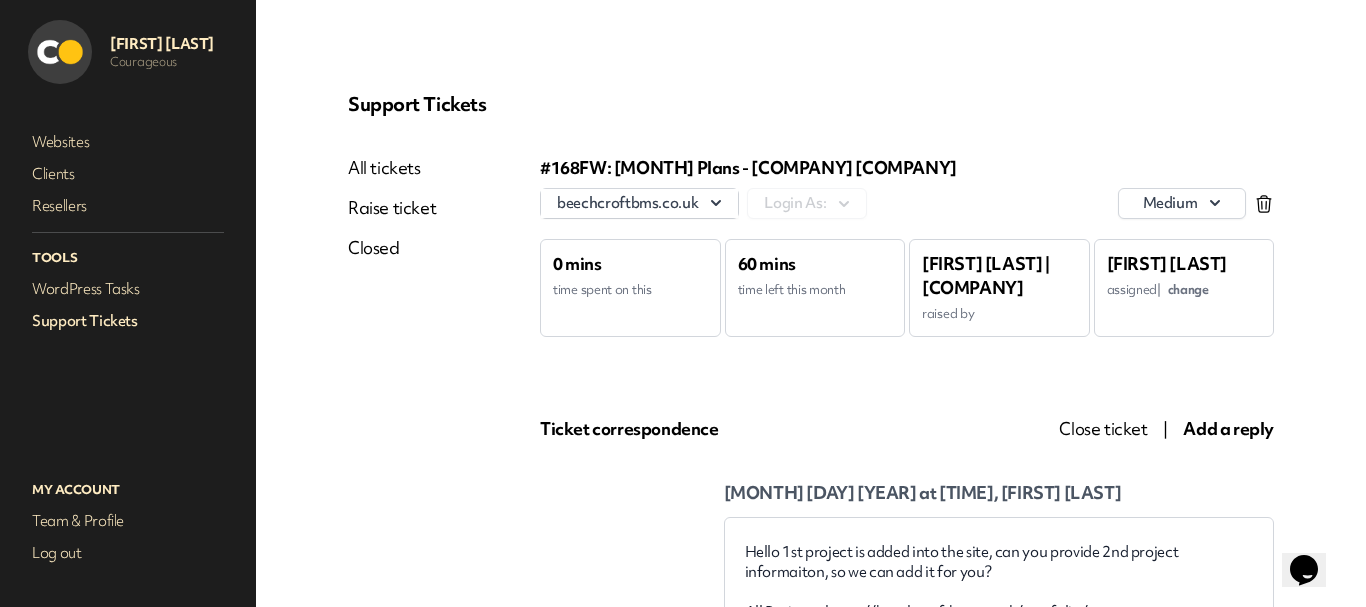 click on "Close ticket" at bounding box center [1103, 428] 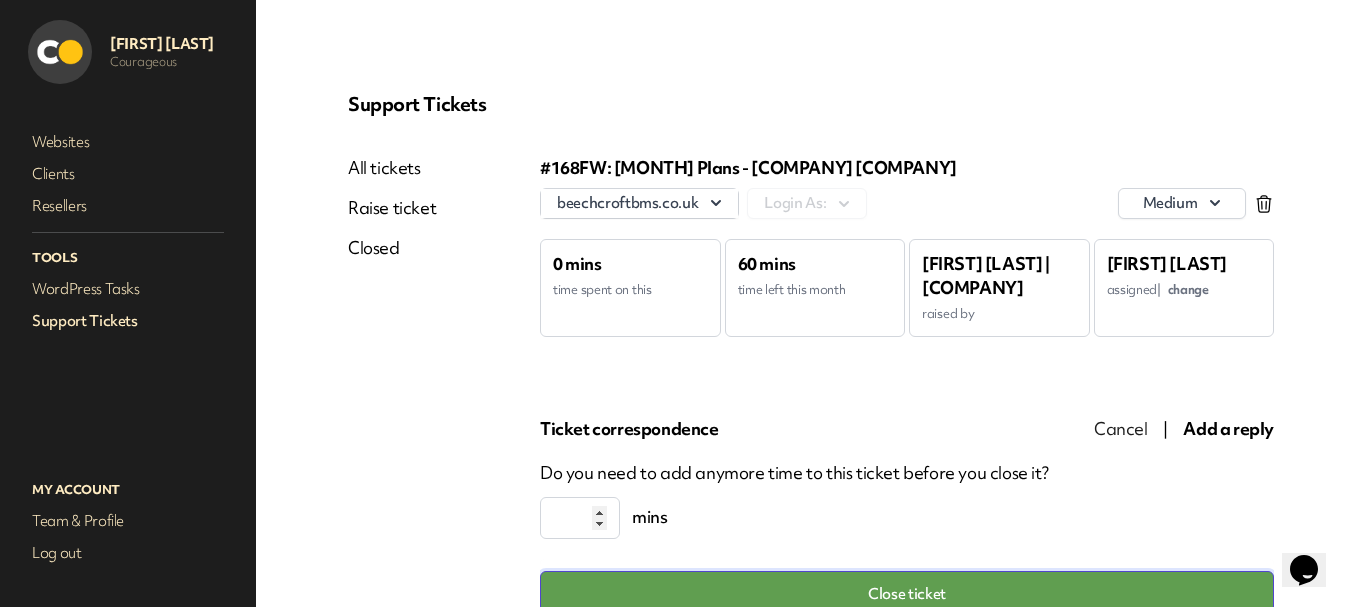 click on "Close ticket" at bounding box center (907, 594) 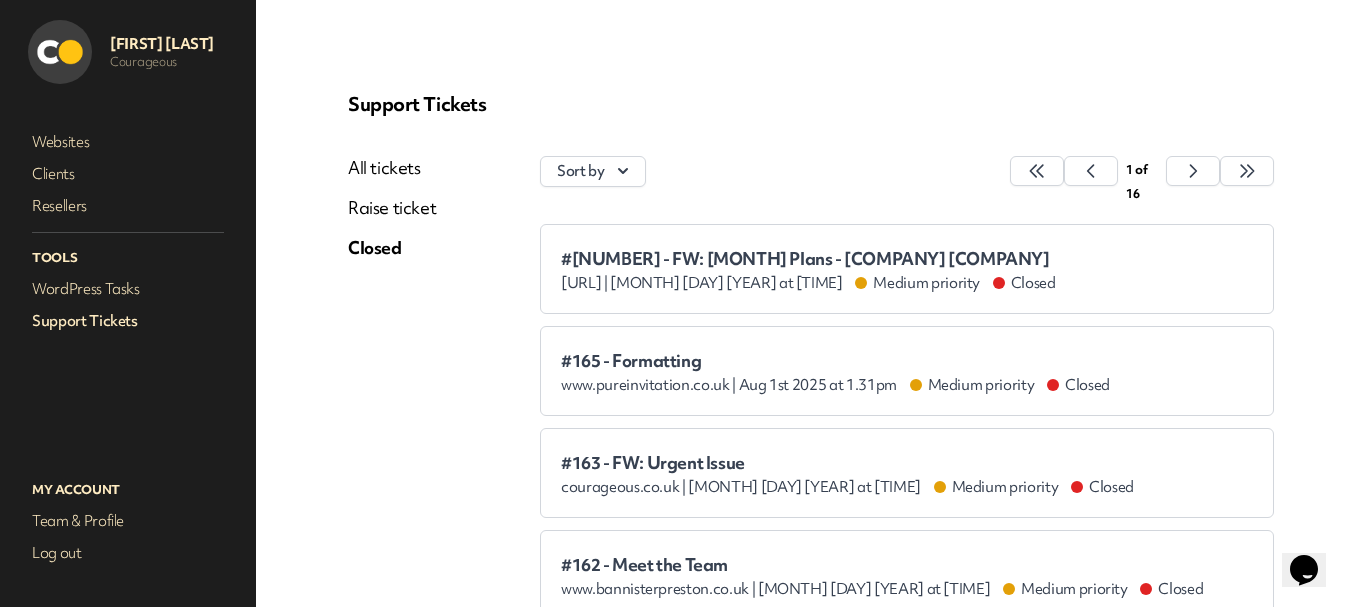 click on "All tickets" at bounding box center (392, 168) 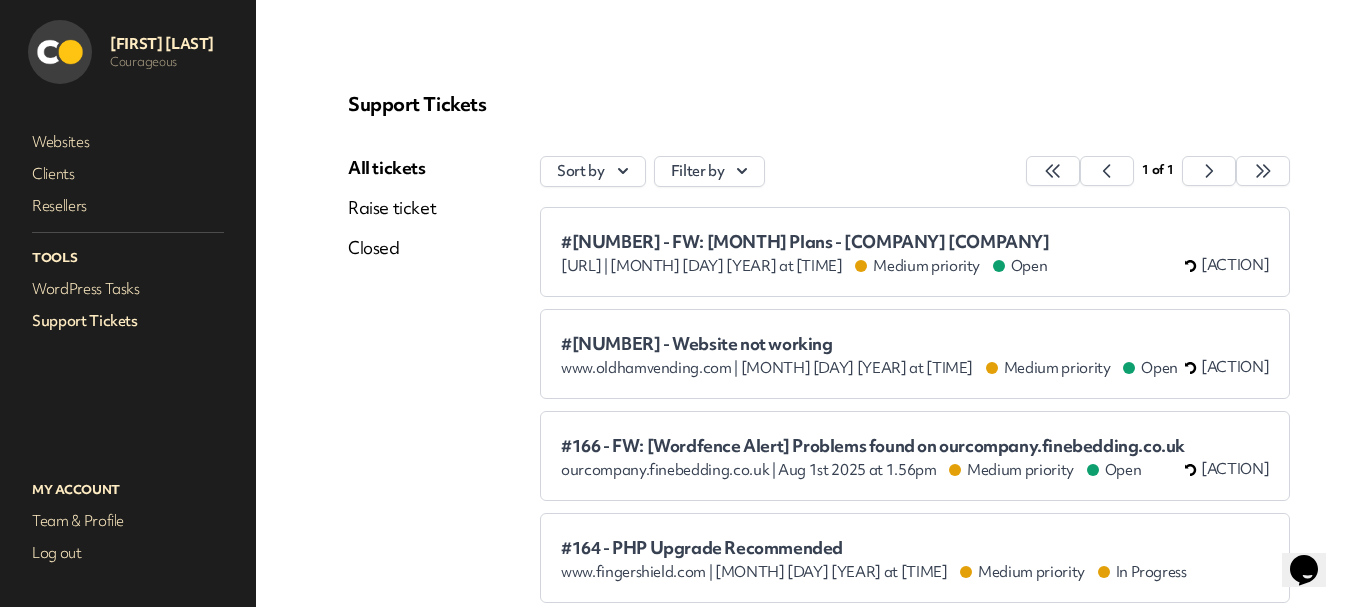 click on "#167 - Website not working   www.oldhamvending.com |
Aug 3rd 2025 at 6.18pm
Medium priority
Open
Your turn to reply" at bounding box center [915, 354] 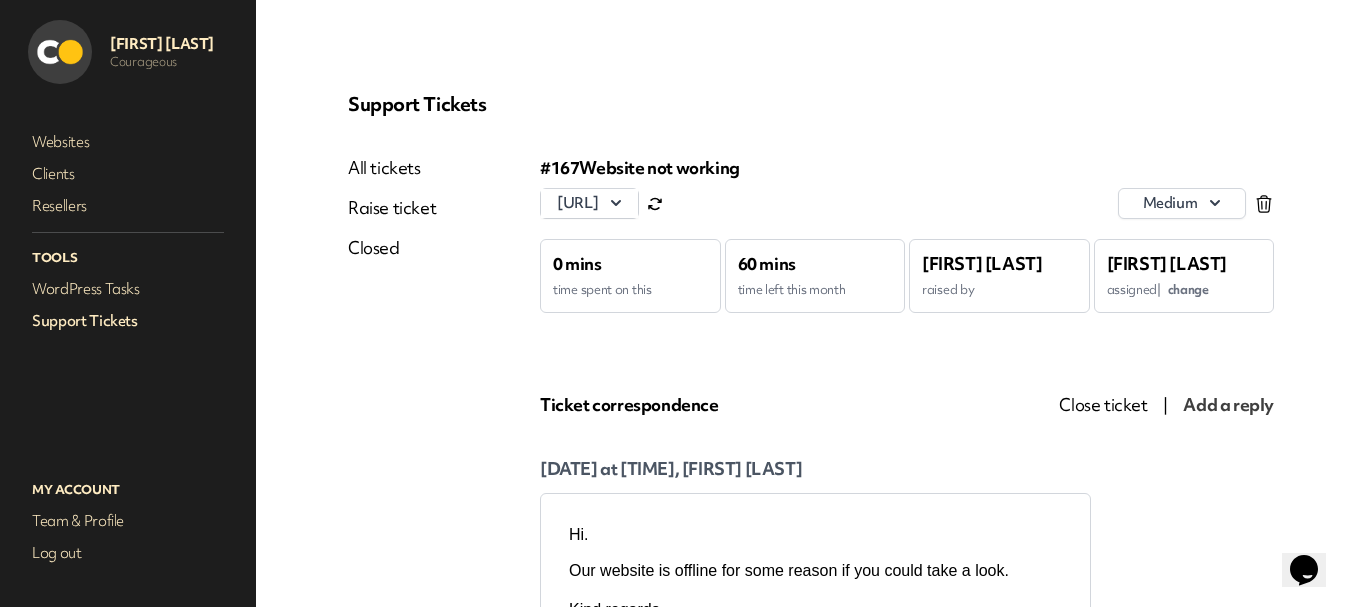 scroll, scrollTop: 0, scrollLeft: 0, axis: both 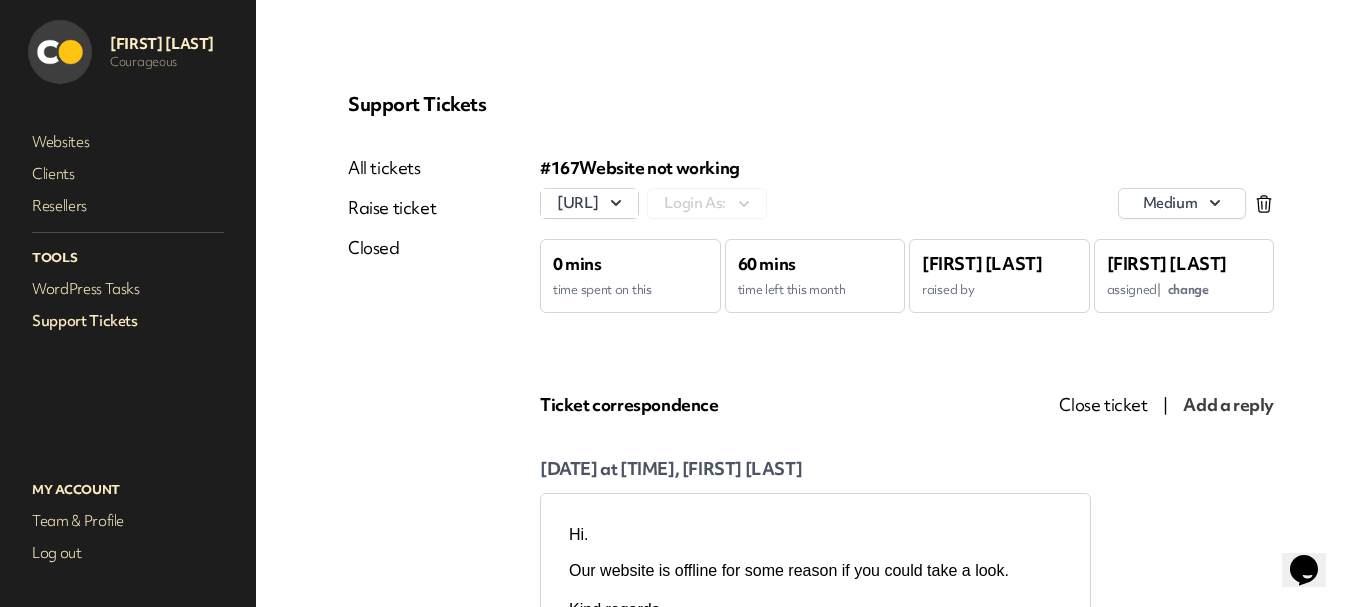 click on "change" at bounding box center (1188, 289) 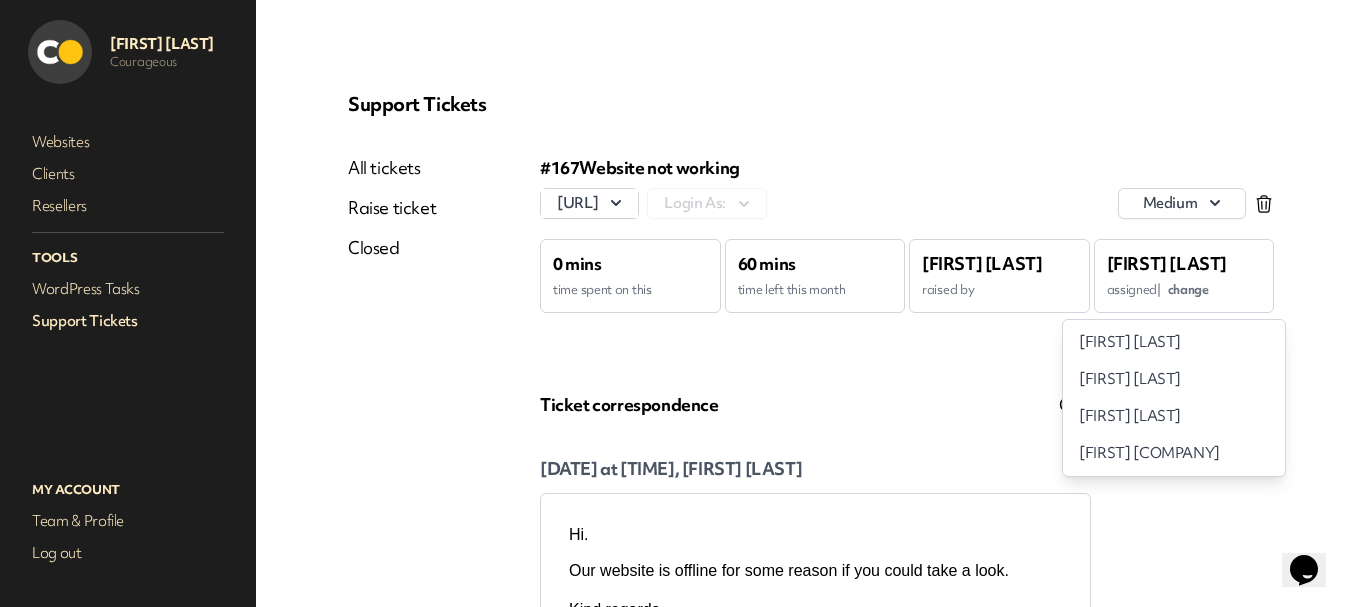 click on "change" at bounding box center (1188, 289) 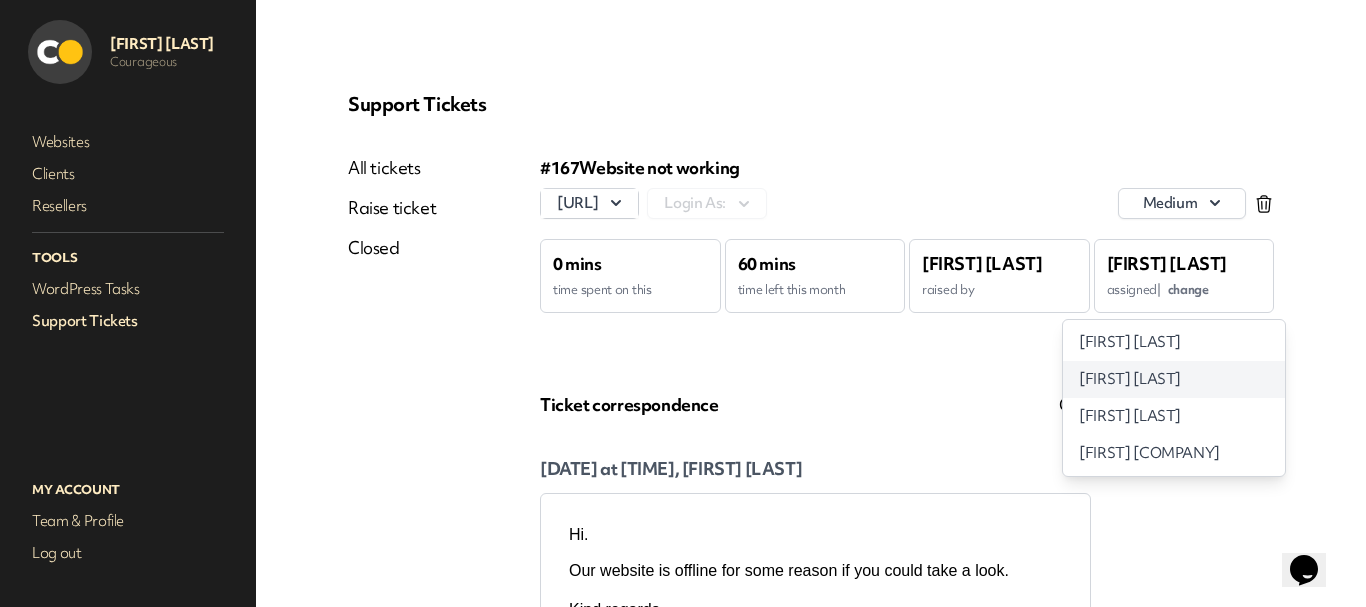 click on "Avinash Patel" at bounding box center (1130, 379) 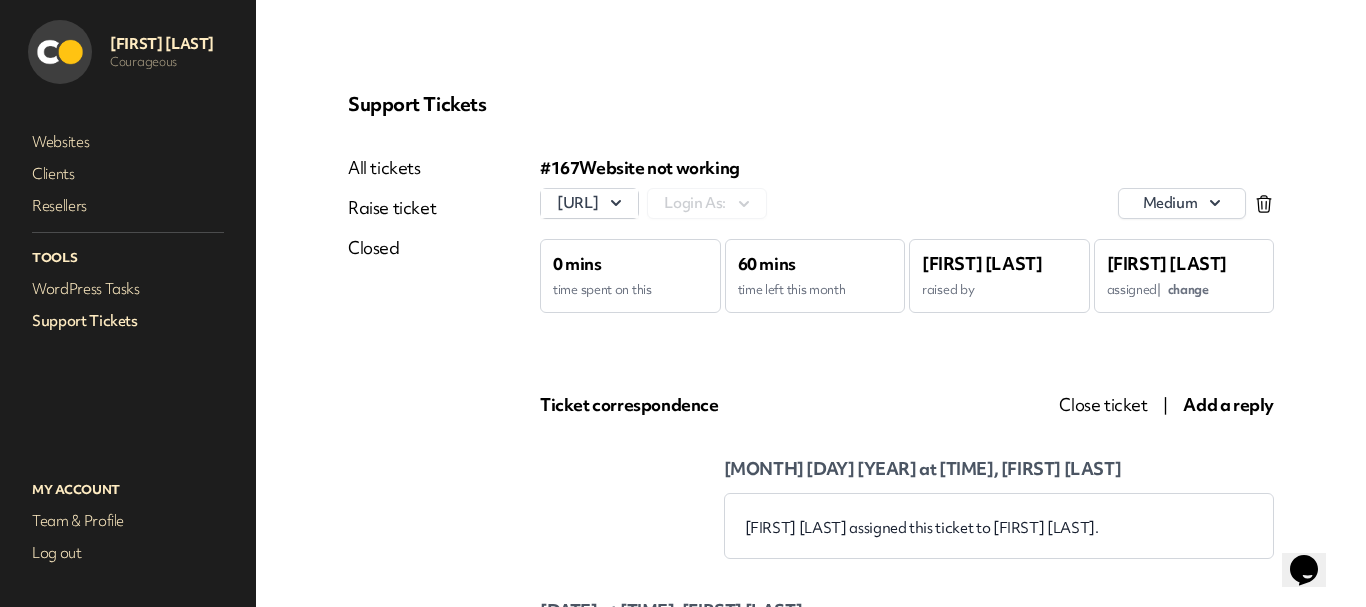 click on "All tickets" at bounding box center (392, 168) 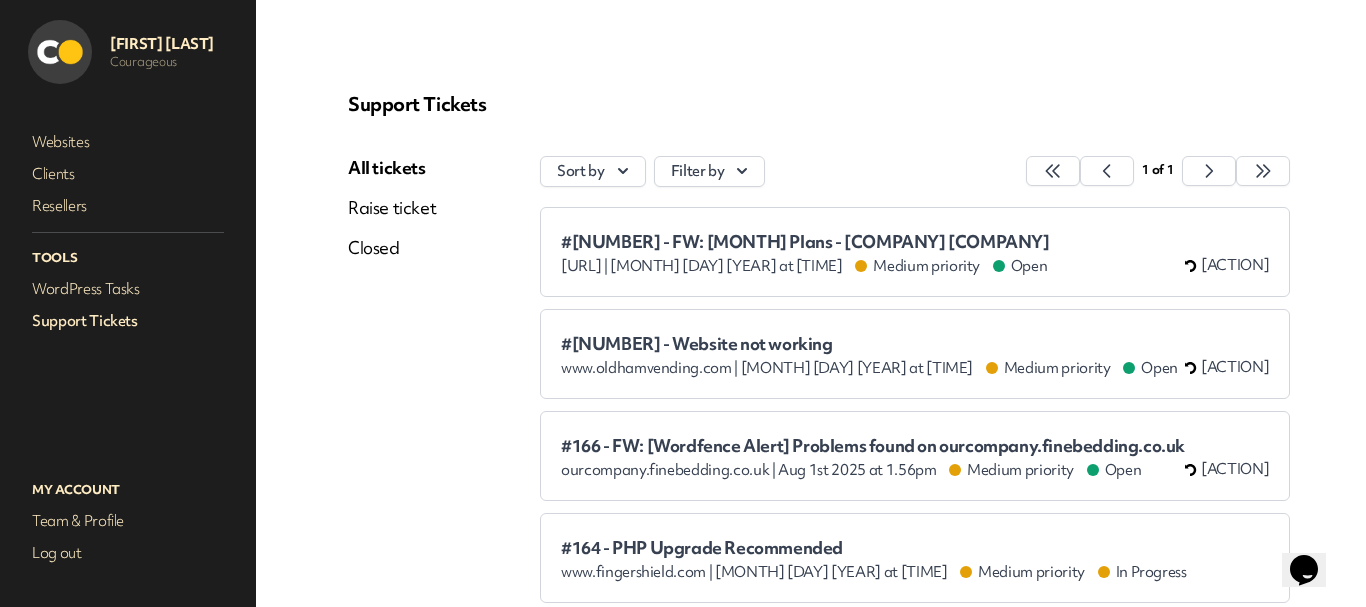 click on "#167 - Website not working" at bounding box center [869, 344] 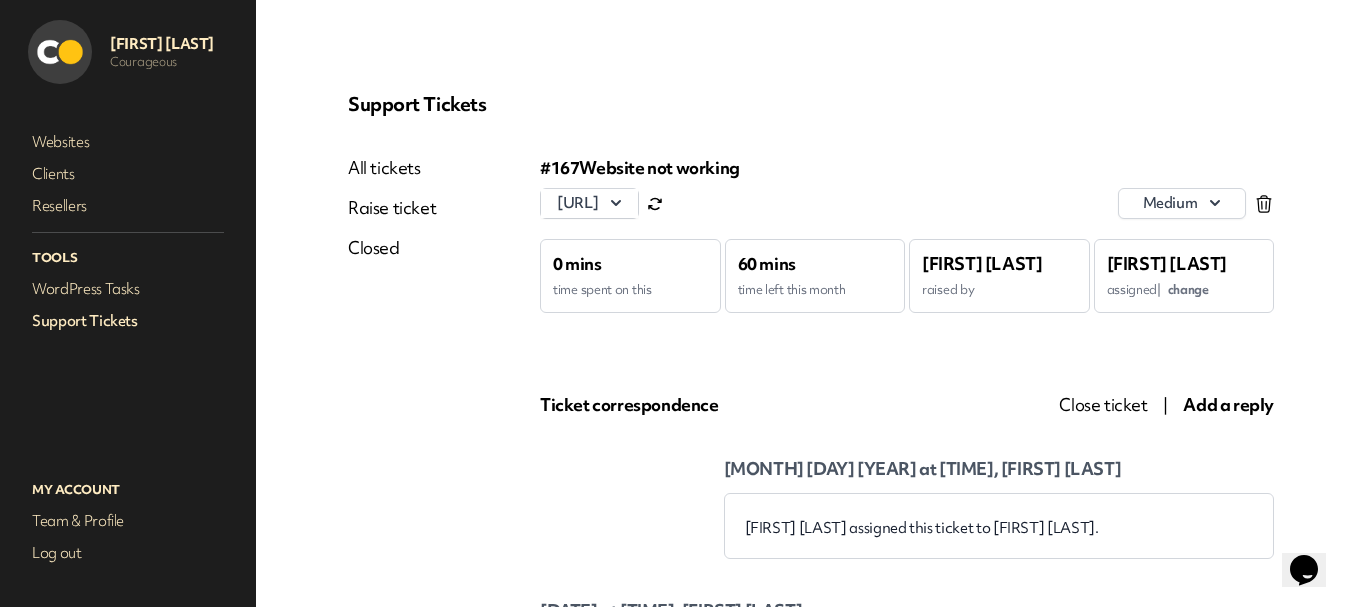 scroll, scrollTop: 0, scrollLeft: 0, axis: both 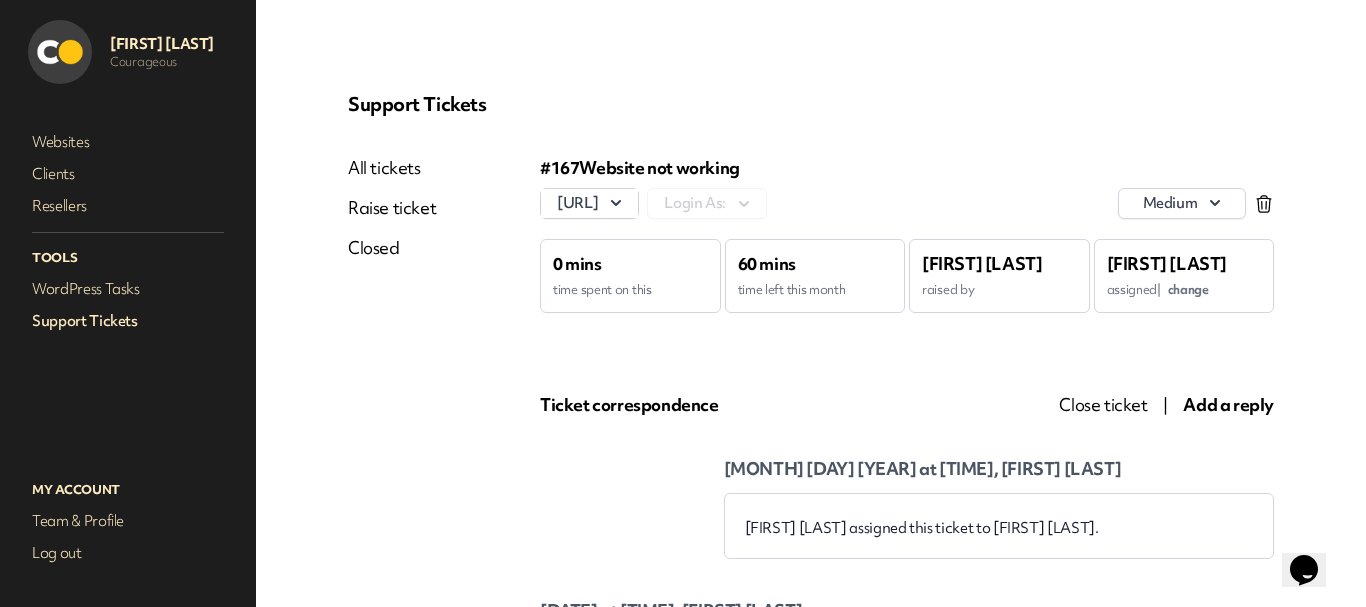 click on "All tickets" at bounding box center [392, 168] 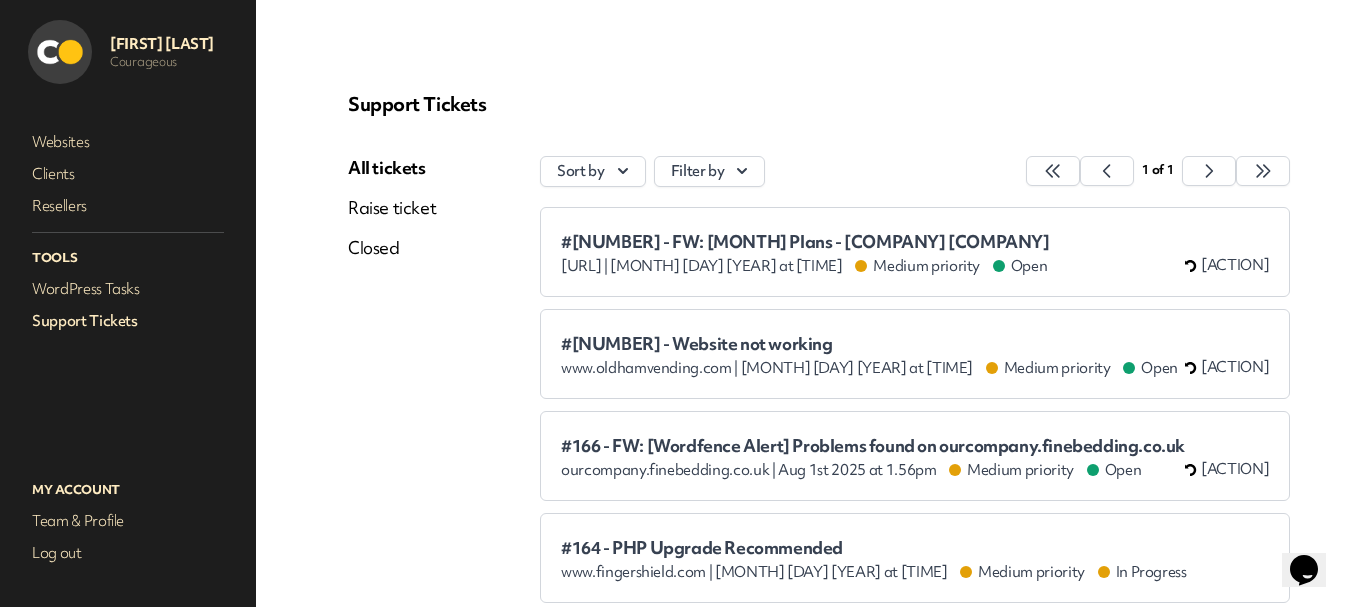 click on "#169 - FW: August Plans - Courageous [Beechcroft]" at bounding box center (805, 242) 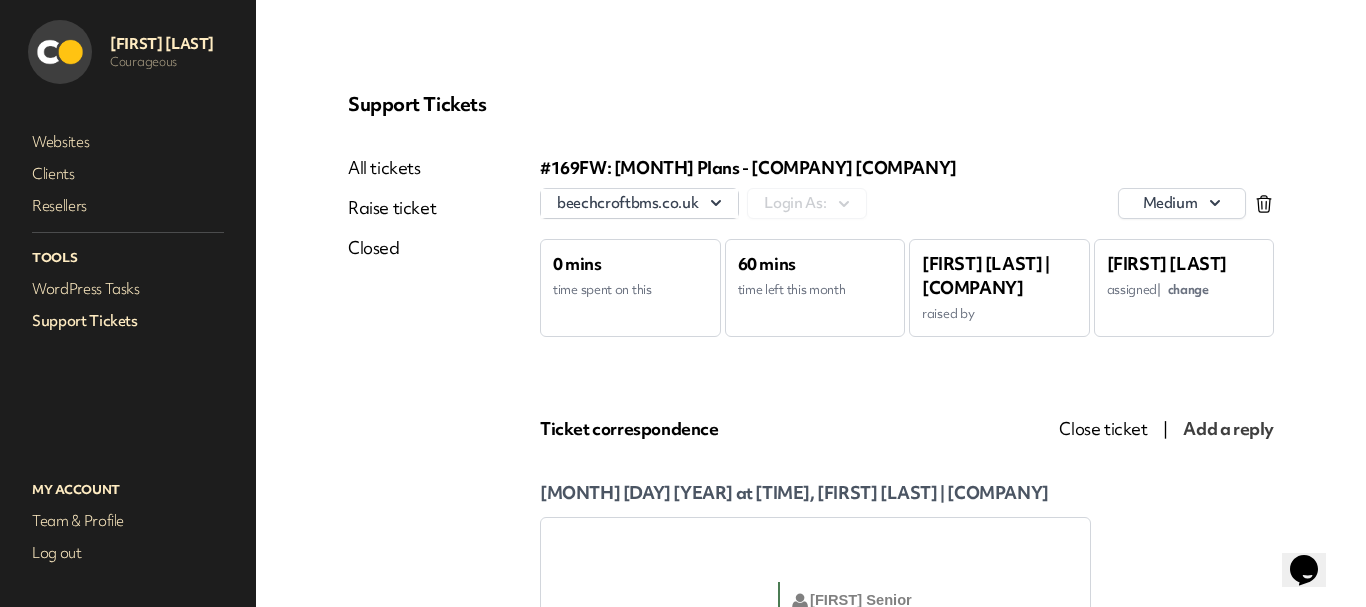 scroll, scrollTop: 0, scrollLeft: 0, axis: both 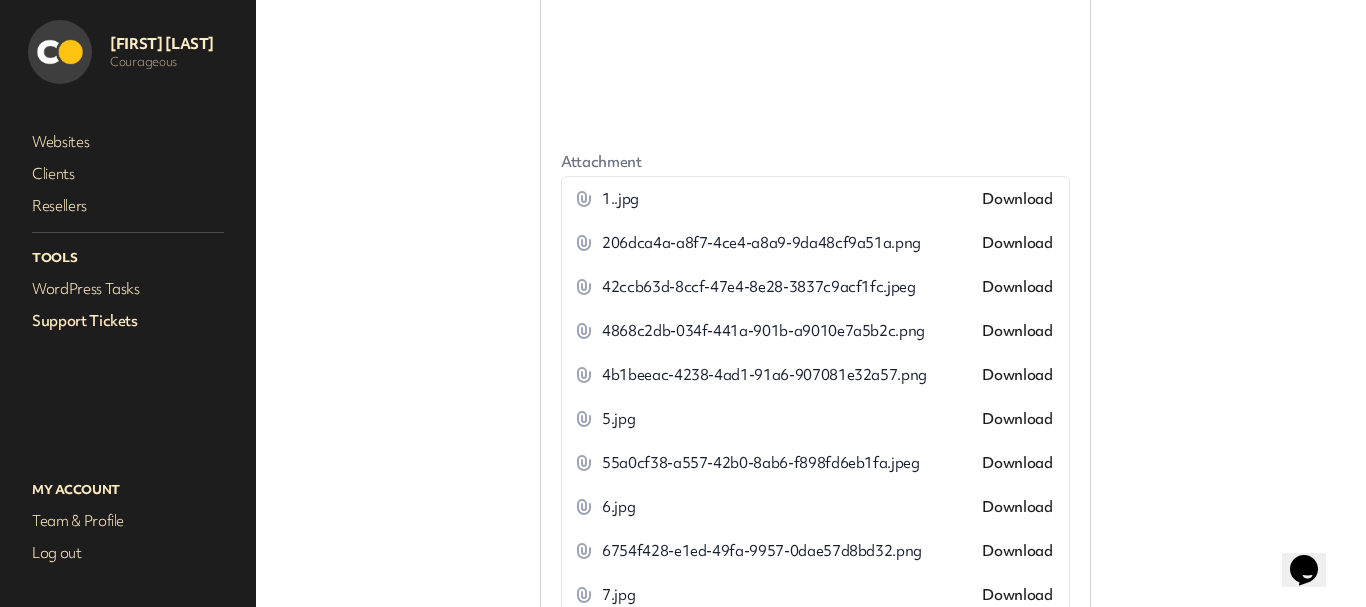 click on "Download" at bounding box center (1017, 199) 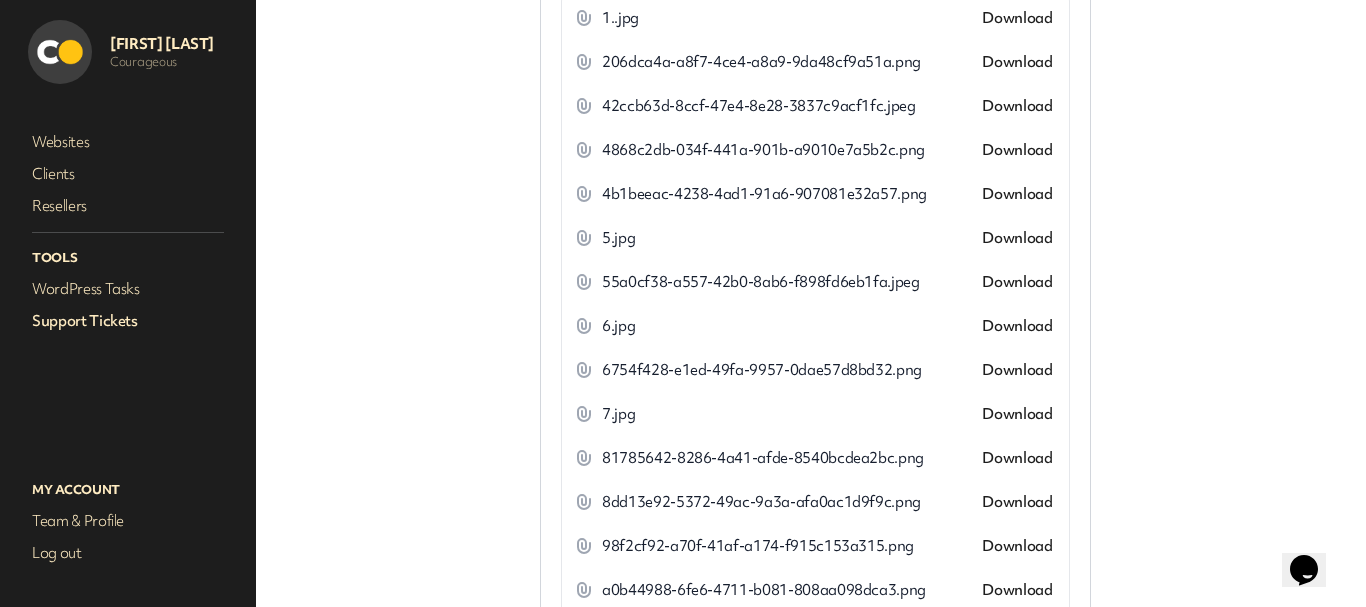 scroll, scrollTop: 2400, scrollLeft: 0, axis: vertical 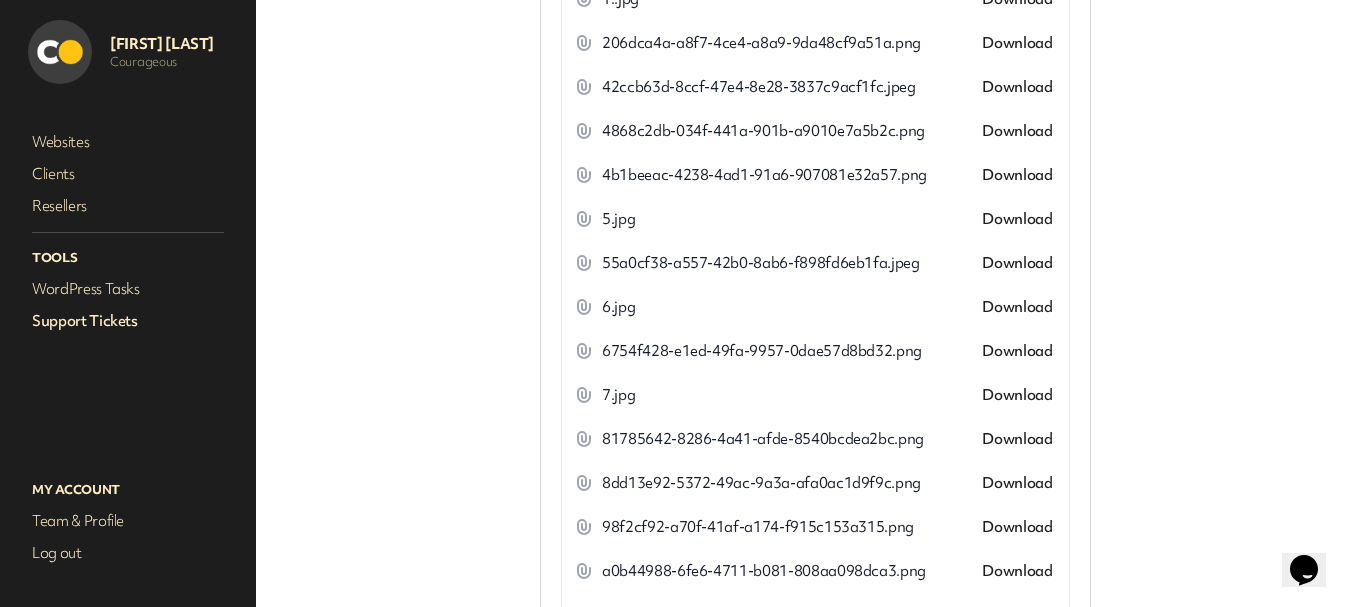 click on "Download" at bounding box center [1017, 219] 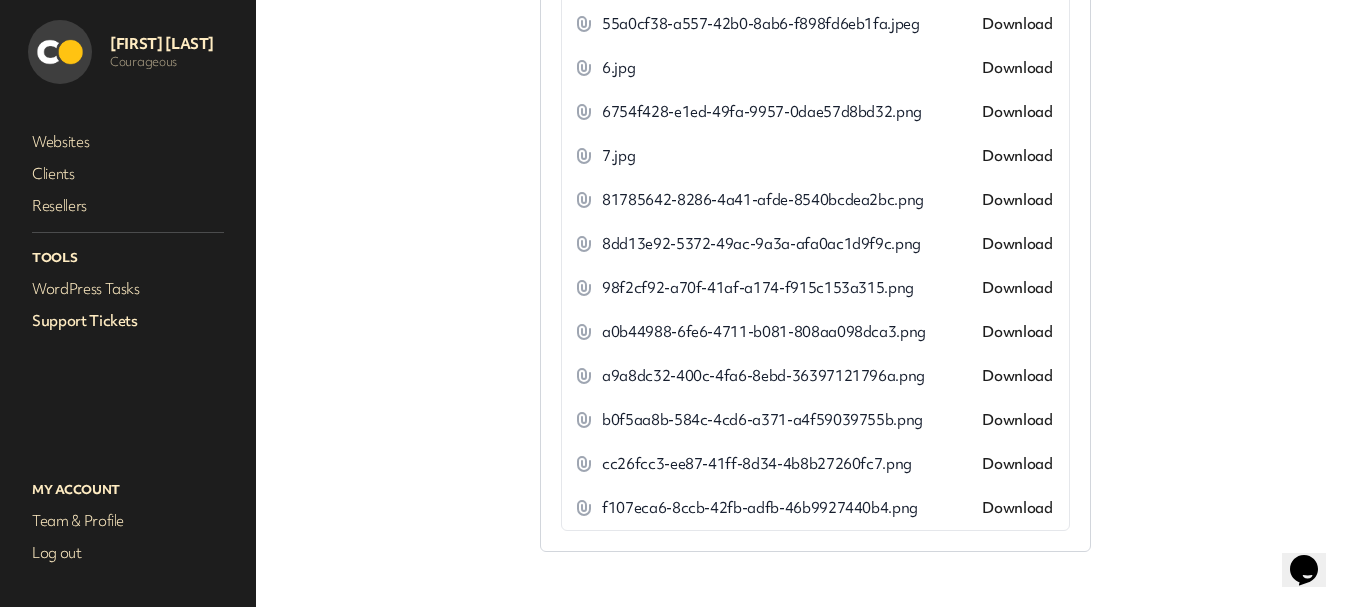 scroll, scrollTop: 2676, scrollLeft: 0, axis: vertical 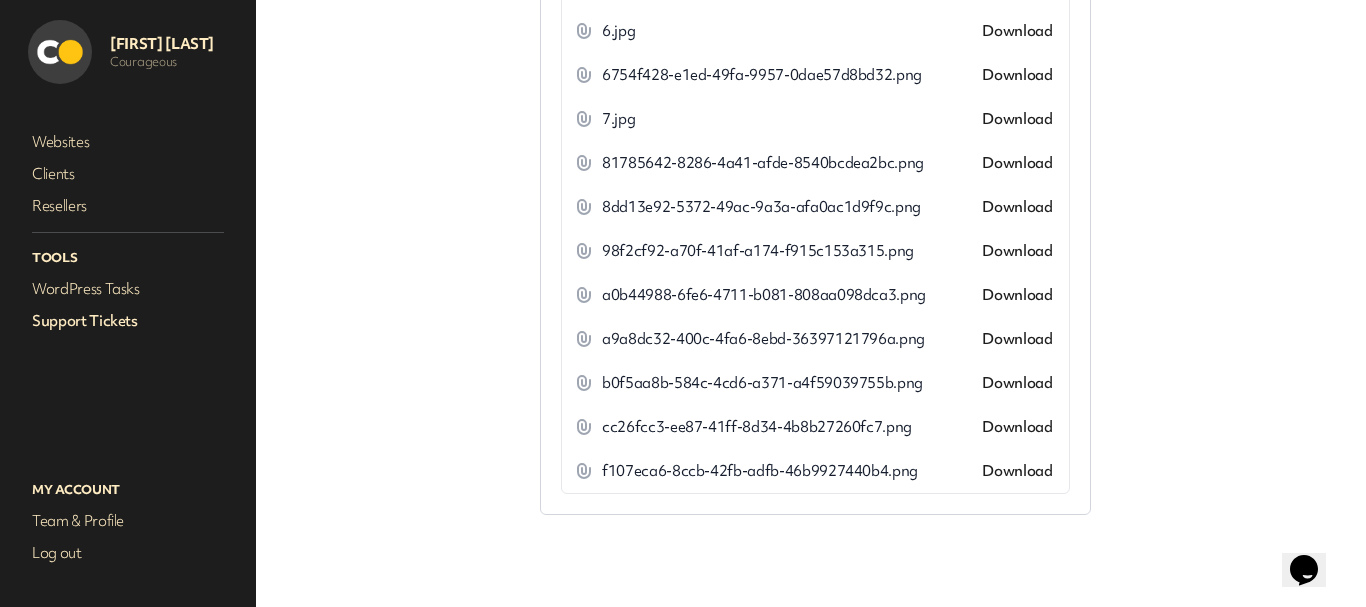 click on "Download" at bounding box center (1017, 163) 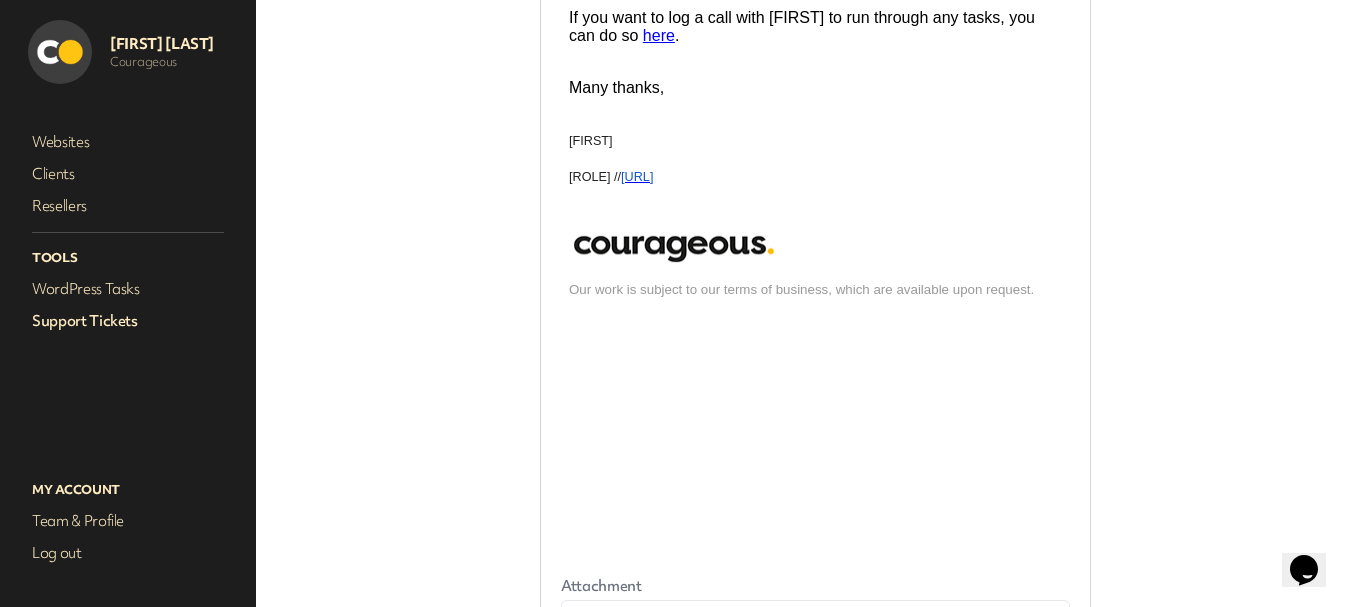 scroll, scrollTop: 2076, scrollLeft: 0, axis: vertical 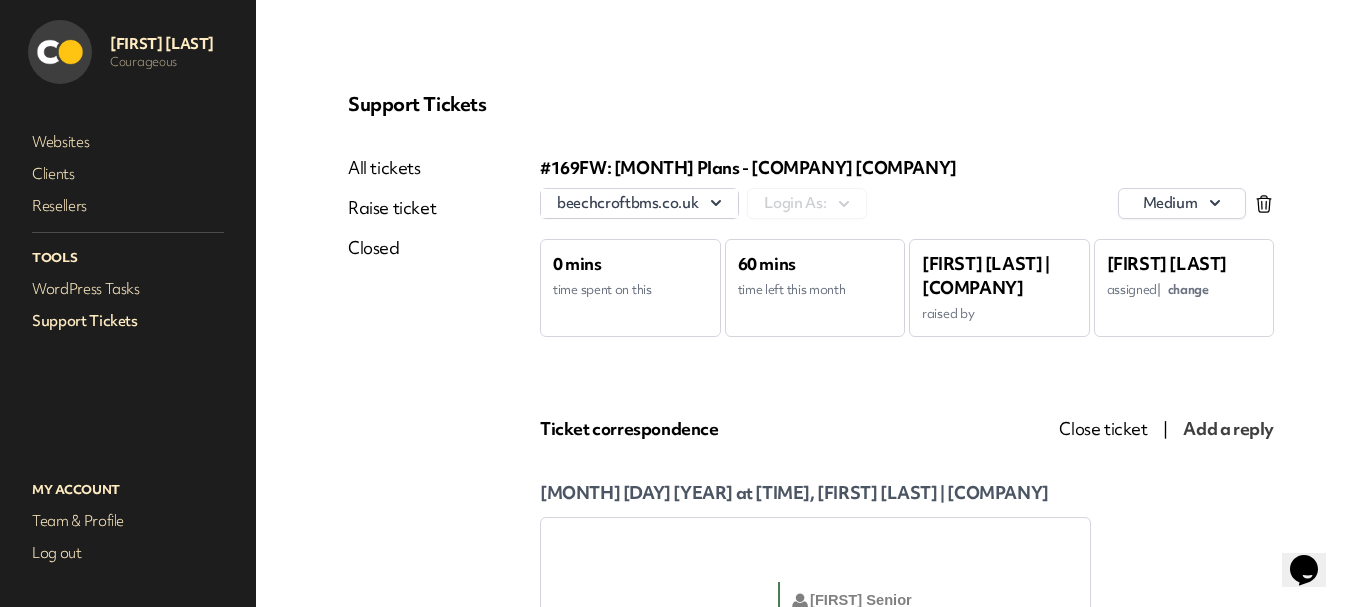 click on "change" at bounding box center (1188, 289) 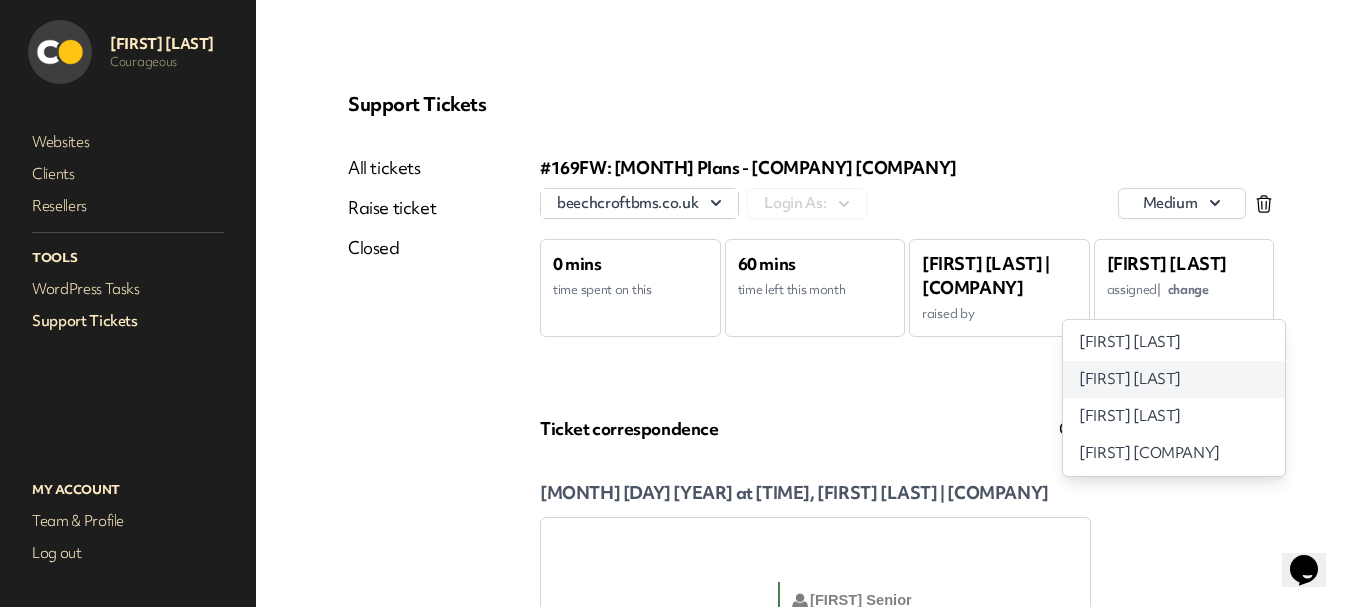 click on "Avinash Patel" at bounding box center (1130, 379) 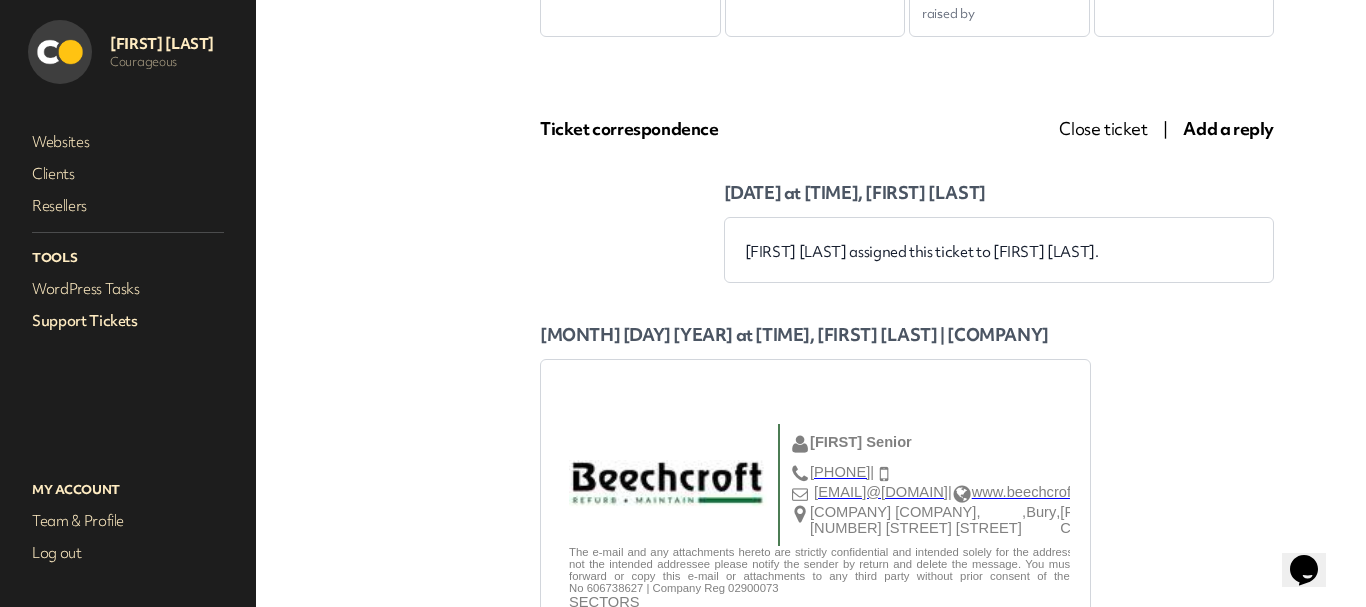 click on "Support Tickets" at bounding box center [128, 321] 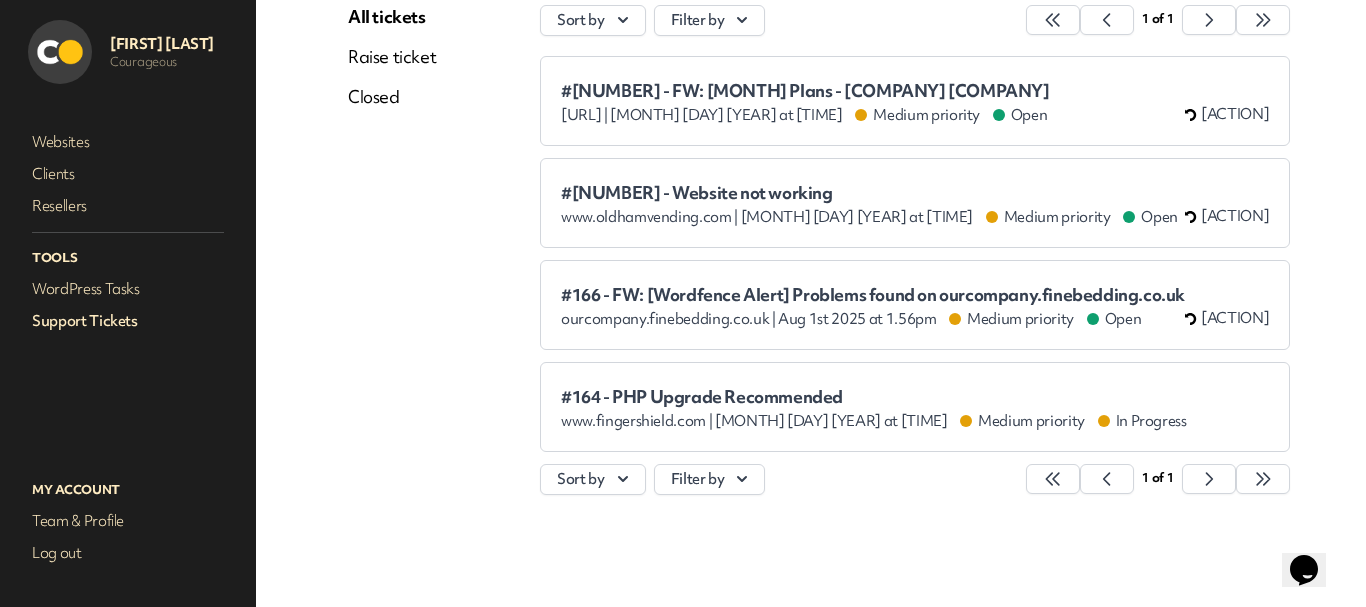 scroll, scrollTop: 0, scrollLeft: 0, axis: both 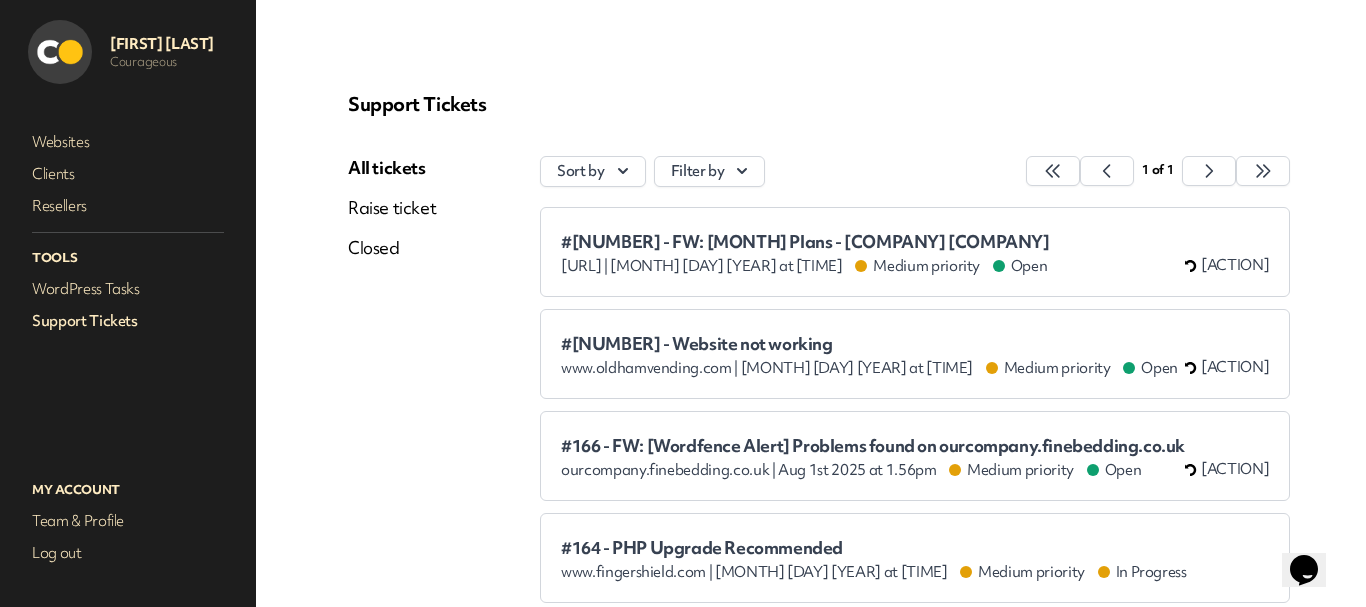 click on "#169 - FW: August Plans - Courageous [Beechcroft]   beechcroftbms.co.uk |
Aug 4th 2025 at 3.34pm
Medium priority
Open
Your turn to reply" at bounding box center [915, 252] 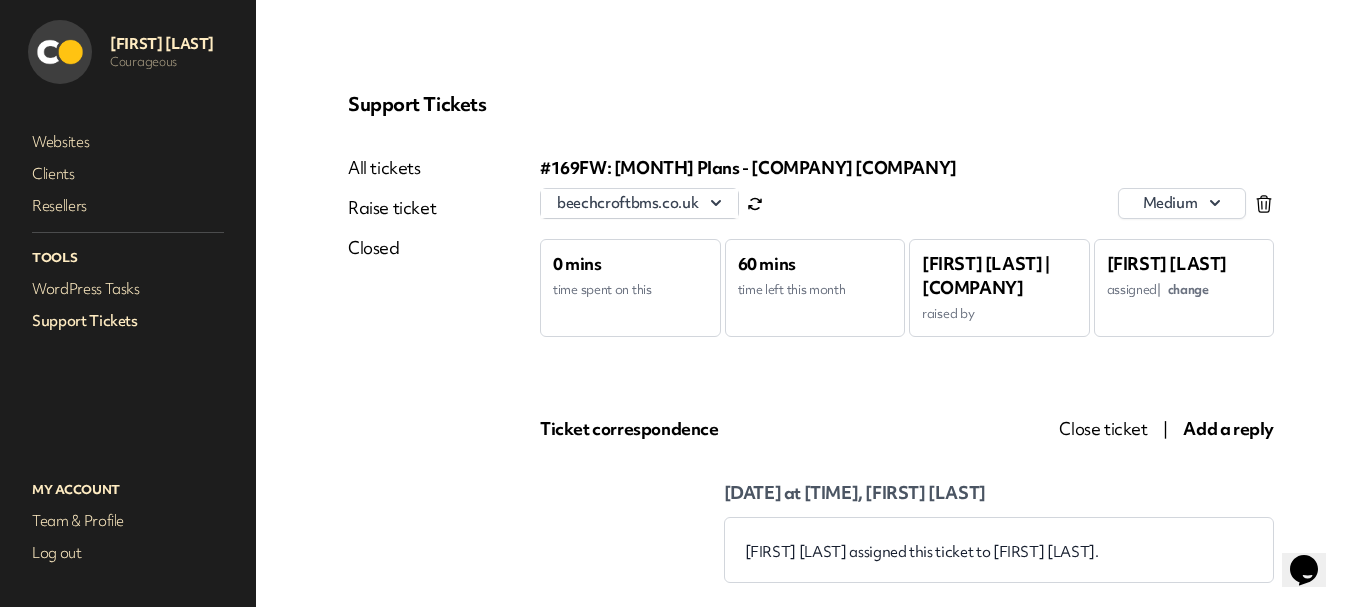 scroll, scrollTop: 0, scrollLeft: 0, axis: both 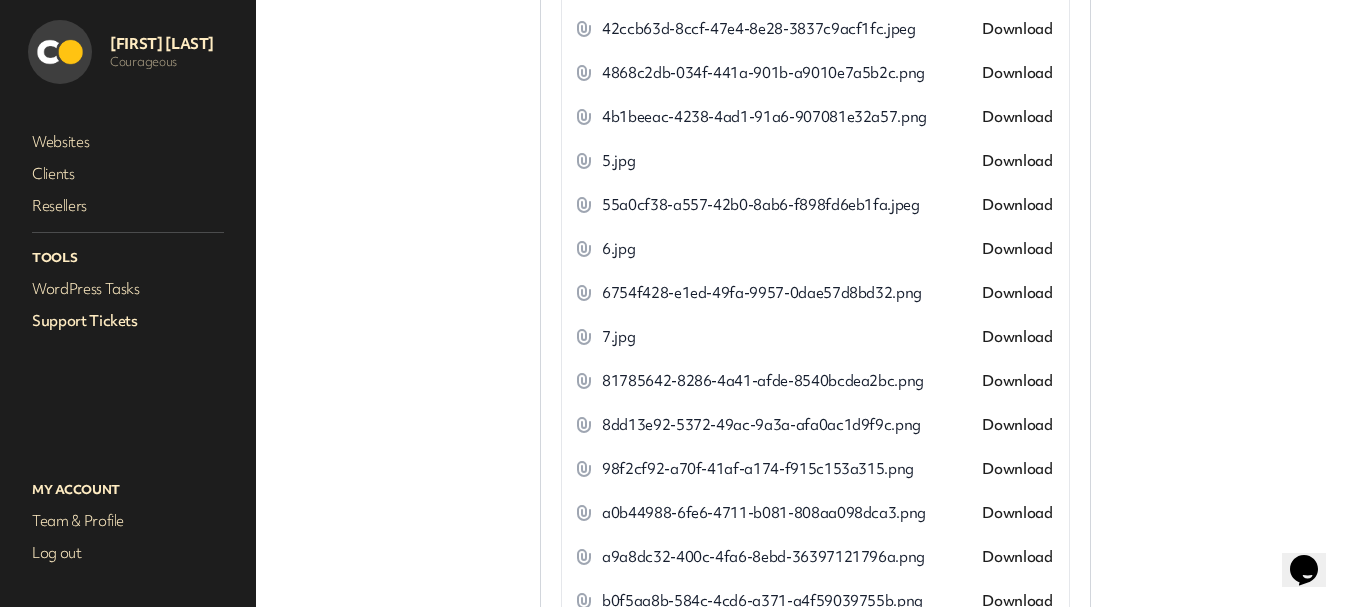 click on "Download" at bounding box center (1017, 249) 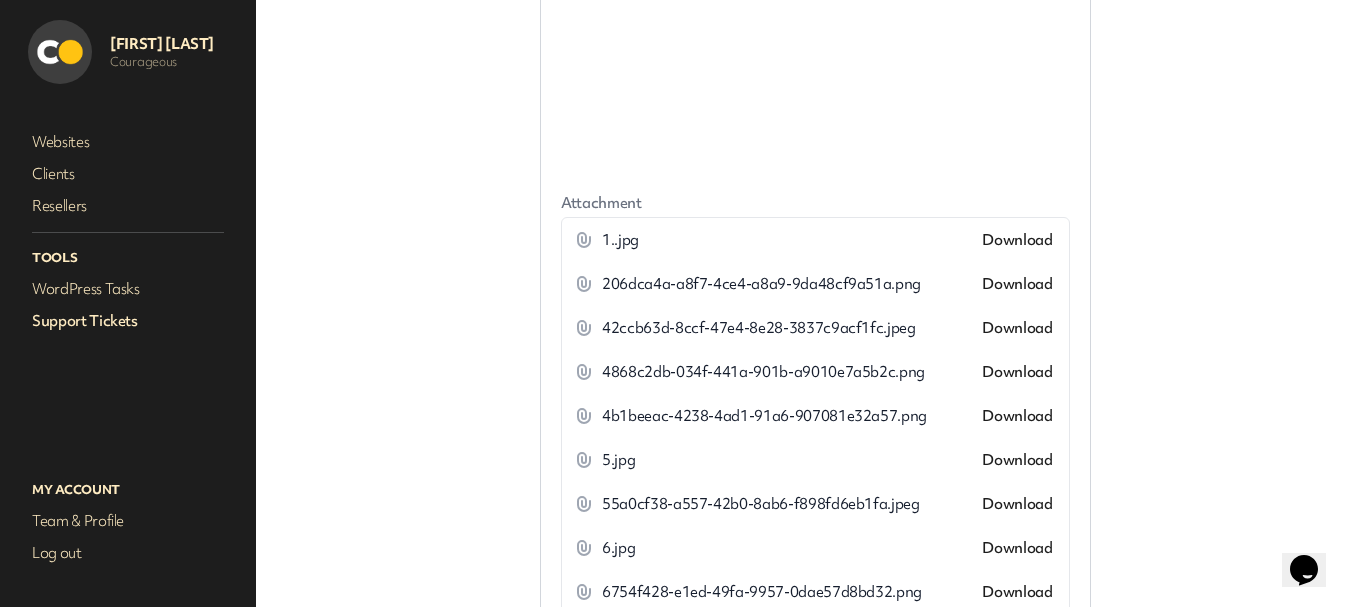 scroll, scrollTop: 2300, scrollLeft: 0, axis: vertical 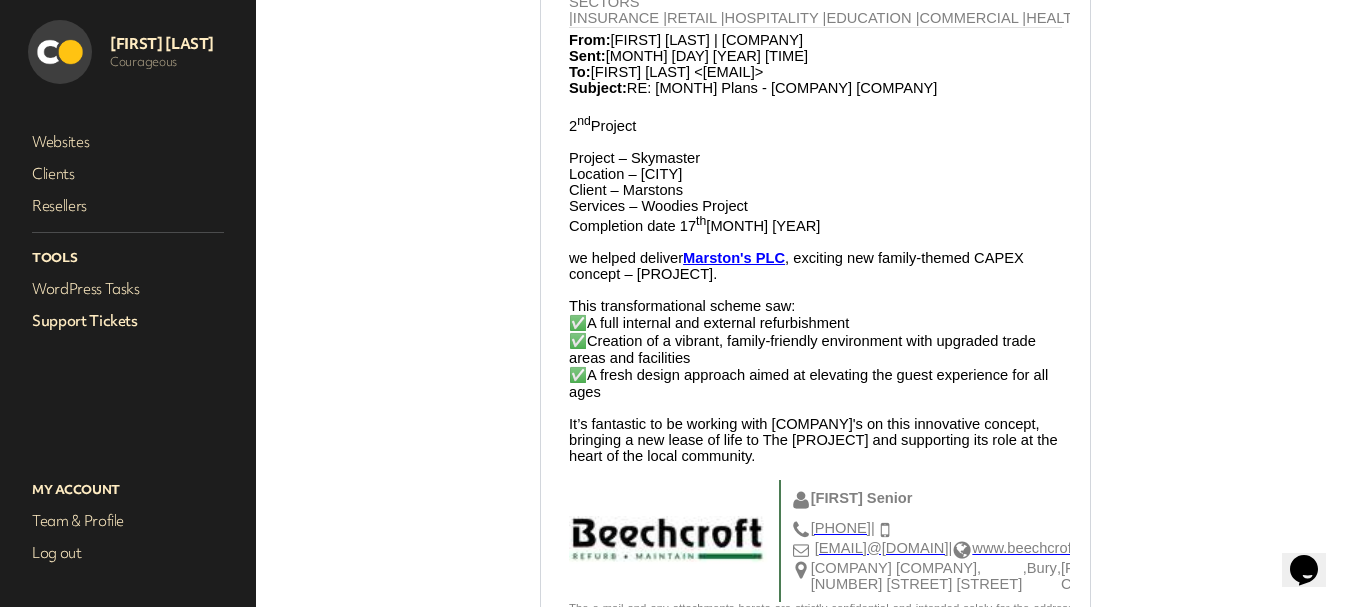 click on "Project – Skymaster" at bounding box center (634, 158) 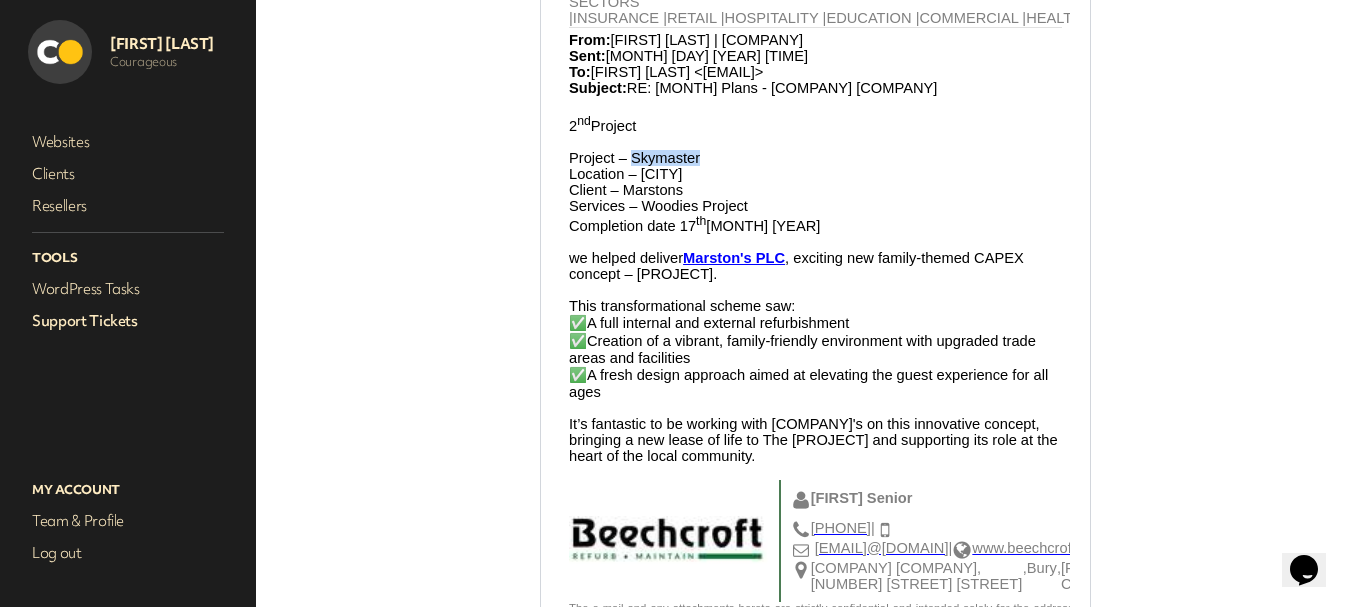 click on "Project – Skymaster" at bounding box center (634, 158) 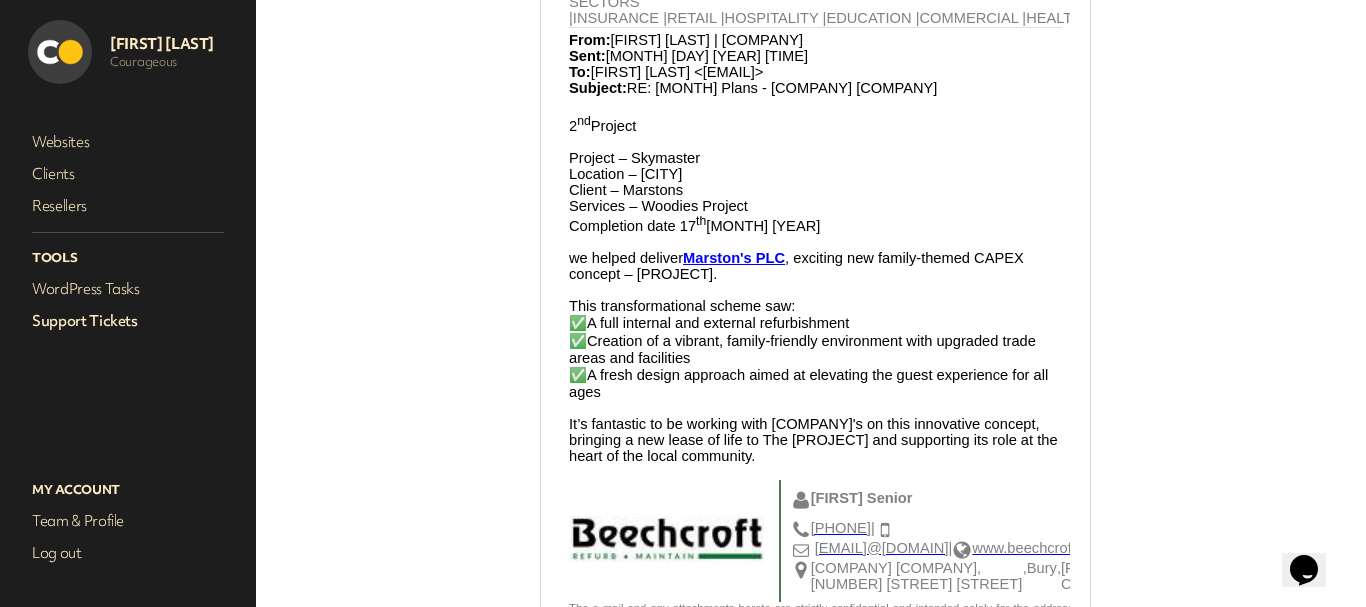 click on "Location – Warrington" at bounding box center (625, 174) 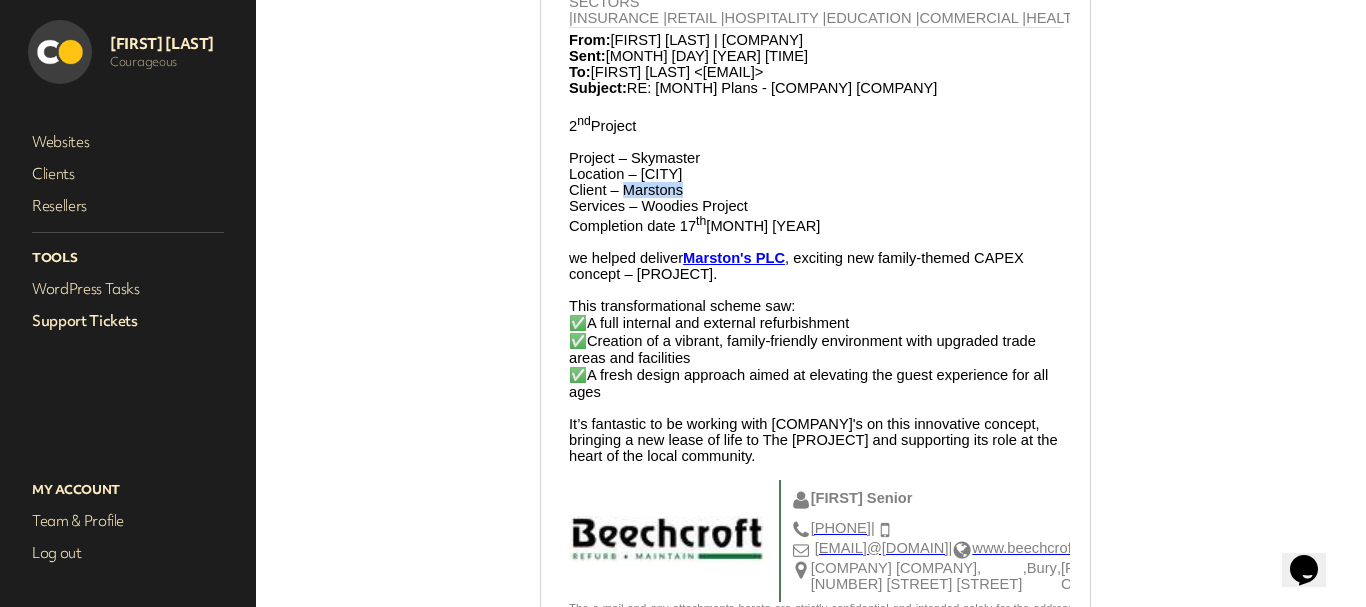 click on "Client – Marstons" at bounding box center [626, 190] 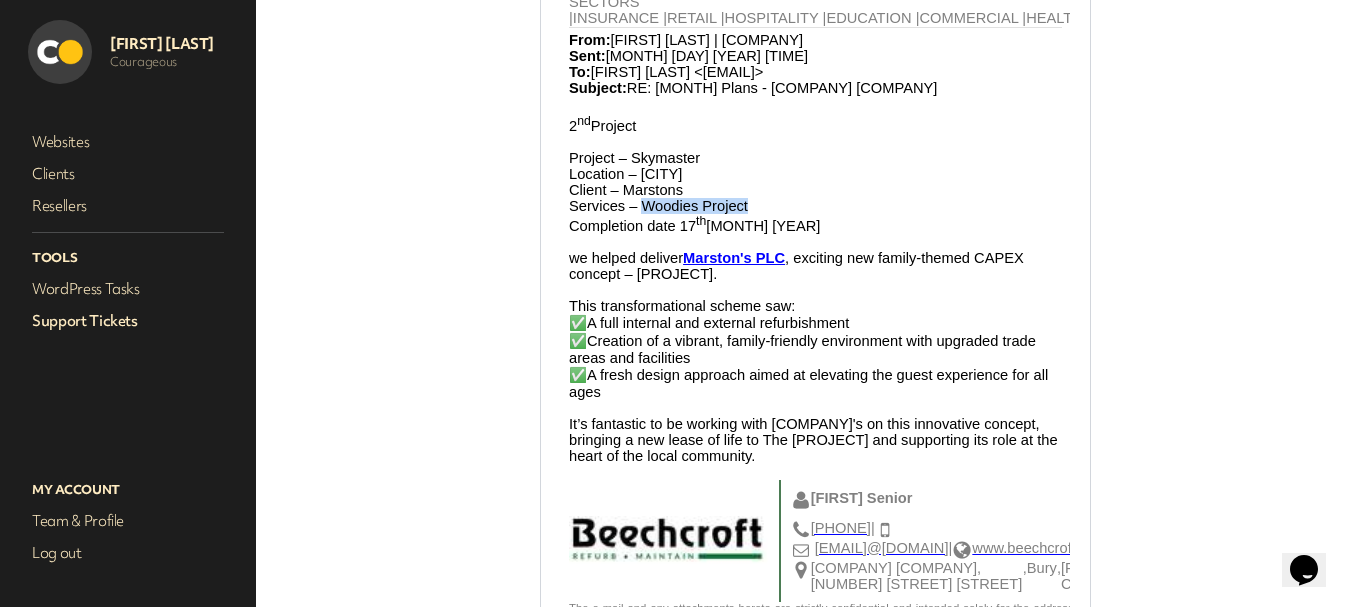 drag, startPoint x: 640, startPoint y: 269, endPoint x: 854, endPoint y: 270, distance: 214.00233 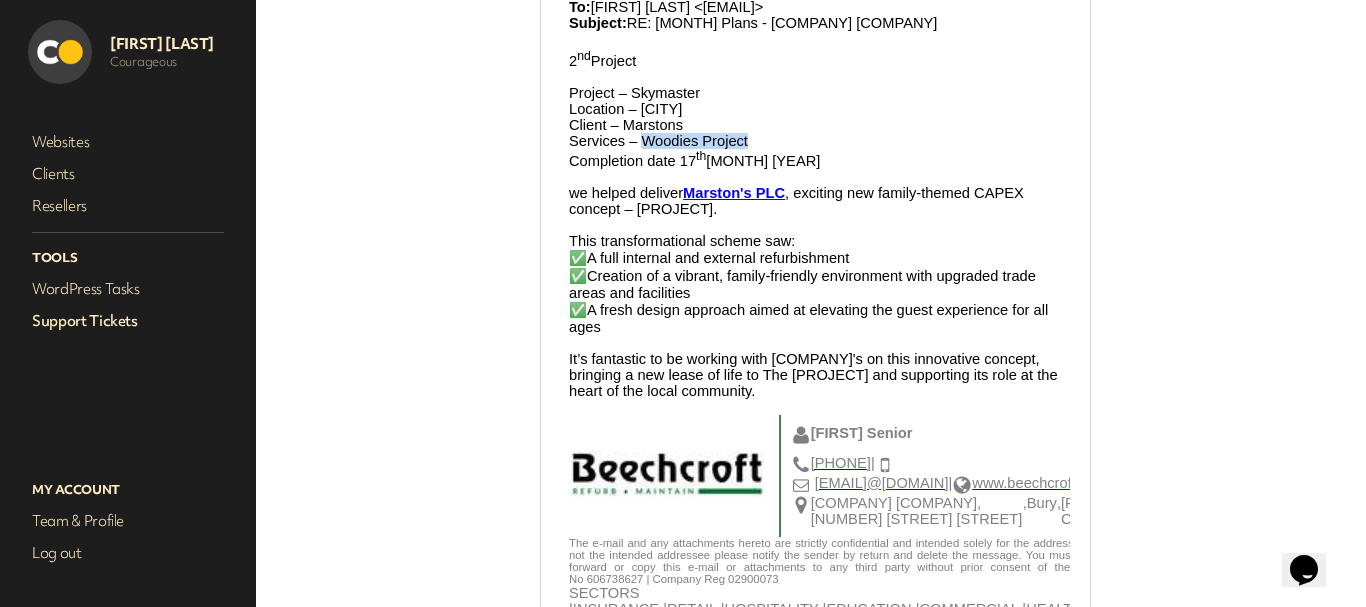 scroll, scrollTop: 1000, scrollLeft: 0, axis: vertical 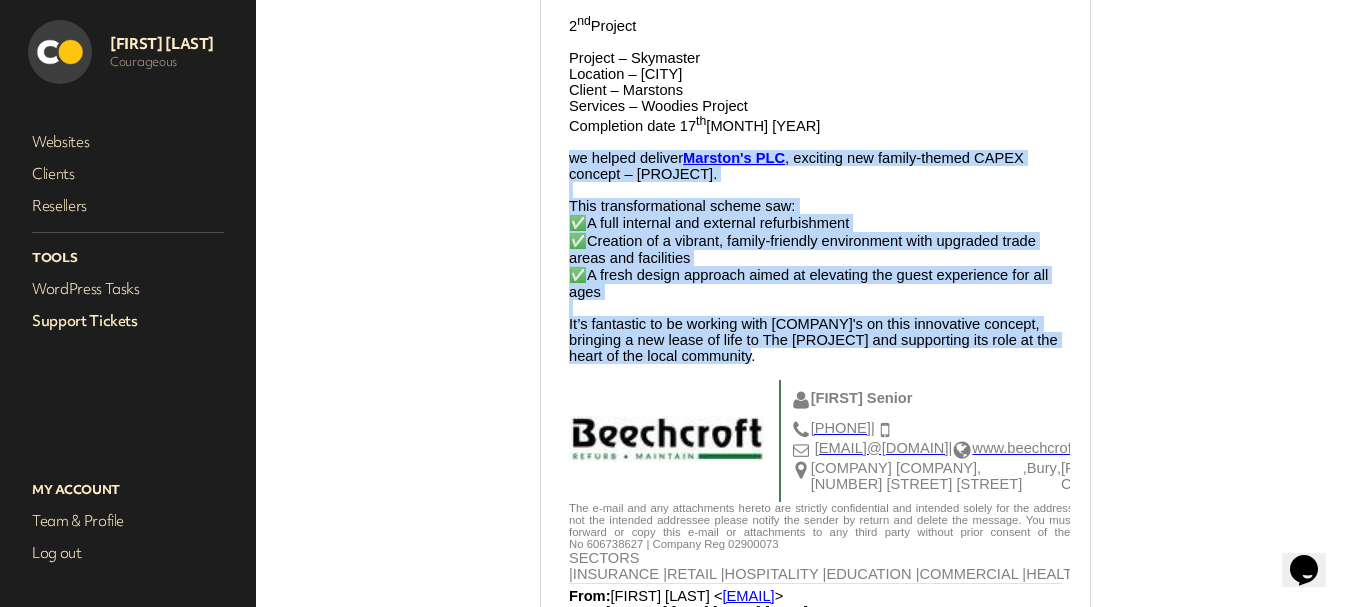 drag, startPoint x: 570, startPoint y: 225, endPoint x: 842, endPoint y: 450, distance: 353 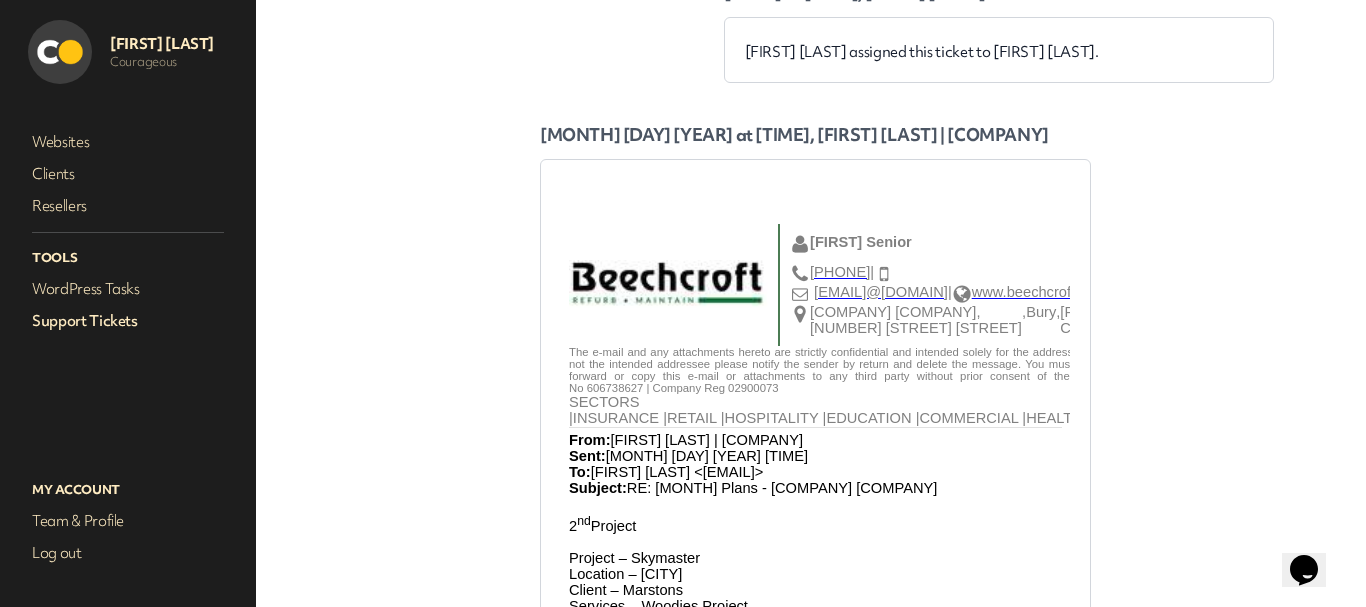 scroll, scrollTop: 0, scrollLeft: 0, axis: both 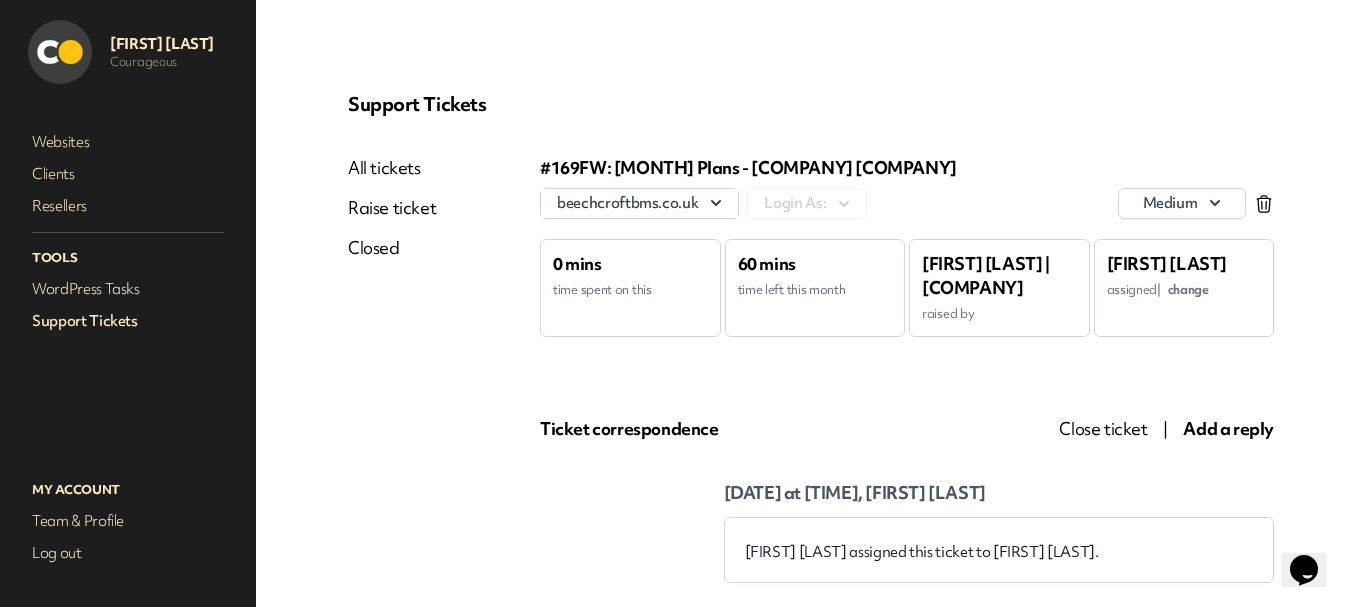 click on "Add a reply" at bounding box center [1228, 428] 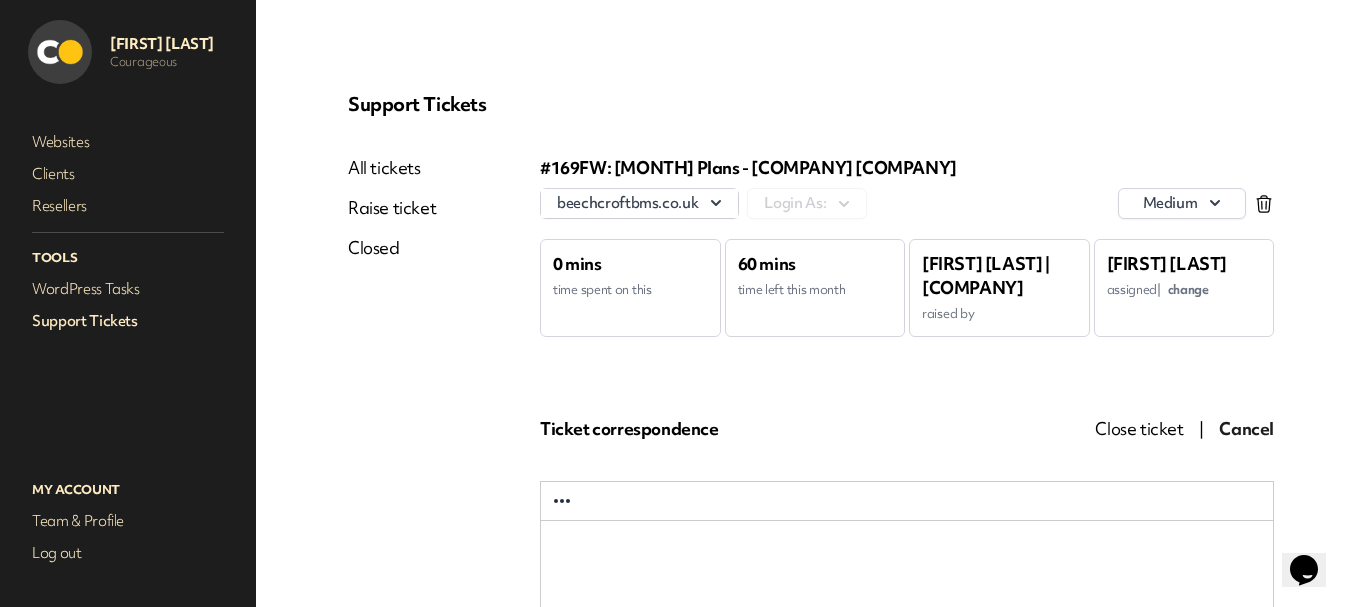 scroll, scrollTop: 0, scrollLeft: 0, axis: both 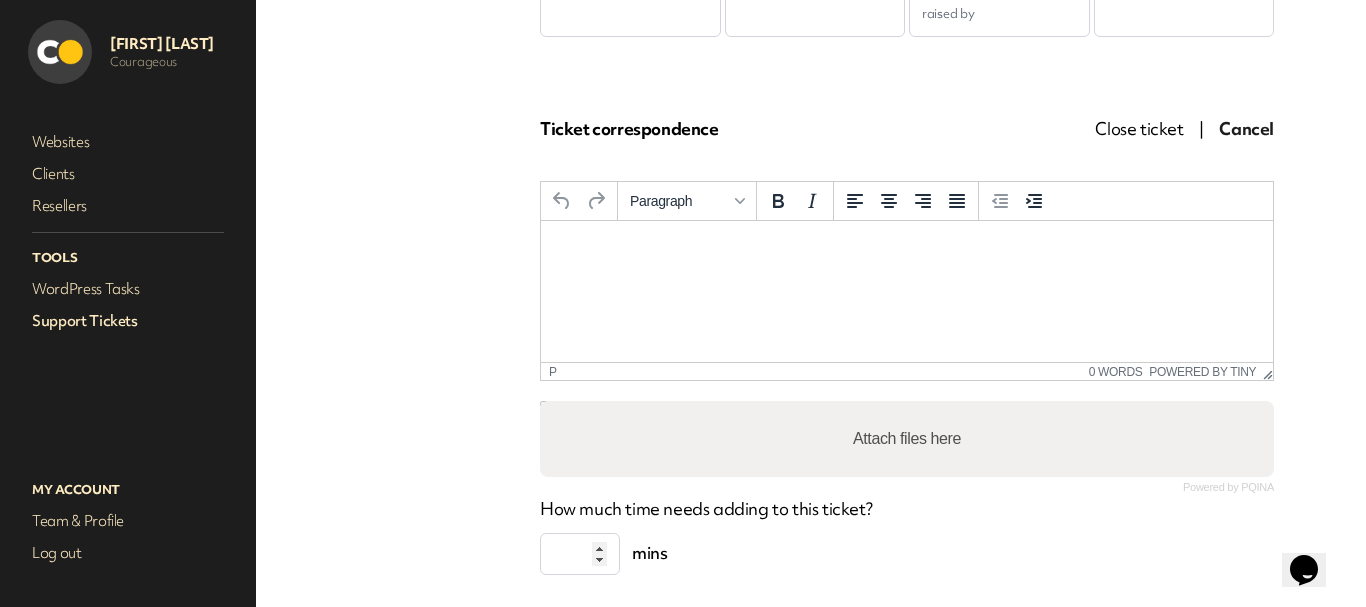 click at bounding box center (907, 248) 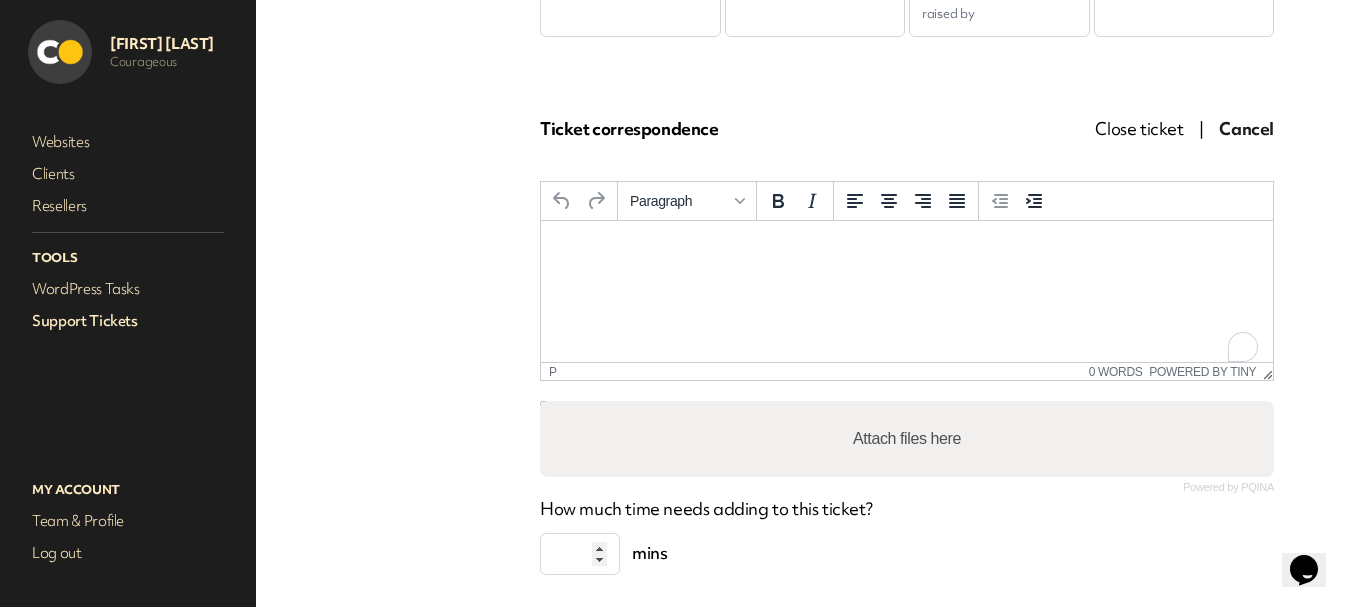 type 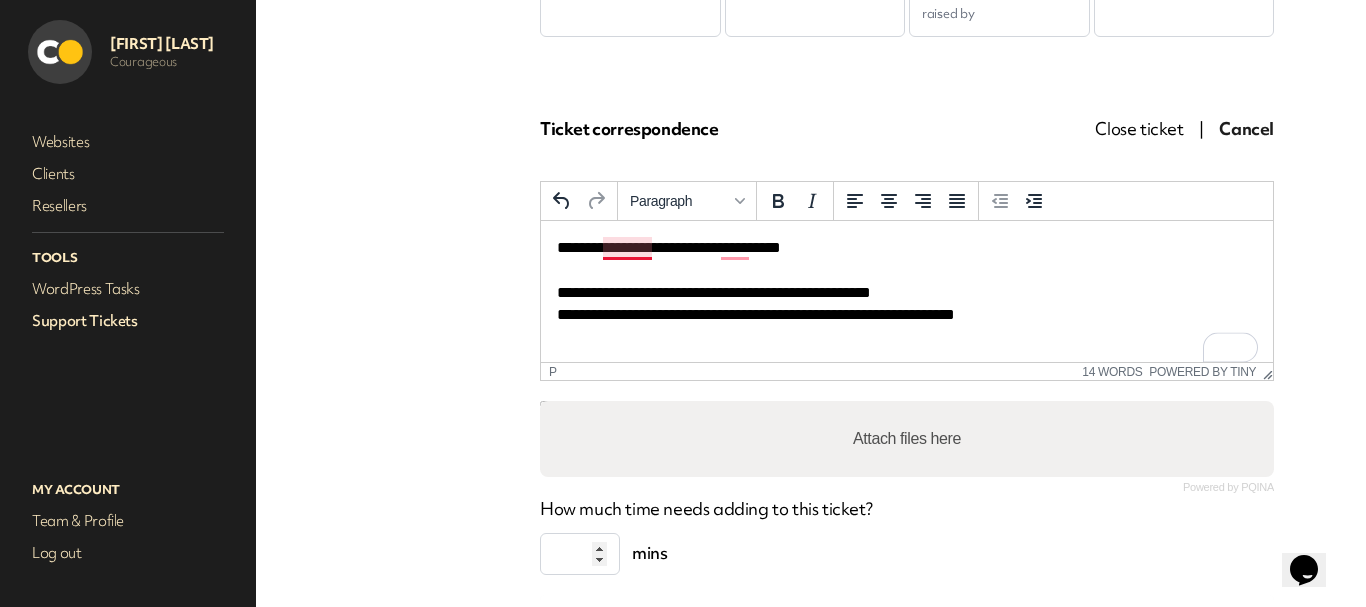 click on "**********" at bounding box center (899, 282) 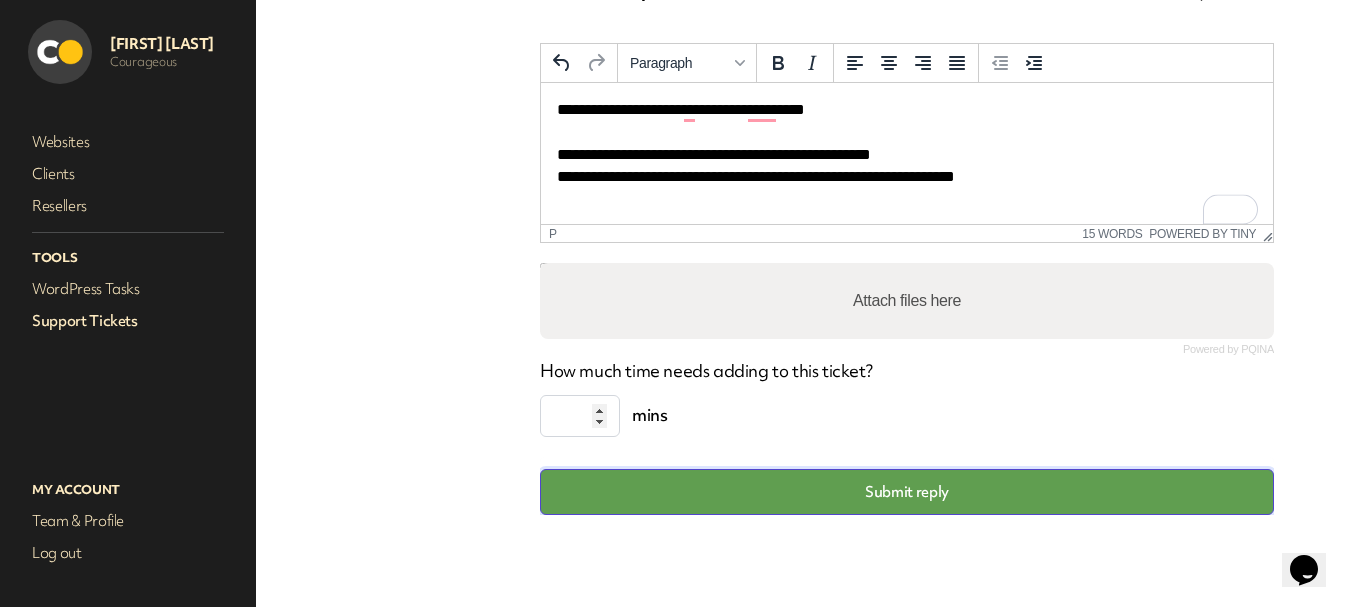 click on "Submit reply" at bounding box center [907, 492] 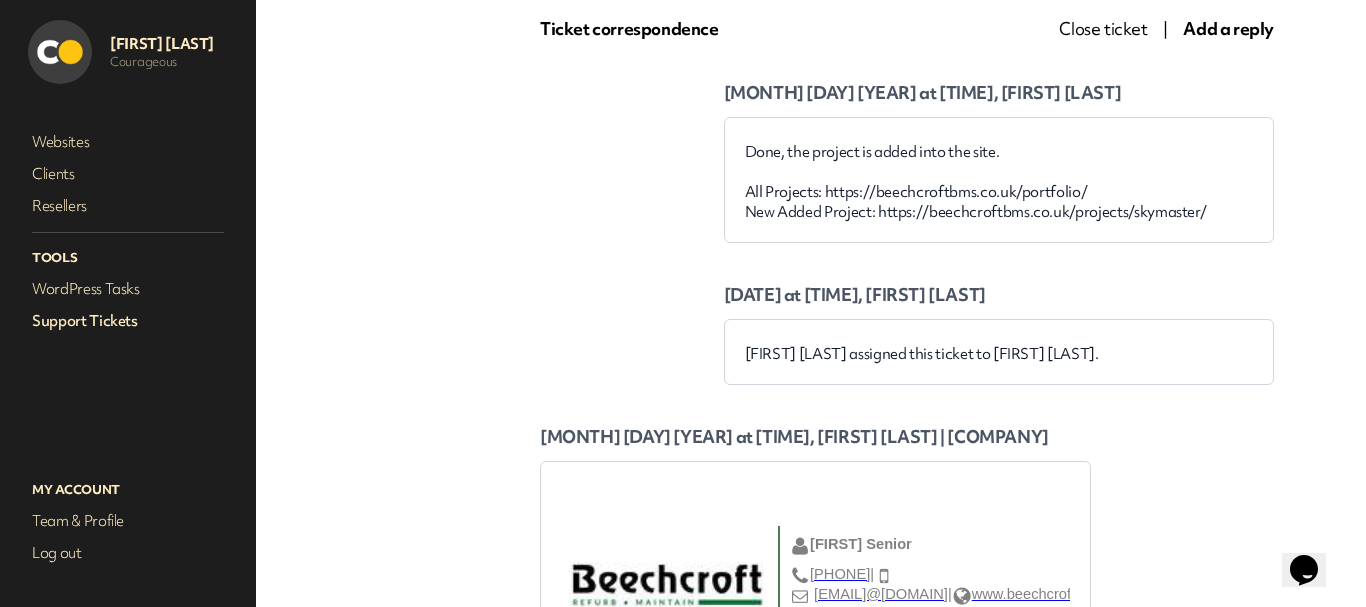 scroll, scrollTop: 438, scrollLeft: 0, axis: vertical 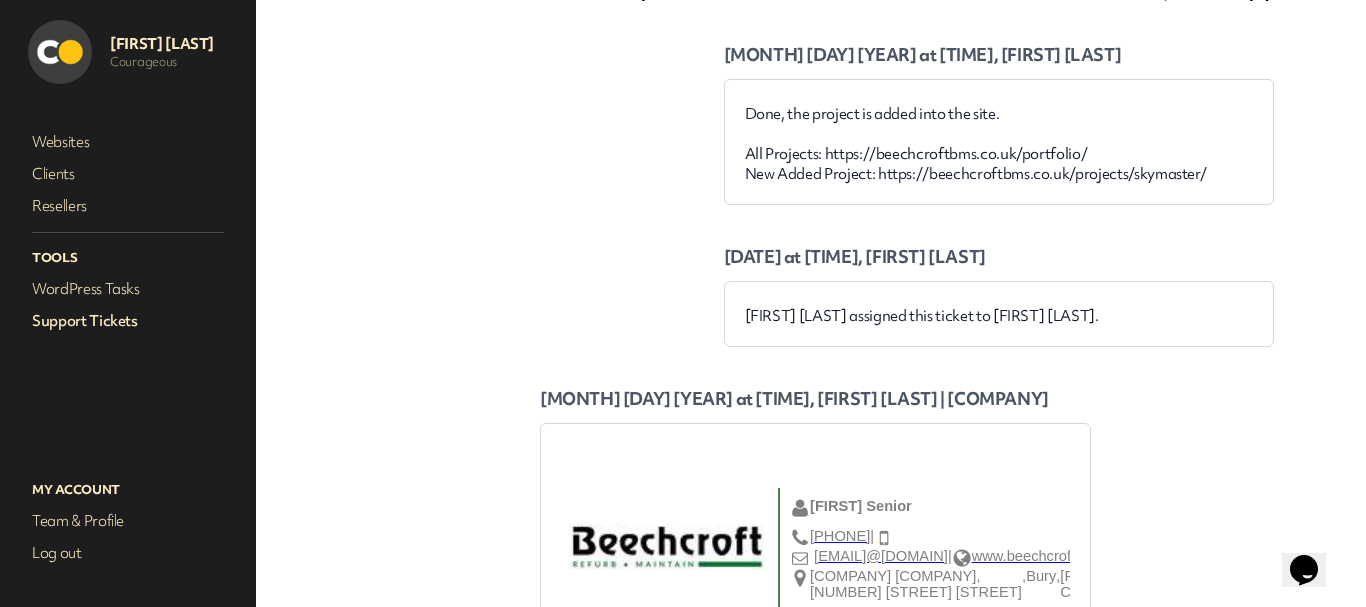 click on "Support Tickets" at bounding box center [128, 321] 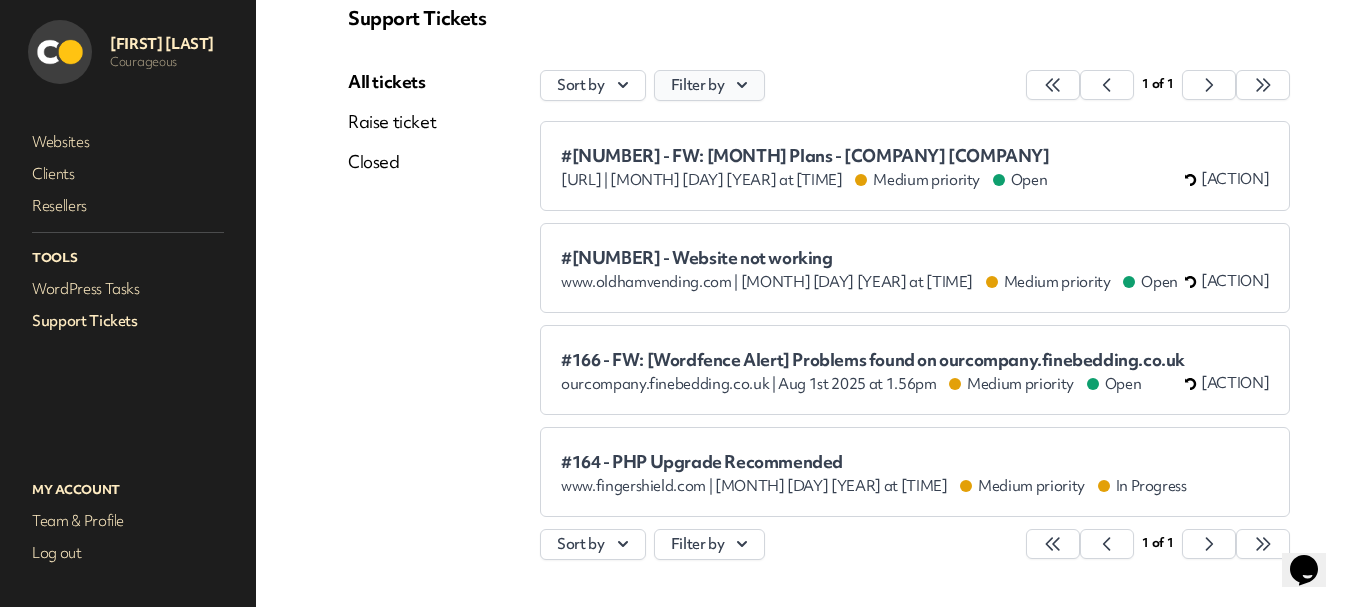scroll, scrollTop: 0, scrollLeft: 0, axis: both 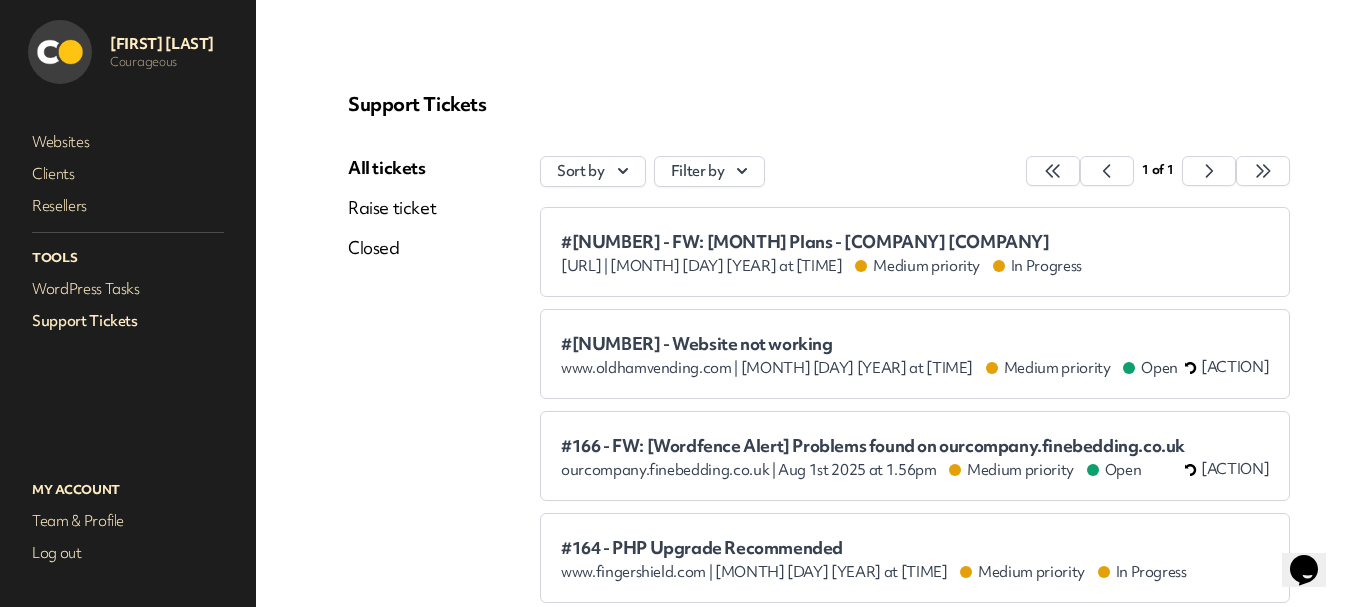 click on "#169 - FW: August Plans - Courageous [Beechcroft]" at bounding box center [821, 242] 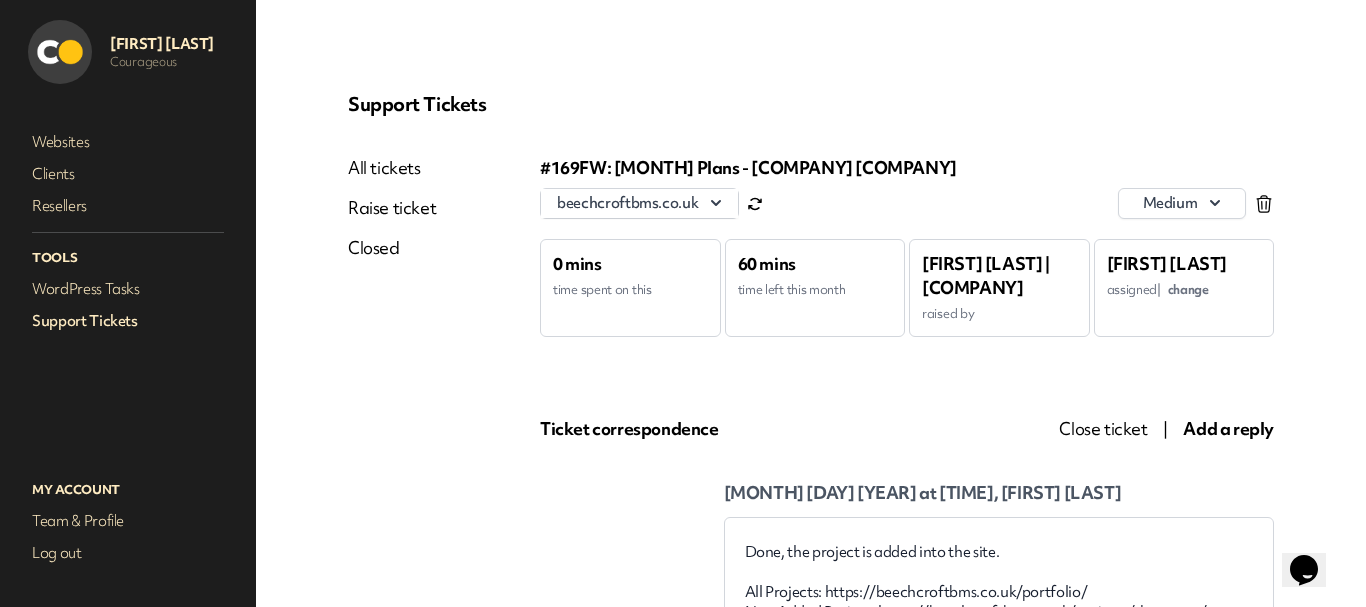 scroll, scrollTop: 0, scrollLeft: 0, axis: both 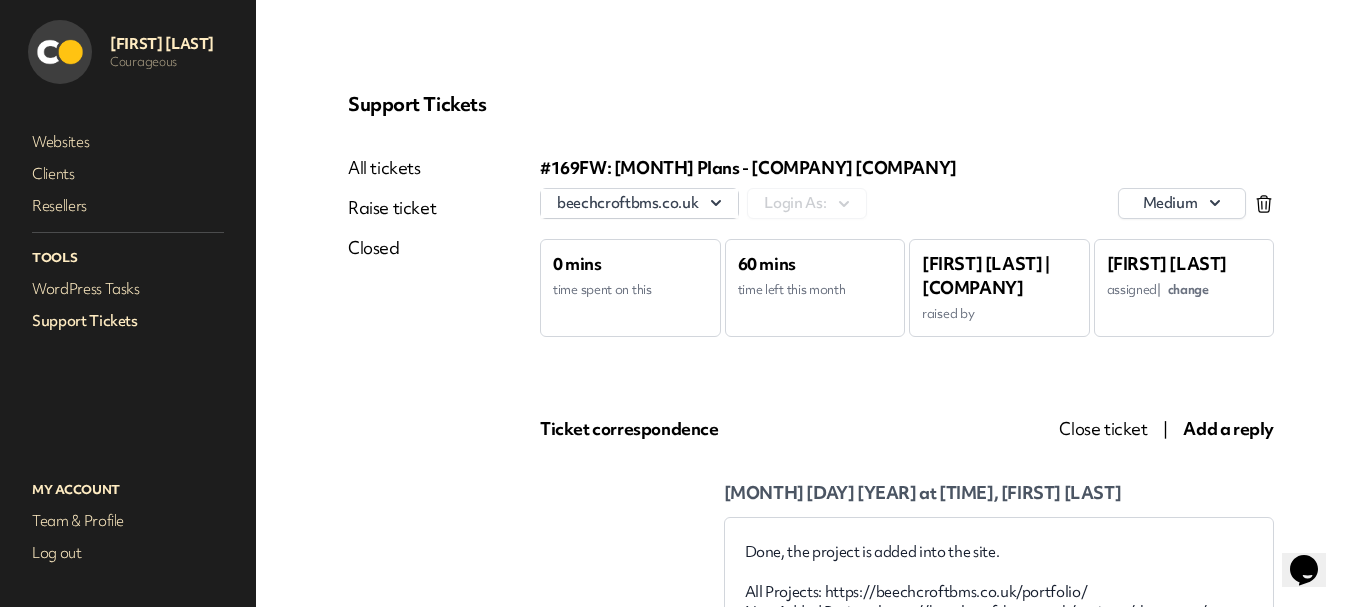 click on "Closed" at bounding box center [392, 248] 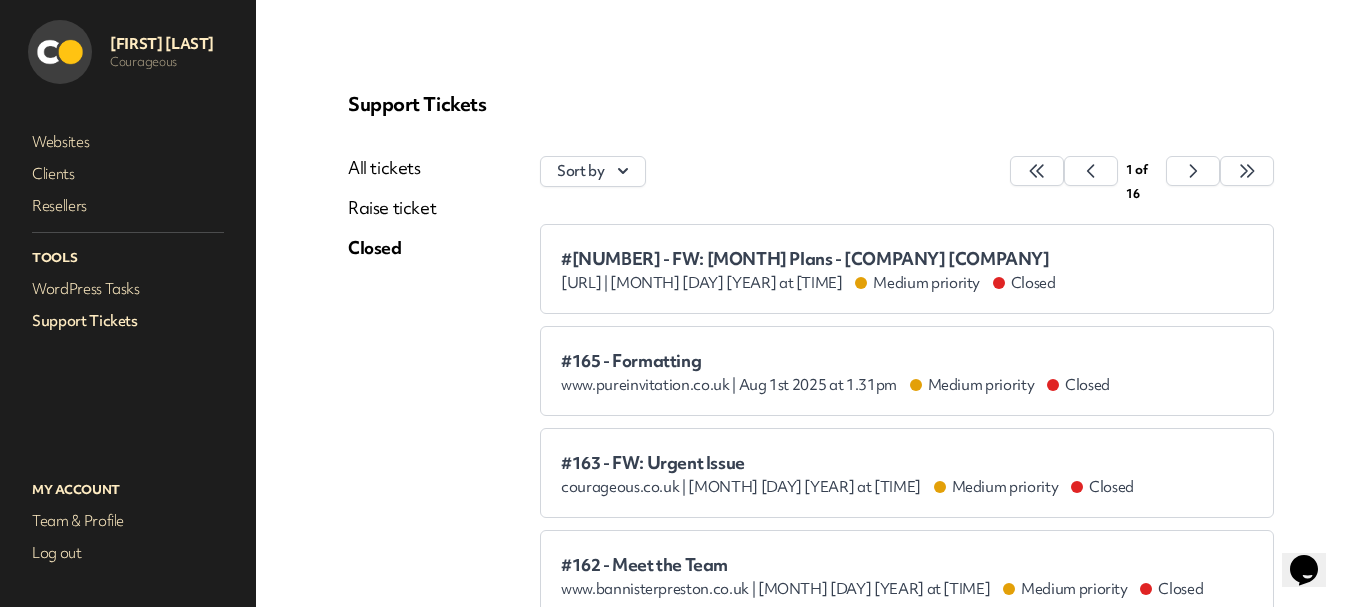 click on "#168 - FW: August Plans - Courageous [Beechcroft]" at bounding box center [808, 259] 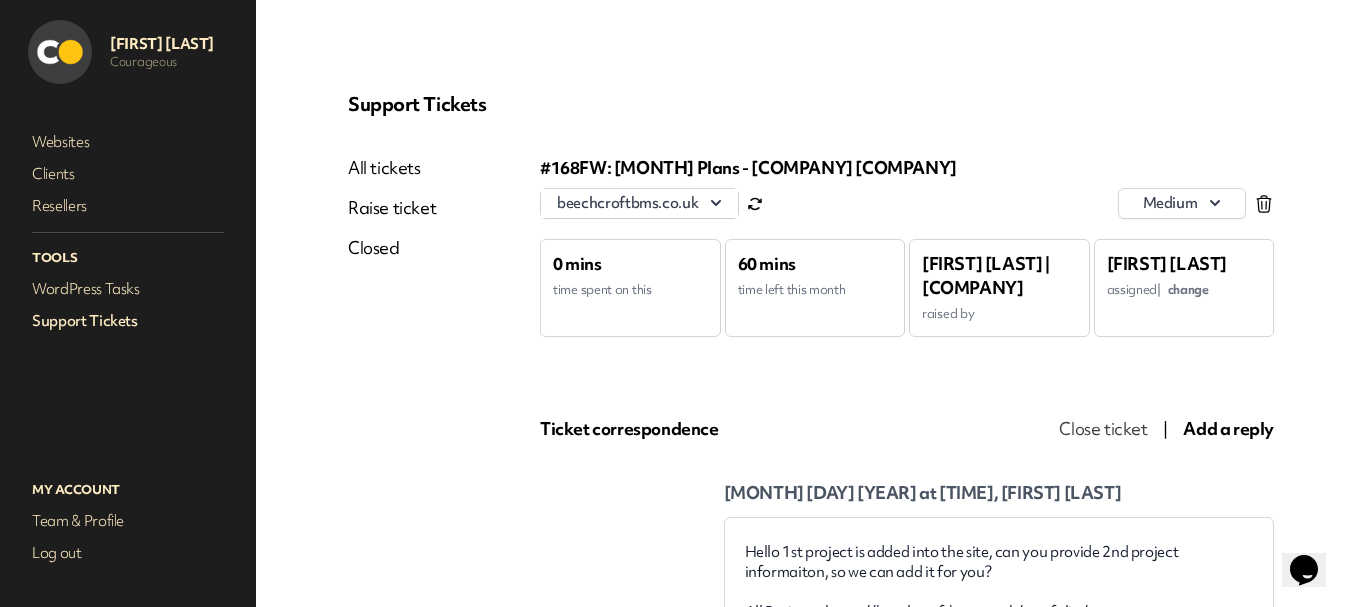 scroll, scrollTop: 0, scrollLeft: 0, axis: both 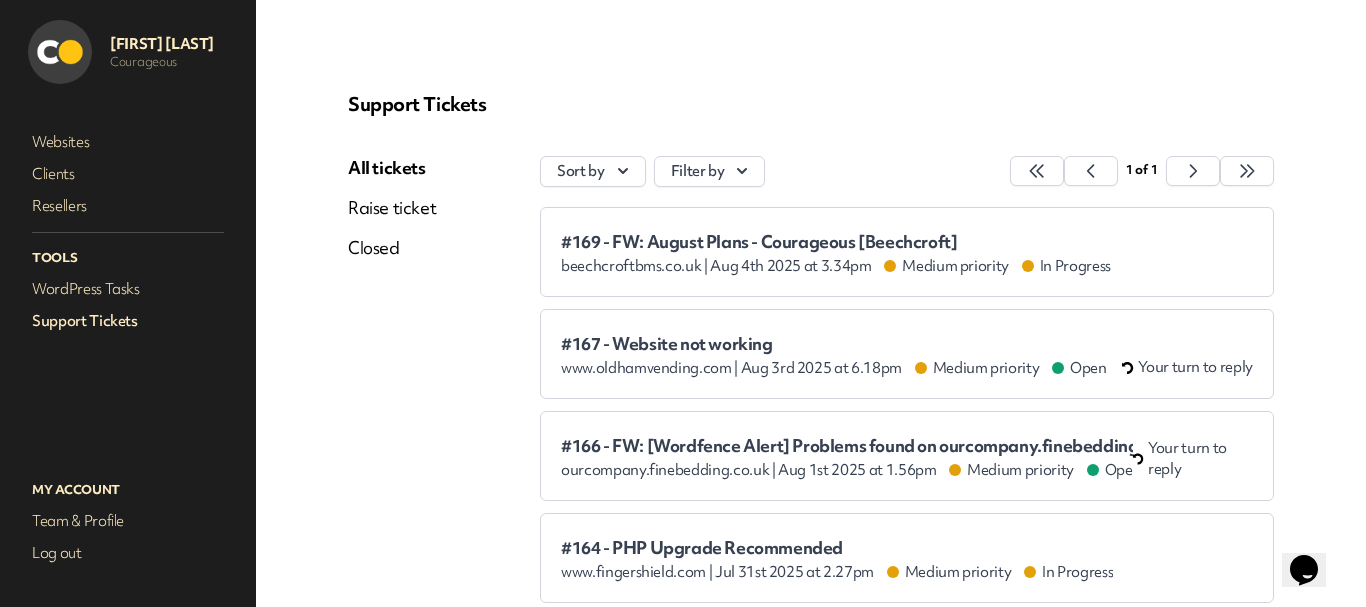 click on "#167 - Website not working" at bounding box center [834, 344] 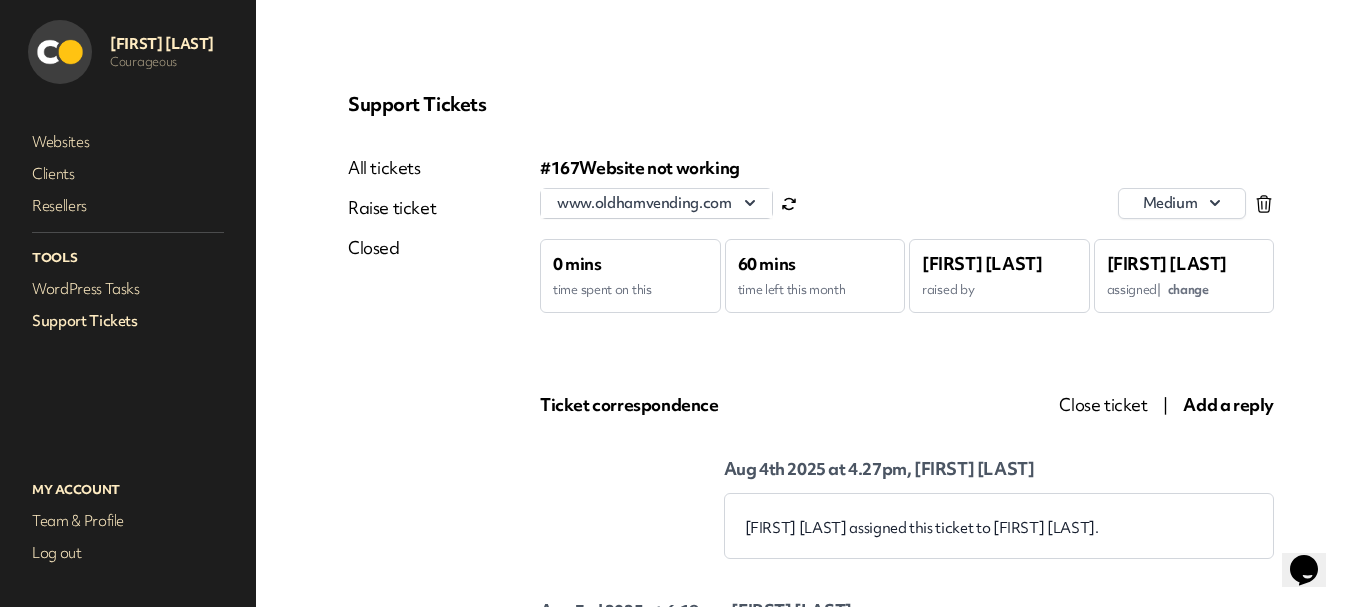 scroll, scrollTop: 0, scrollLeft: 0, axis: both 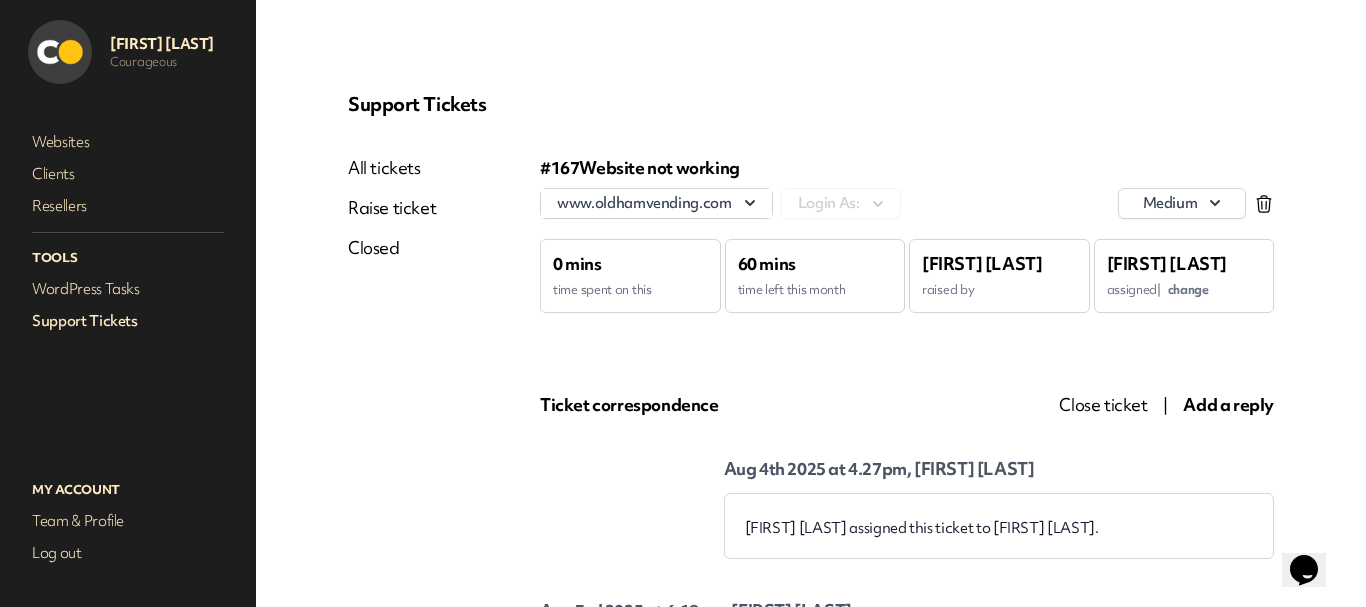 click on "Close ticket" at bounding box center (1103, 404) 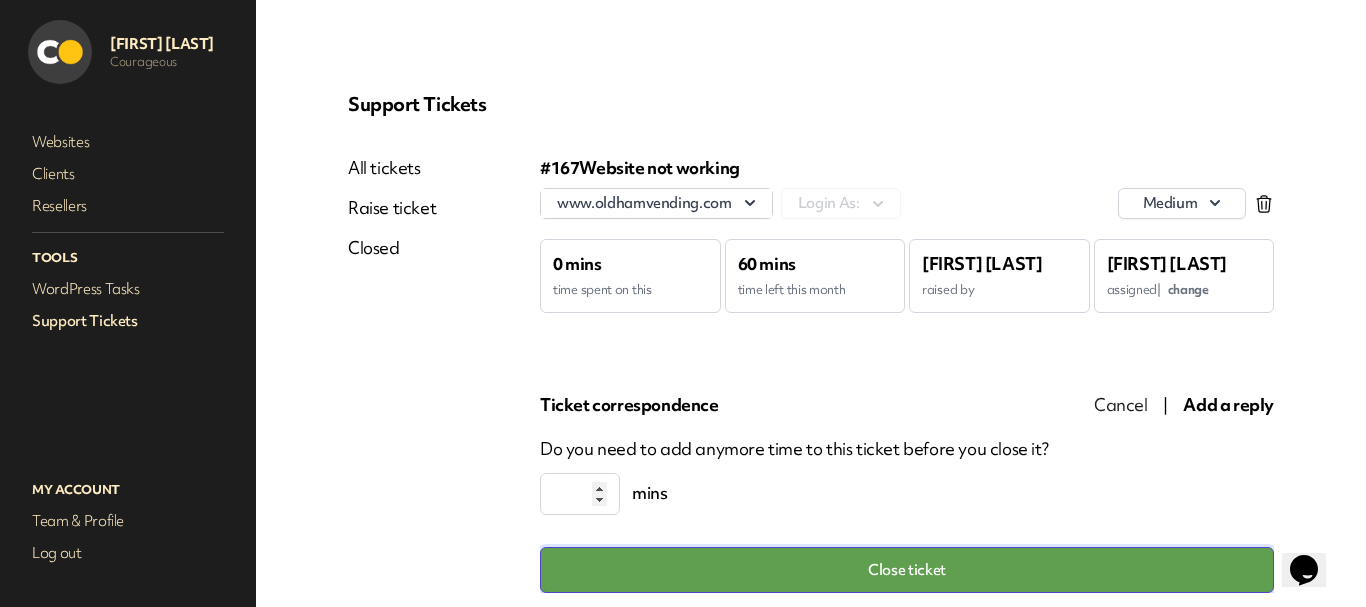click on "Close ticket" at bounding box center [907, 570] 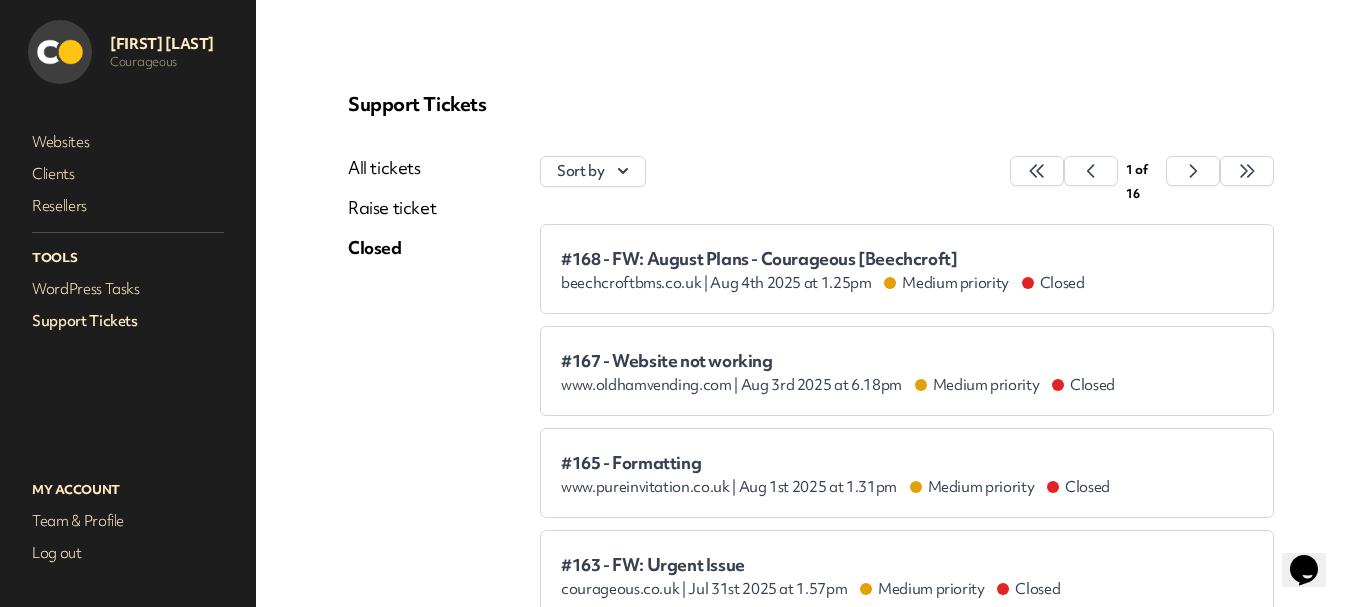 click on "All tickets" at bounding box center (392, 168) 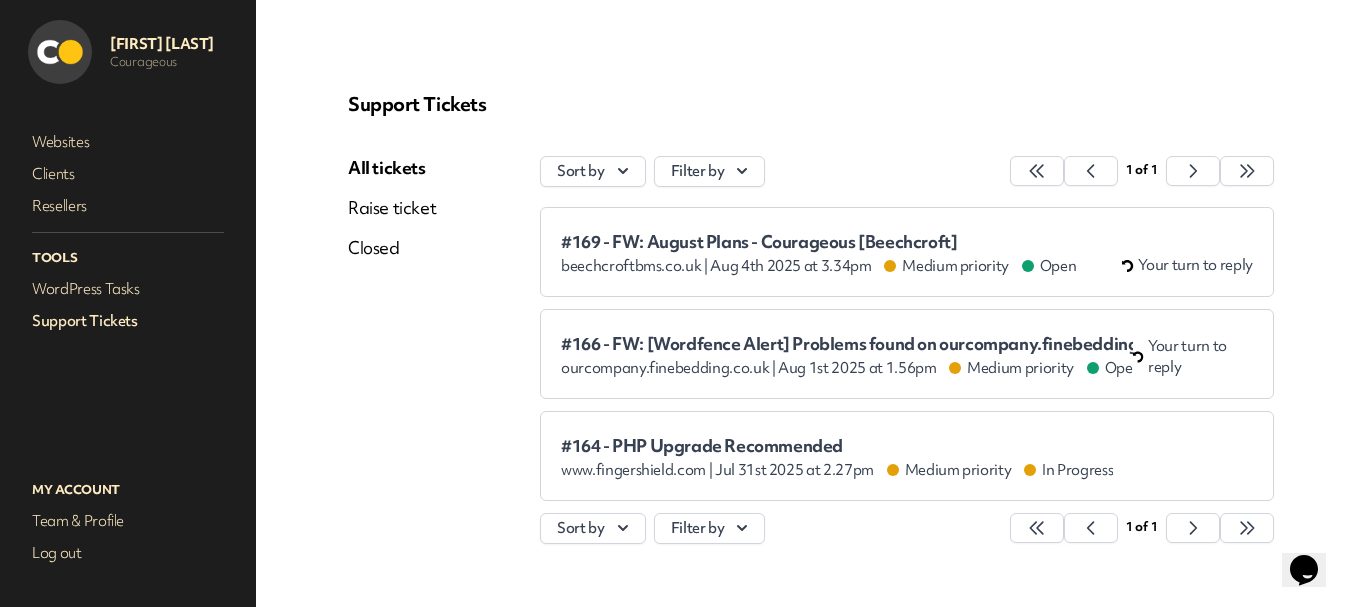 click on "All tickets" at bounding box center (392, 168) 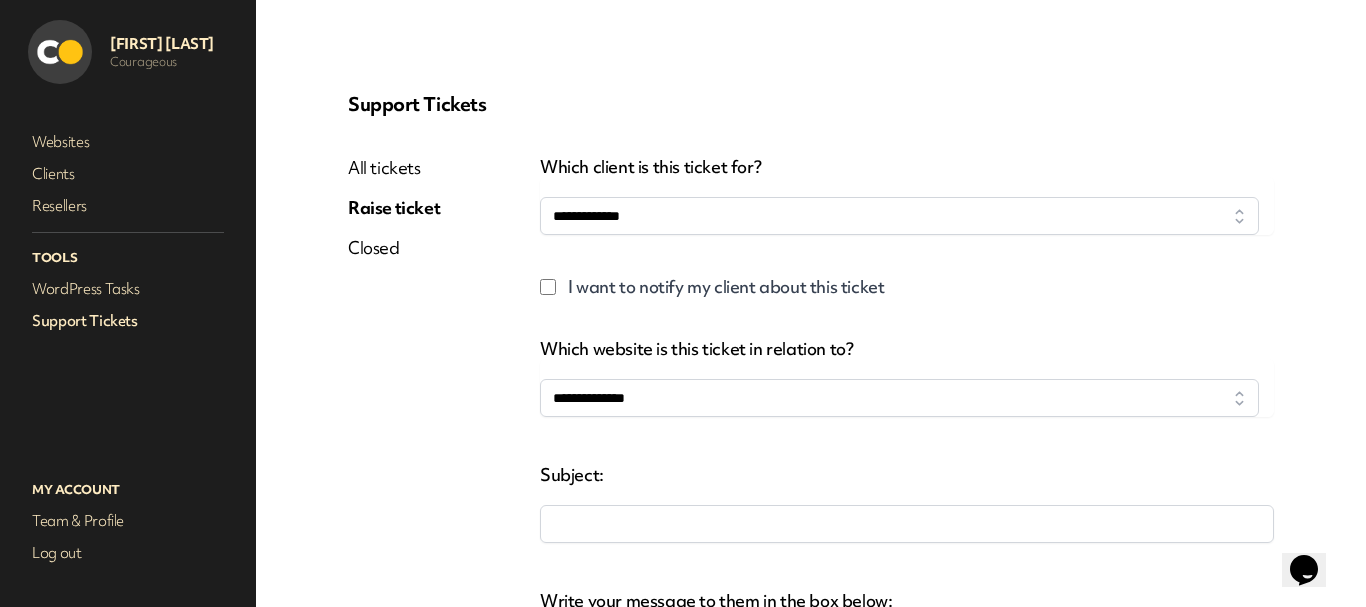click on "All tickets" at bounding box center [394, 168] 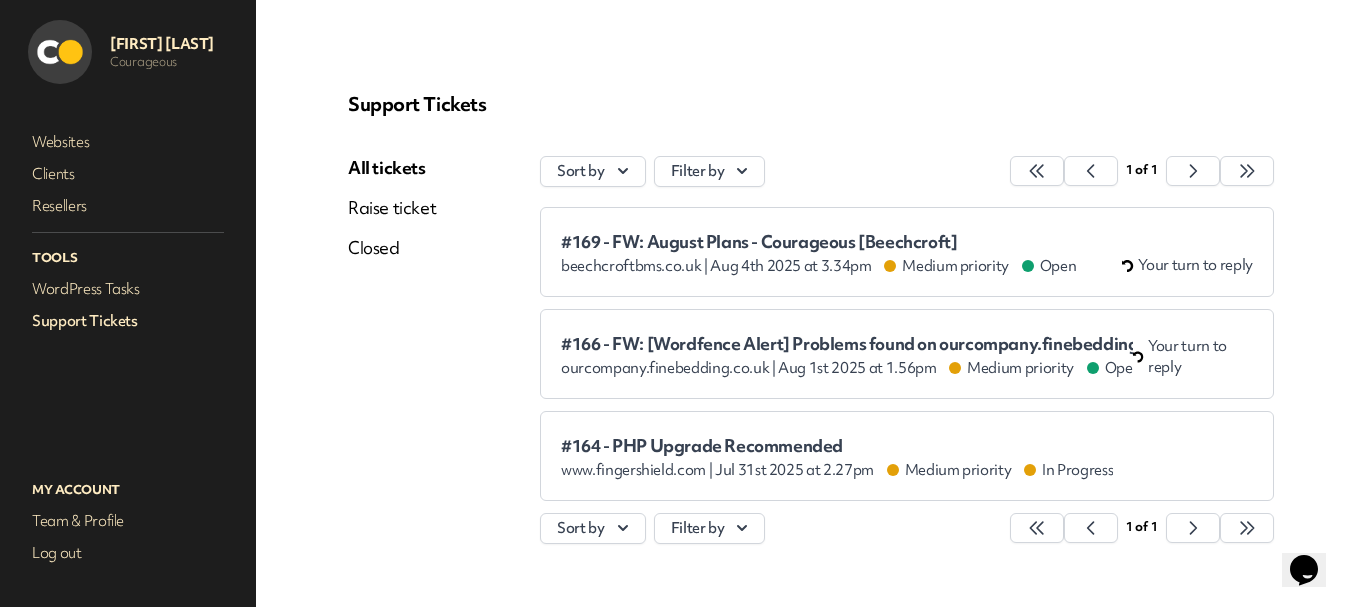 click on "#169 - FW: August Plans - Courageous [Beechcroft]" at bounding box center (818, 242) 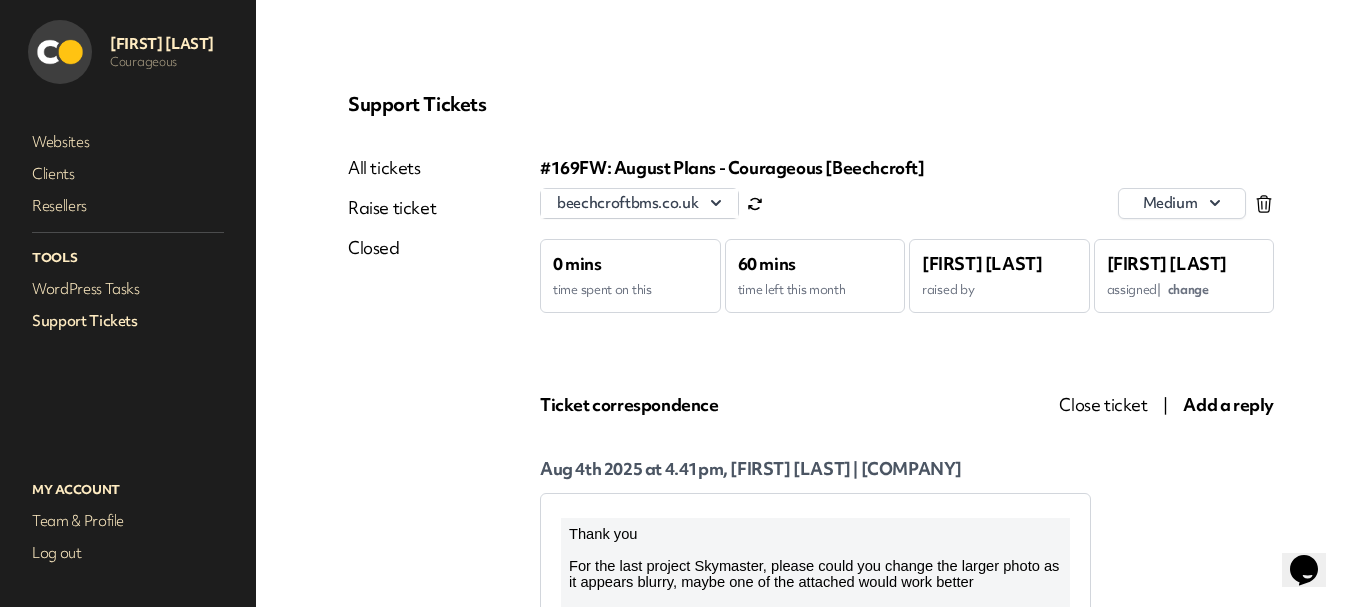 scroll, scrollTop: 0, scrollLeft: 0, axis: both 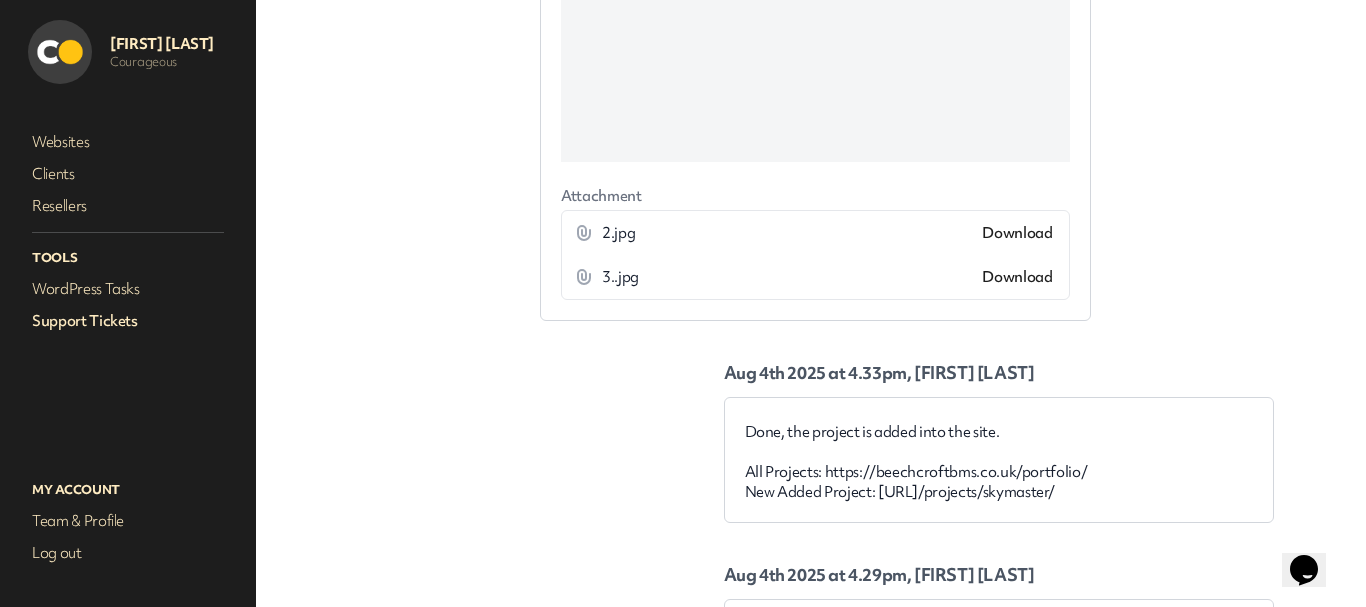 click on "Download" at bounding box center [1017, 233] 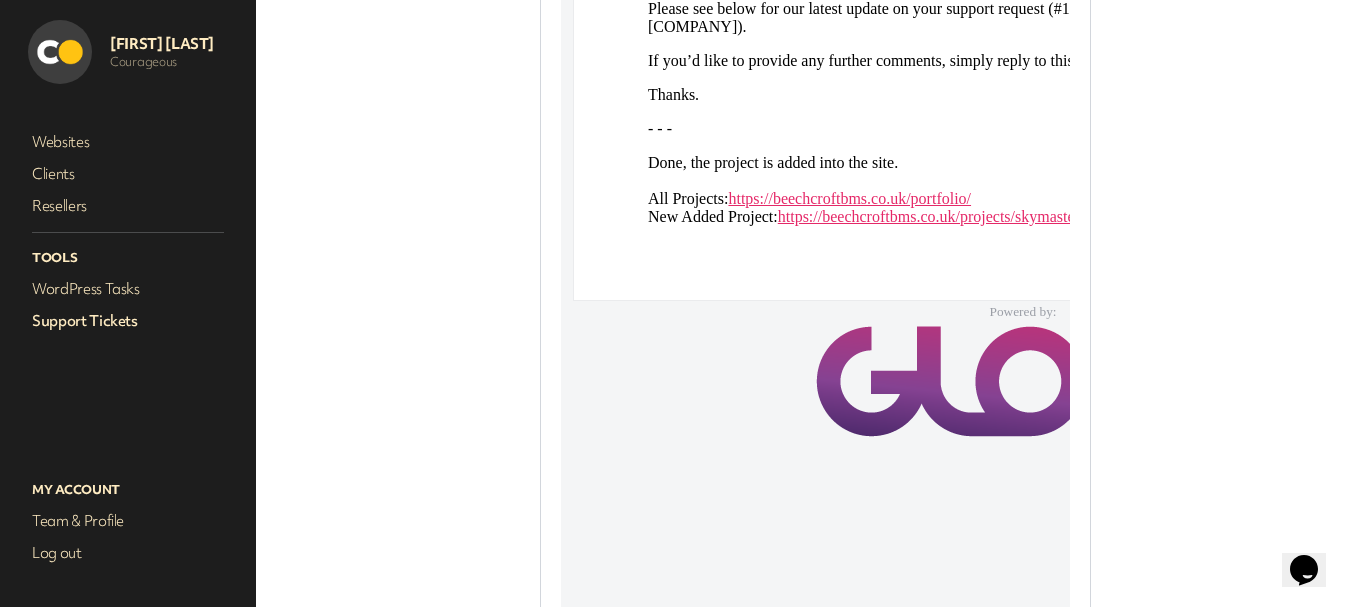 click on "Support Tickets" at bounding box center [128, 321] 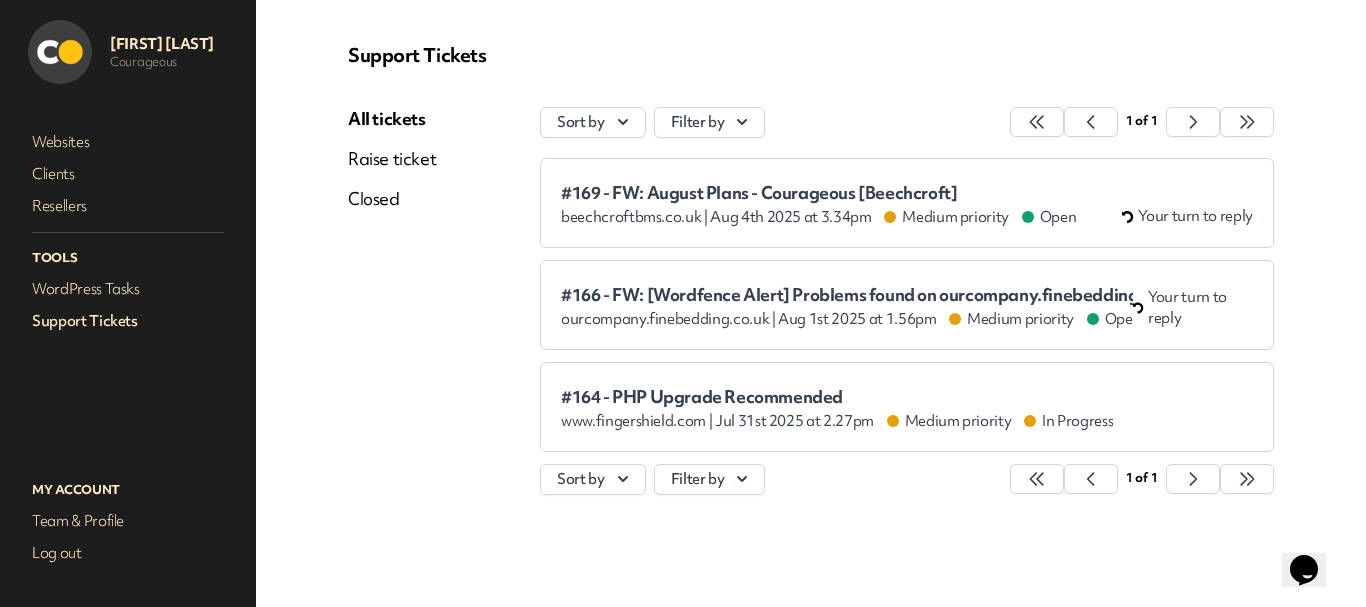 scroll, scrollTop: 49, scrollLeft: 0, axis: vertical 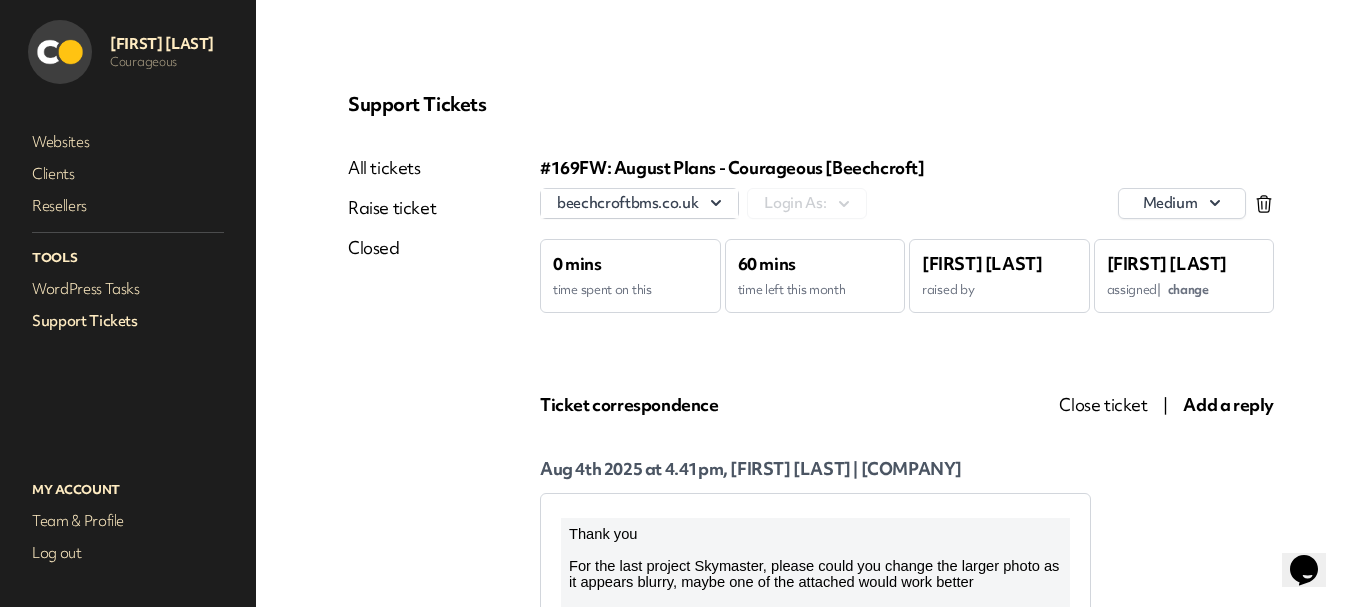 click on "Add a reply" at bounding box center (1228, 404) 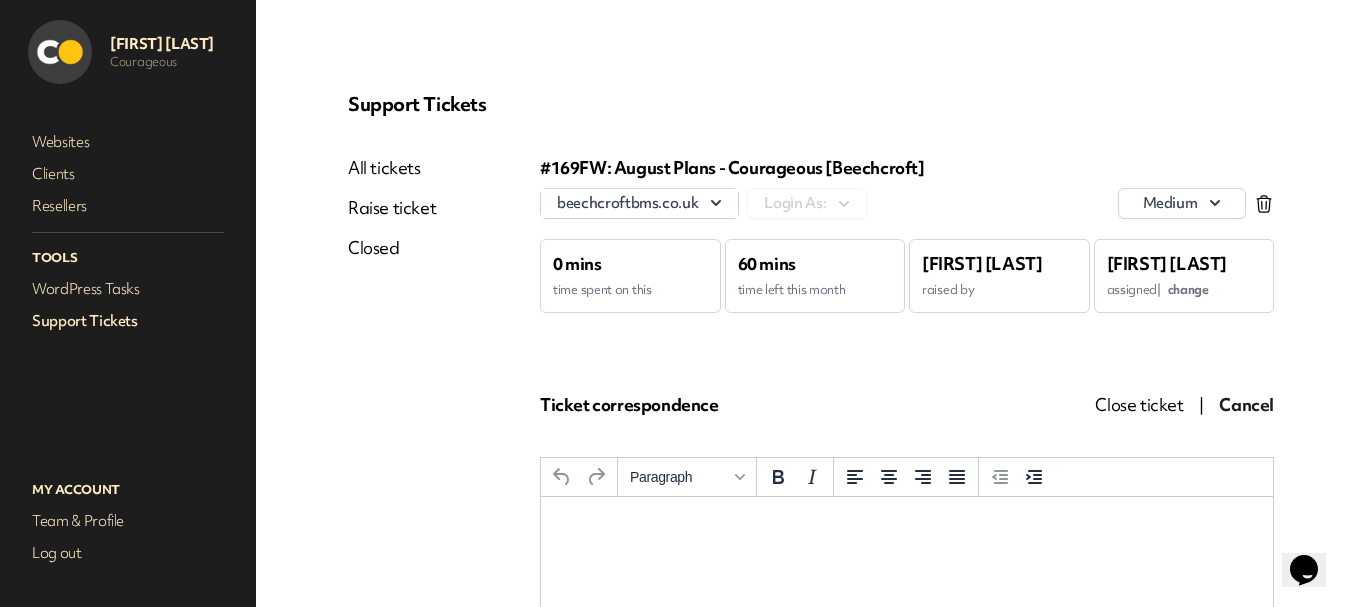scroll, scrollTop: 0, scrollLeft: 0, axis: both 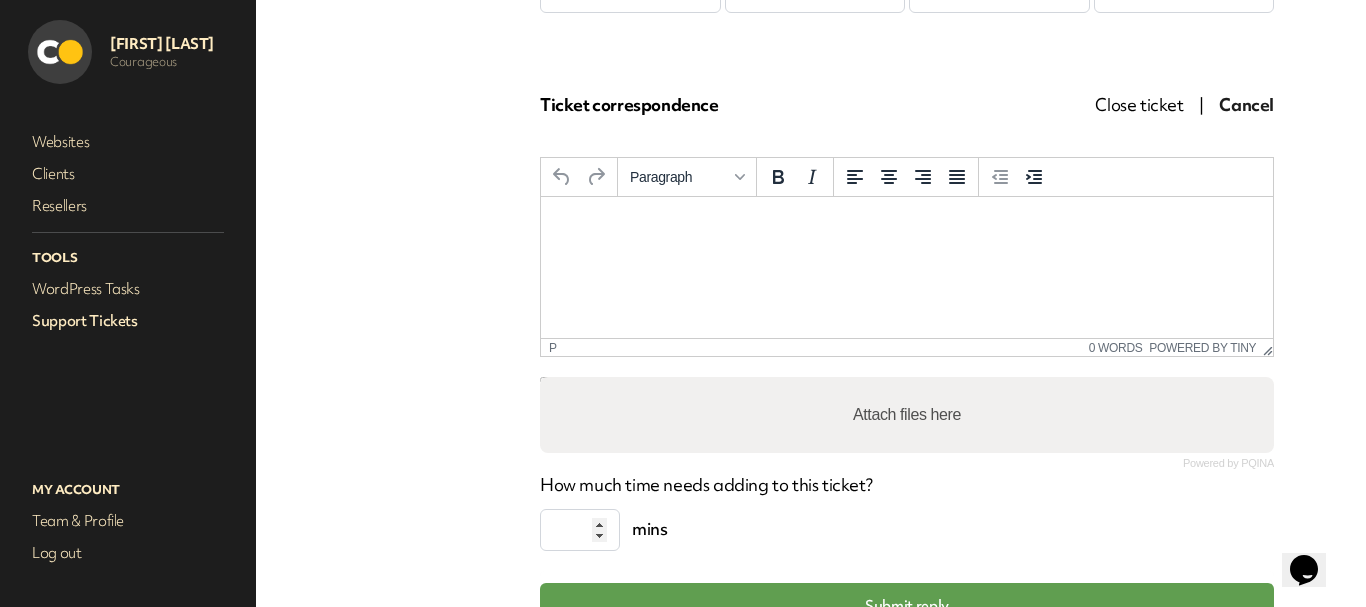 click at bounding box center [907, 224] 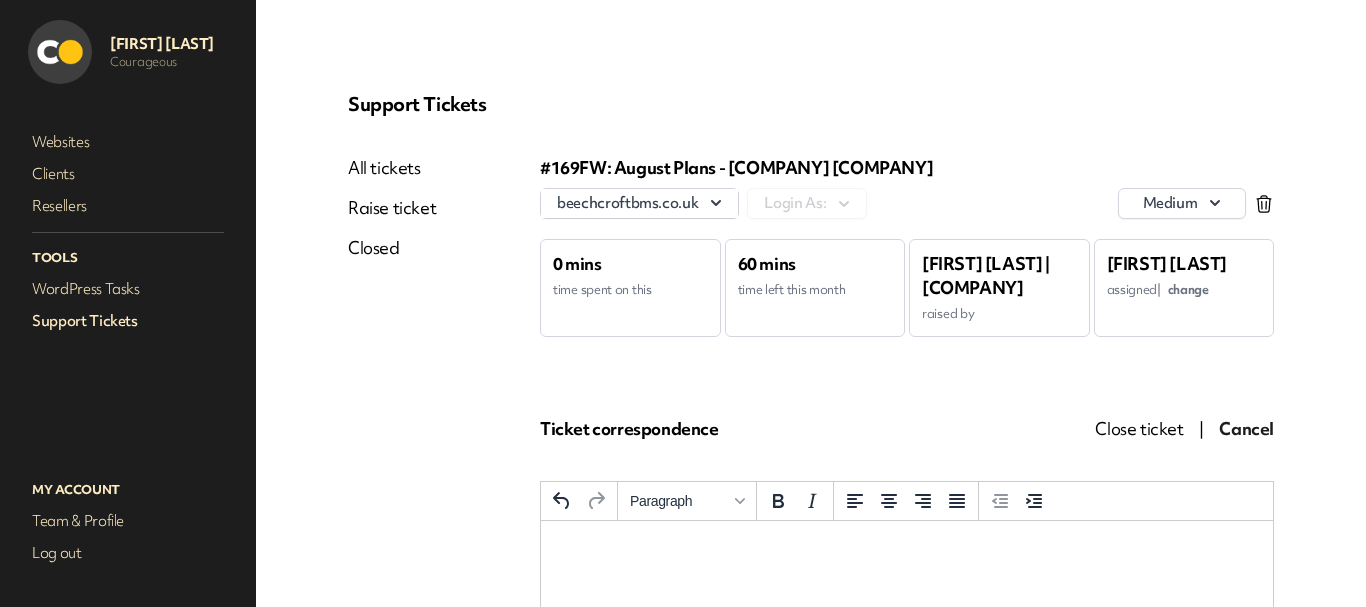 scroll, scrollTop: 0, scrollLeft: 0, axis: both 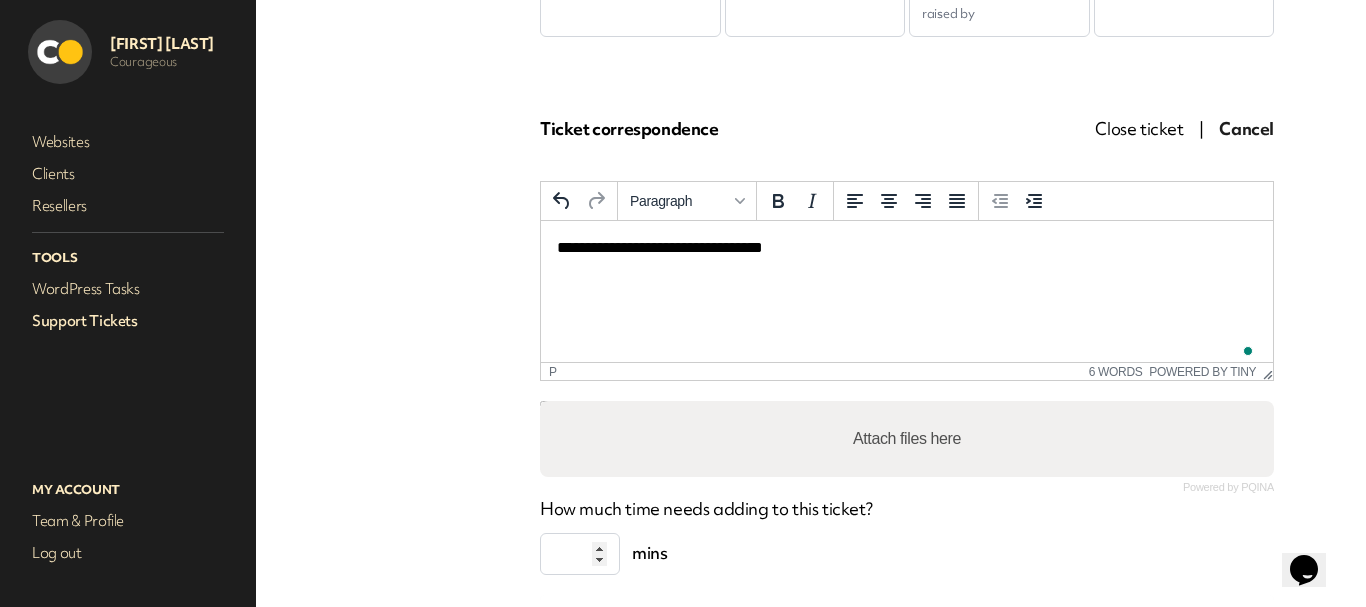 type 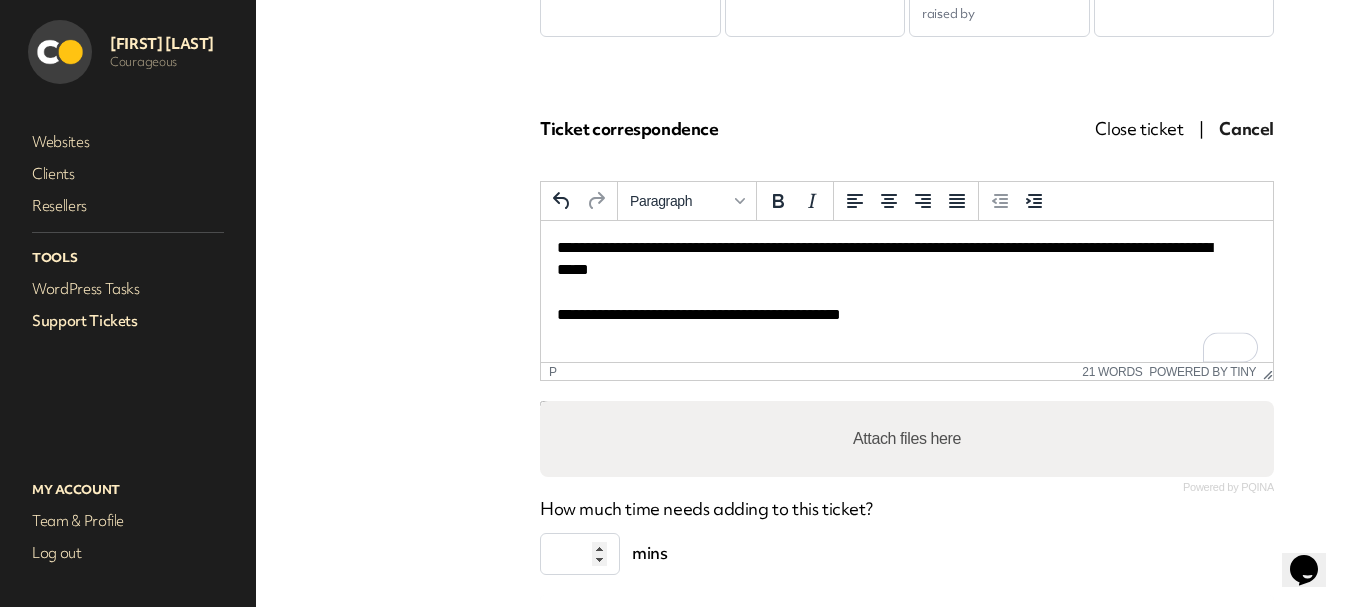 click on "**********" at bounding box center (899, 282) 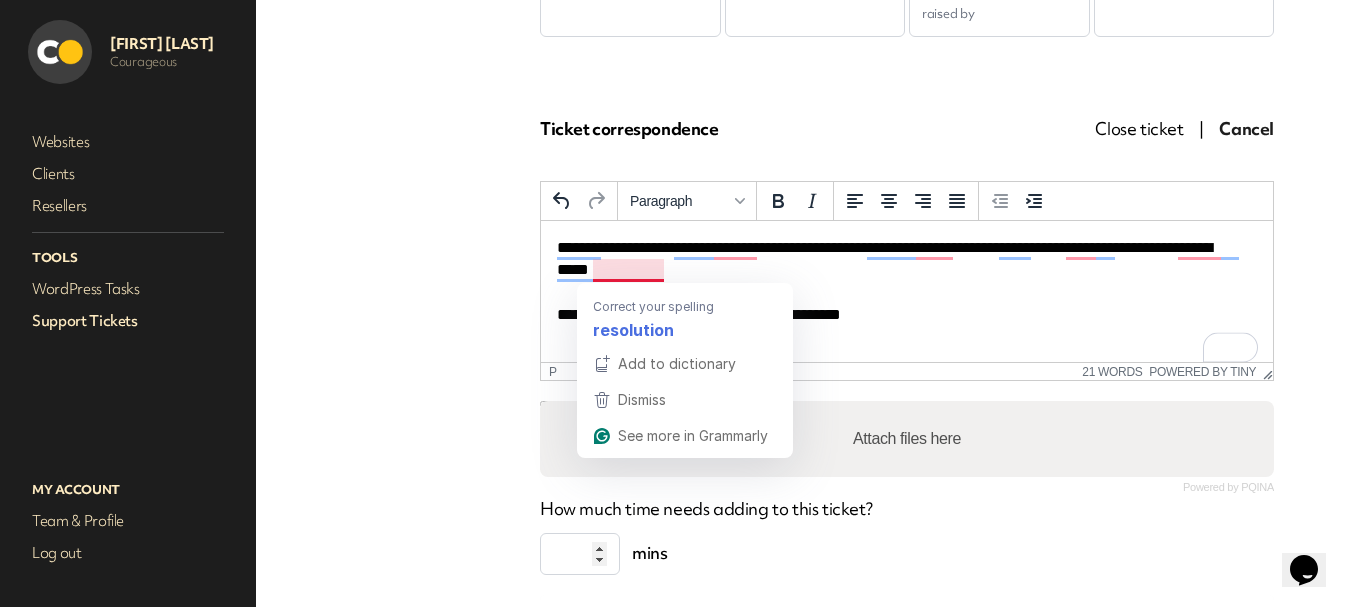 click on "**********" at bounding box center [899, 282] 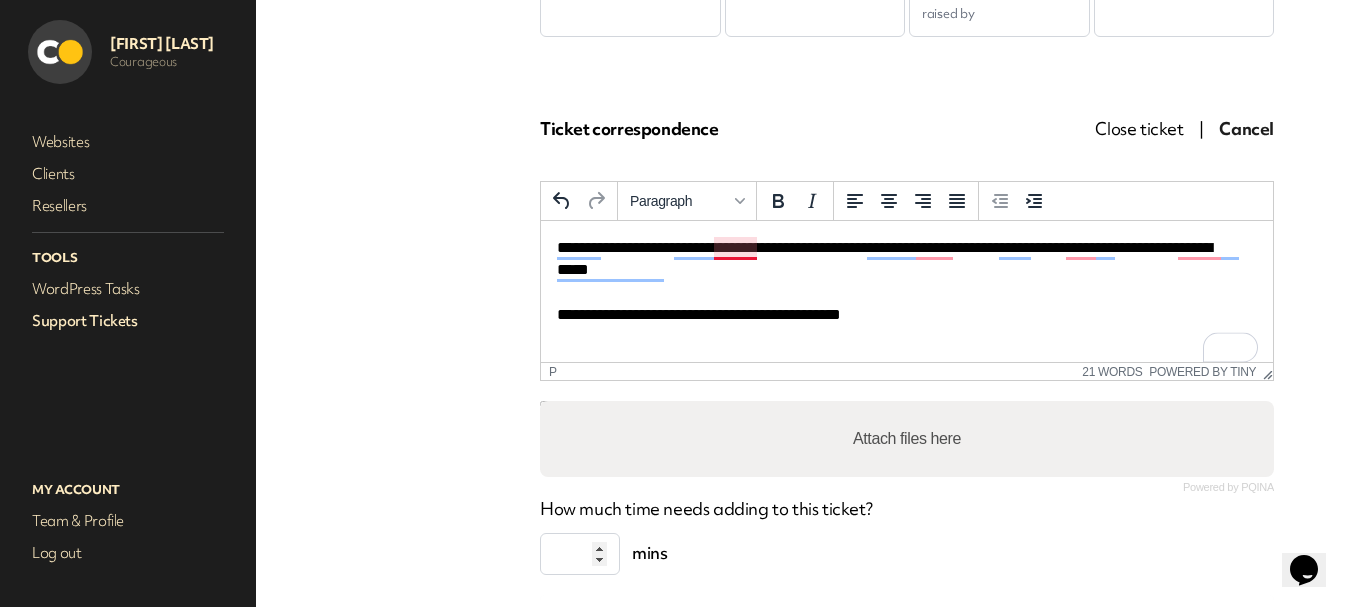 click on "**********" at bounding box center [899, 282] 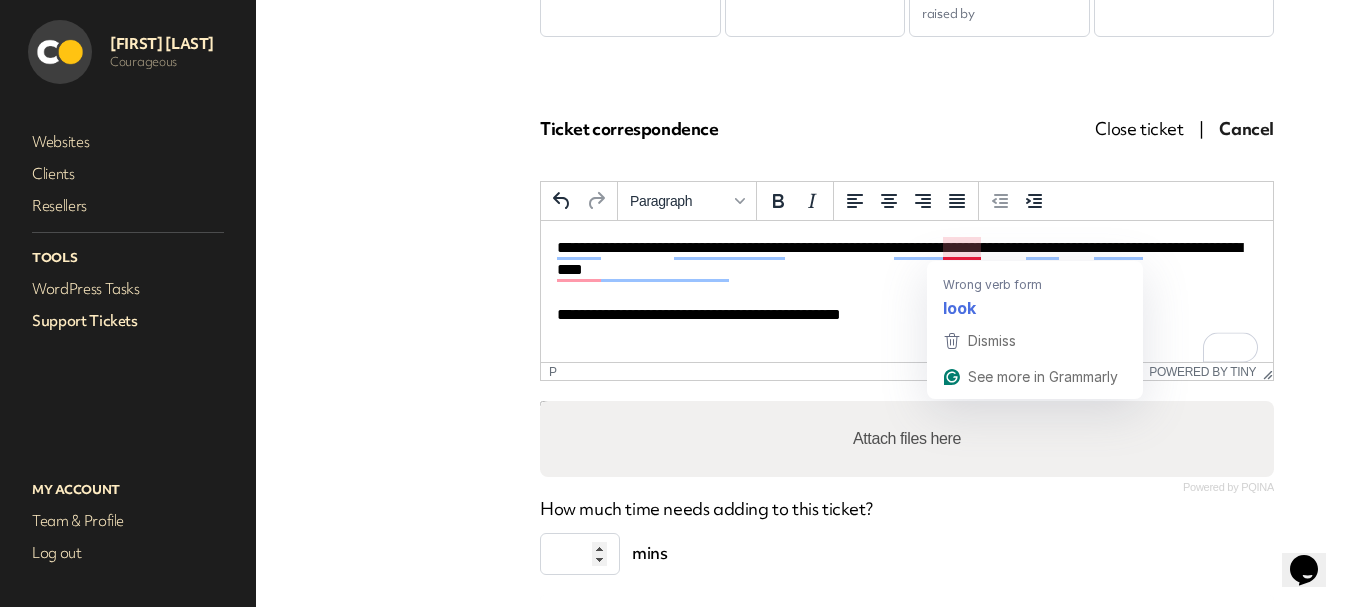 click on "**********" at bounding box center [899, 282] 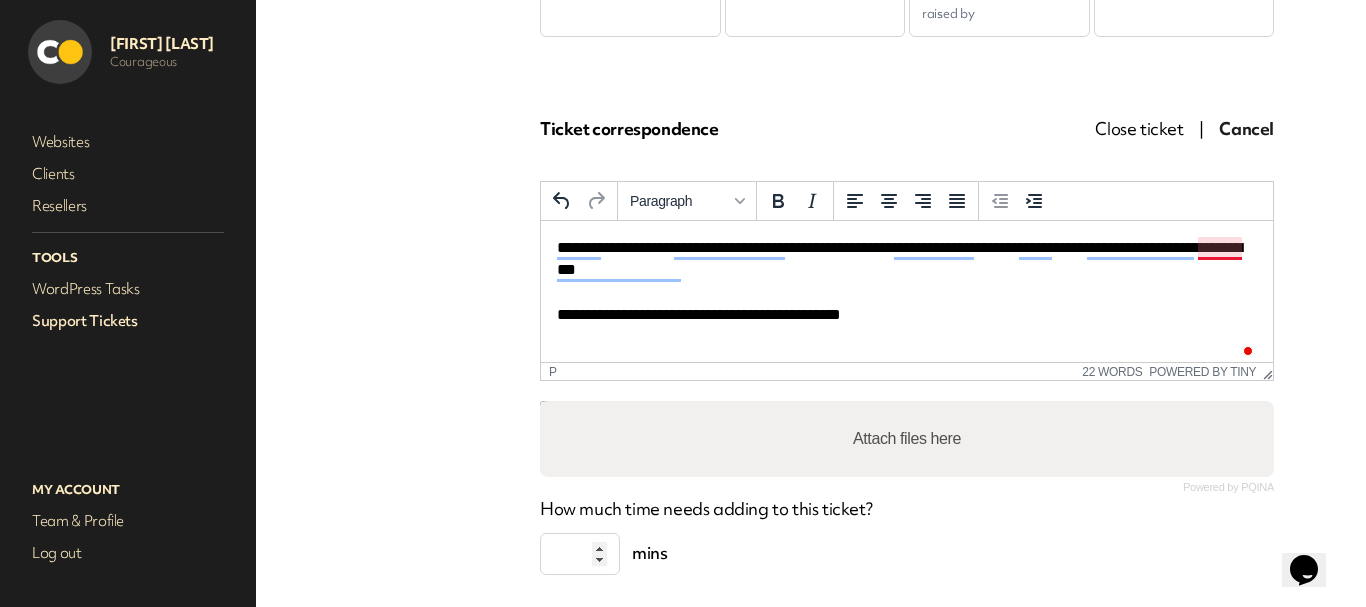 click on "**********" at bounding box center (899, 282) 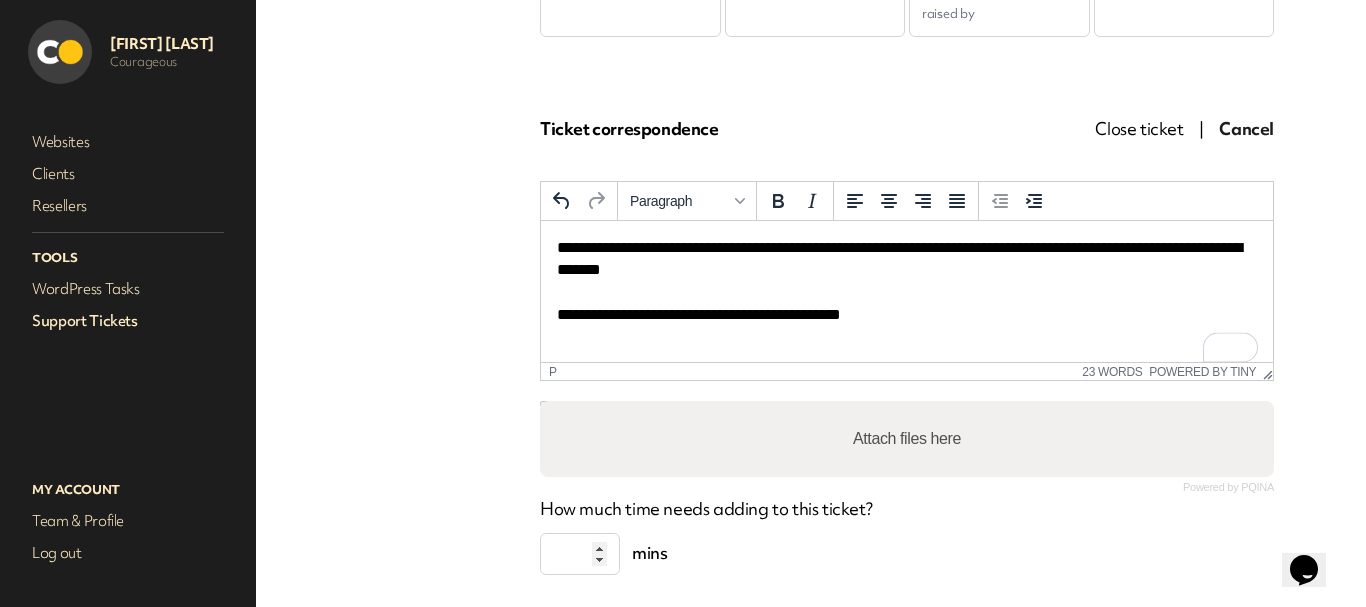 click on "**********" at bounding box center (899, 282) 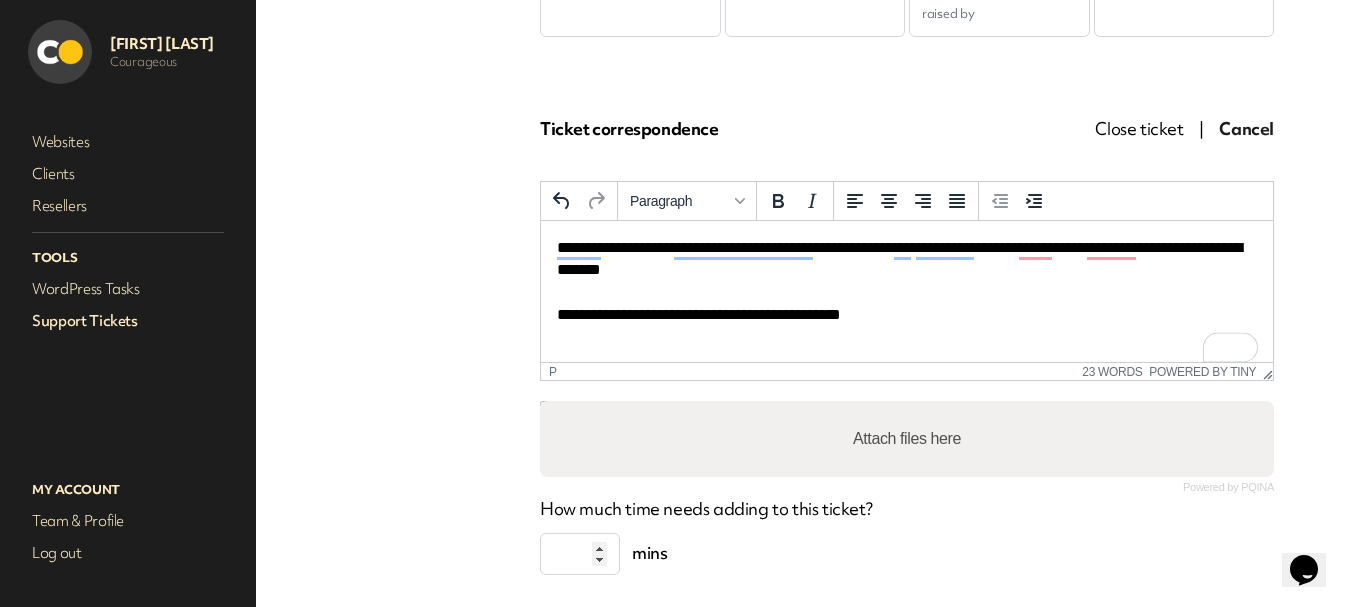 click on "**********" at bounding box center (899, 282) 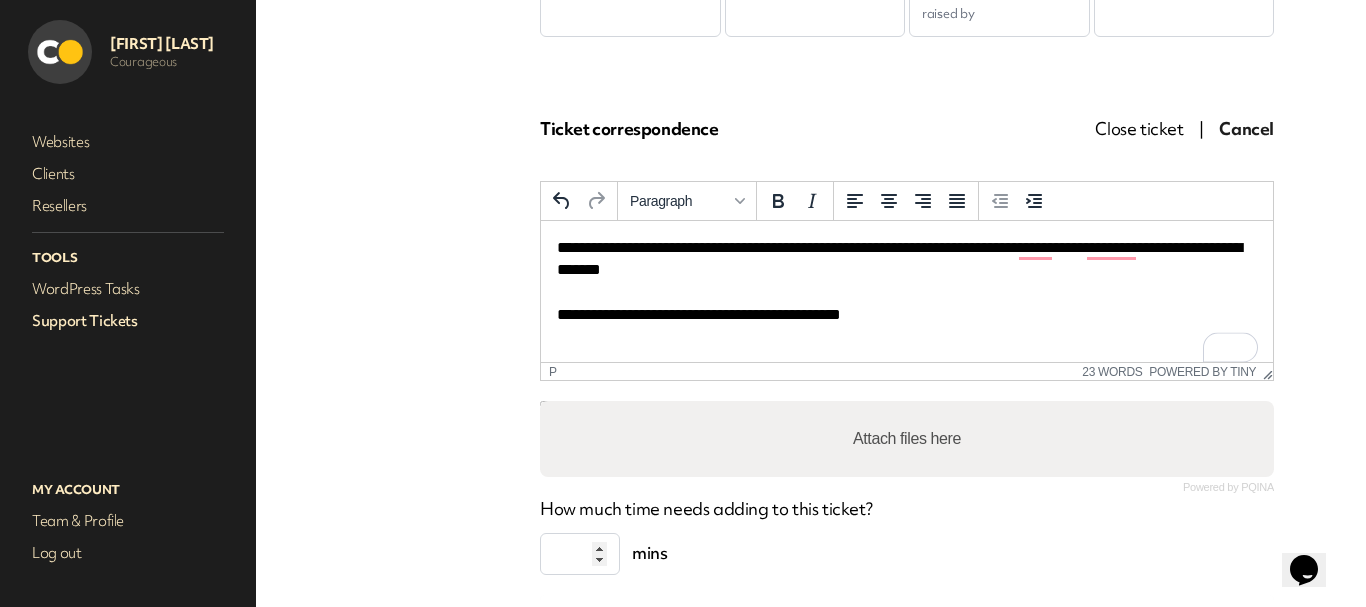 click on "**********" at bounding box center [899, 282] 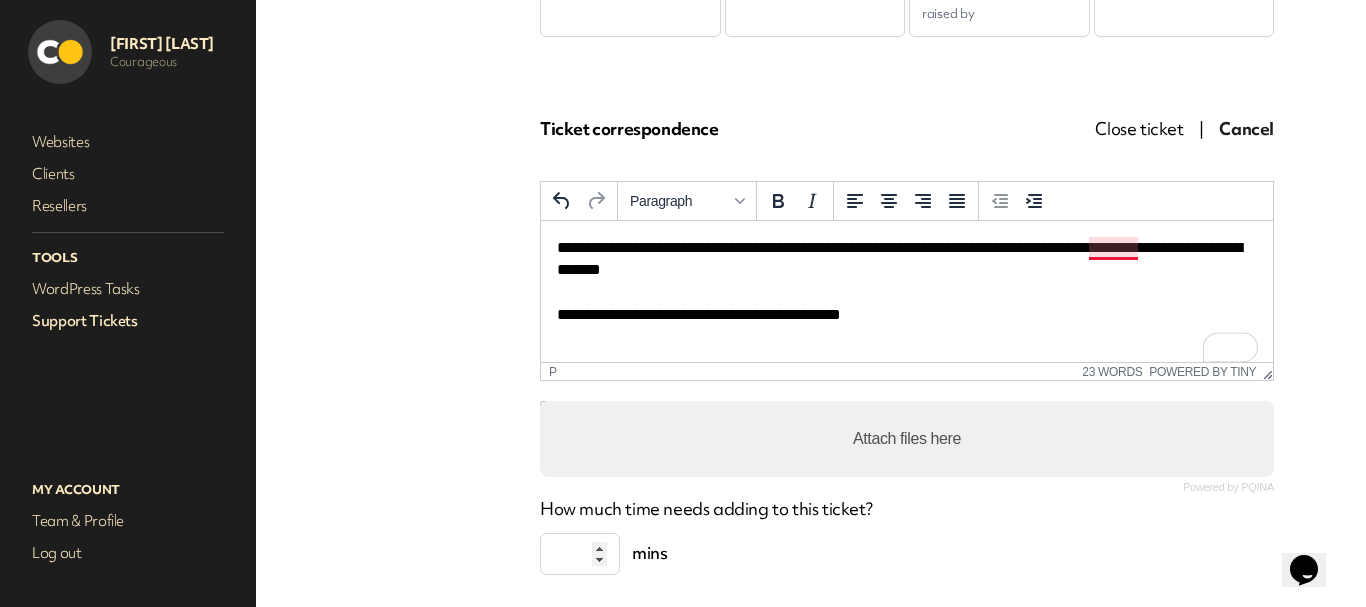 click on "**********" at bounding box center [899, 282] 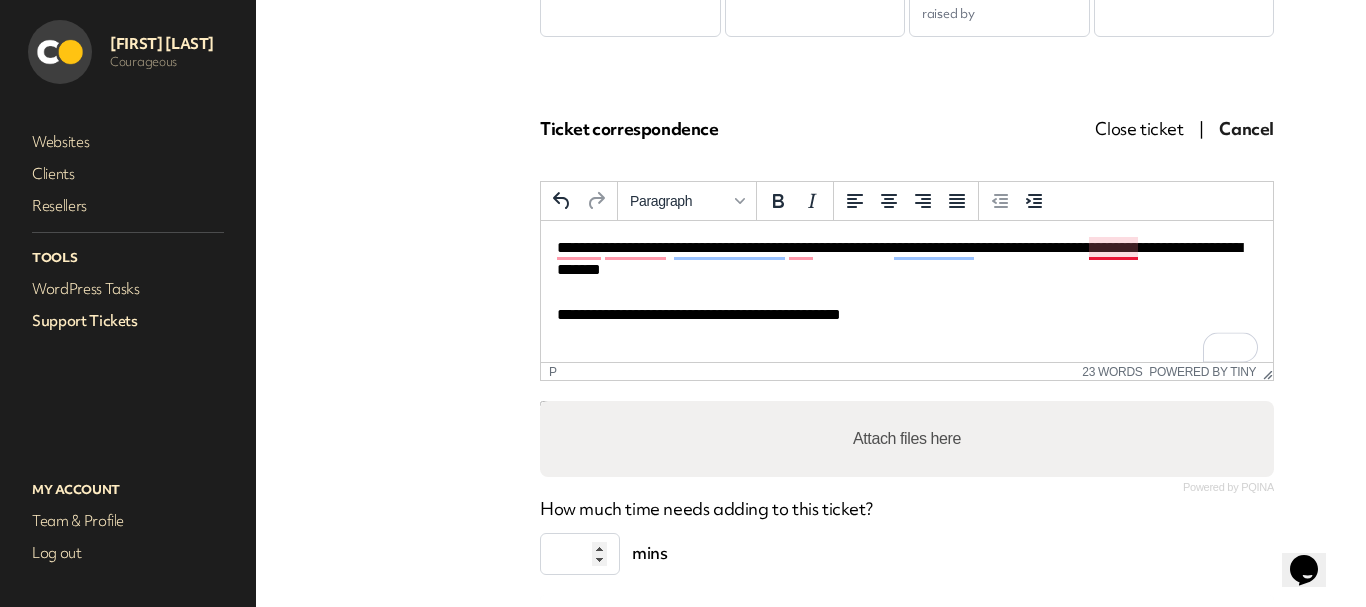 click on "**********" at bounding box center (899, 282) 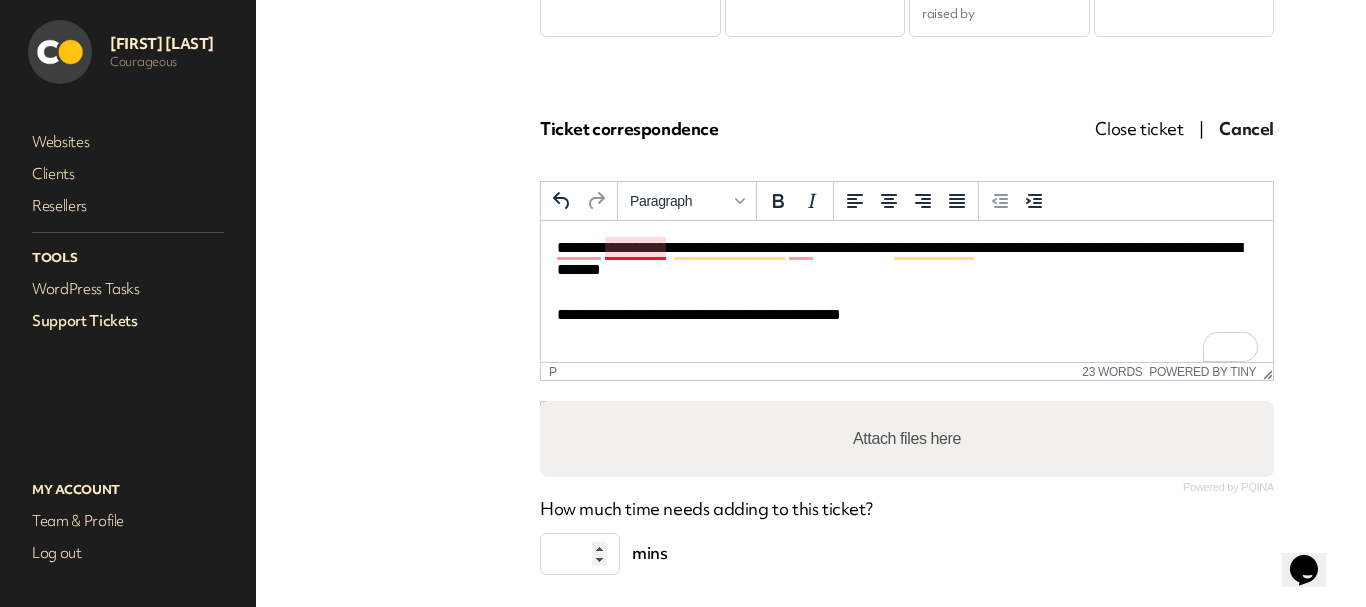 click on "**********" at bounding box center (899, 282) 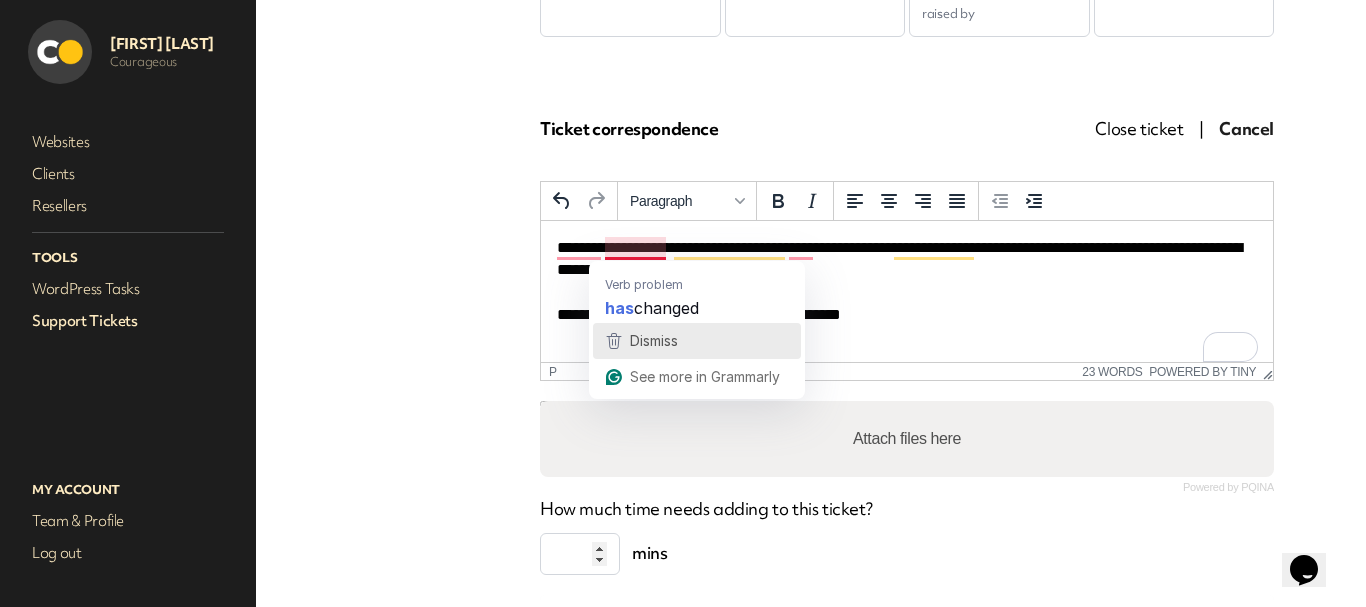 click on "Dismiss" at bounding box center [652, 341] 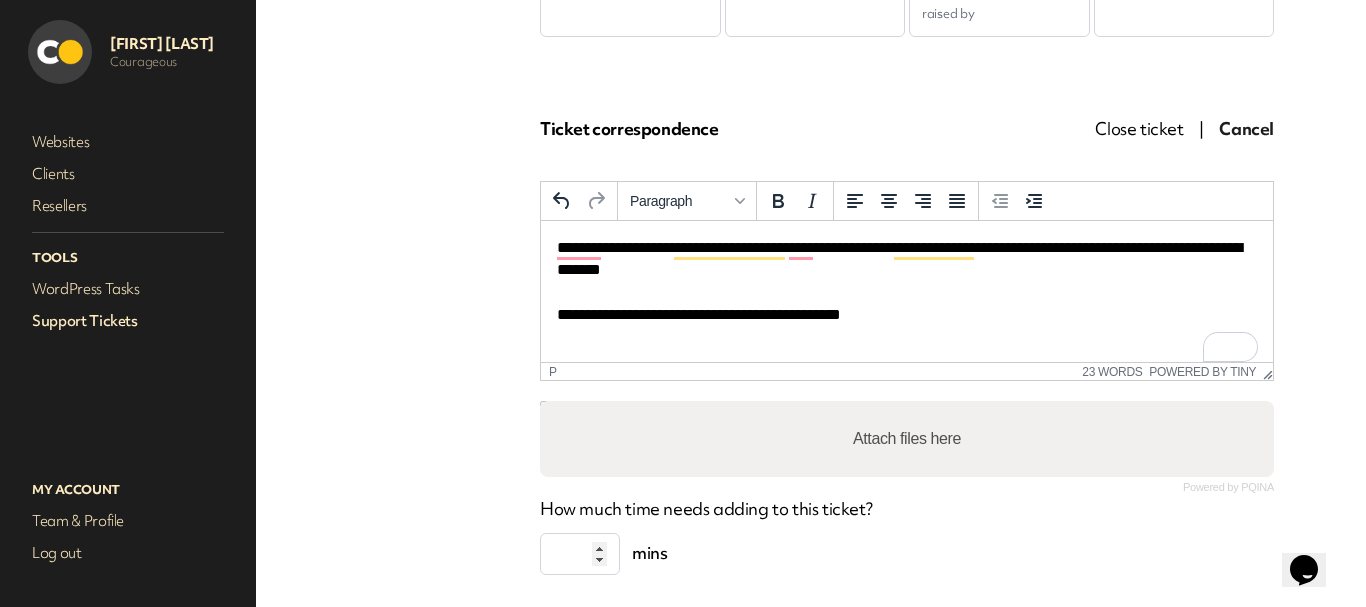 click on "**********" at bounding box center [899, 282] 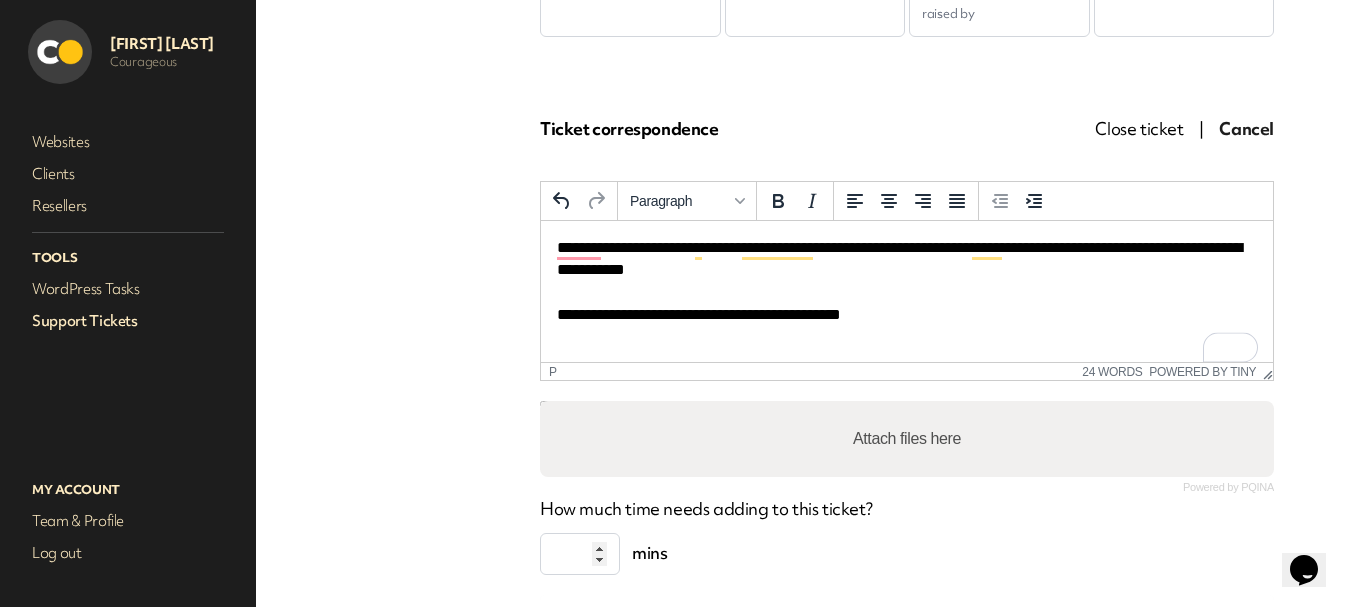 scroll, scrollTop: 438, scrollLeft: 0, axis: vertical 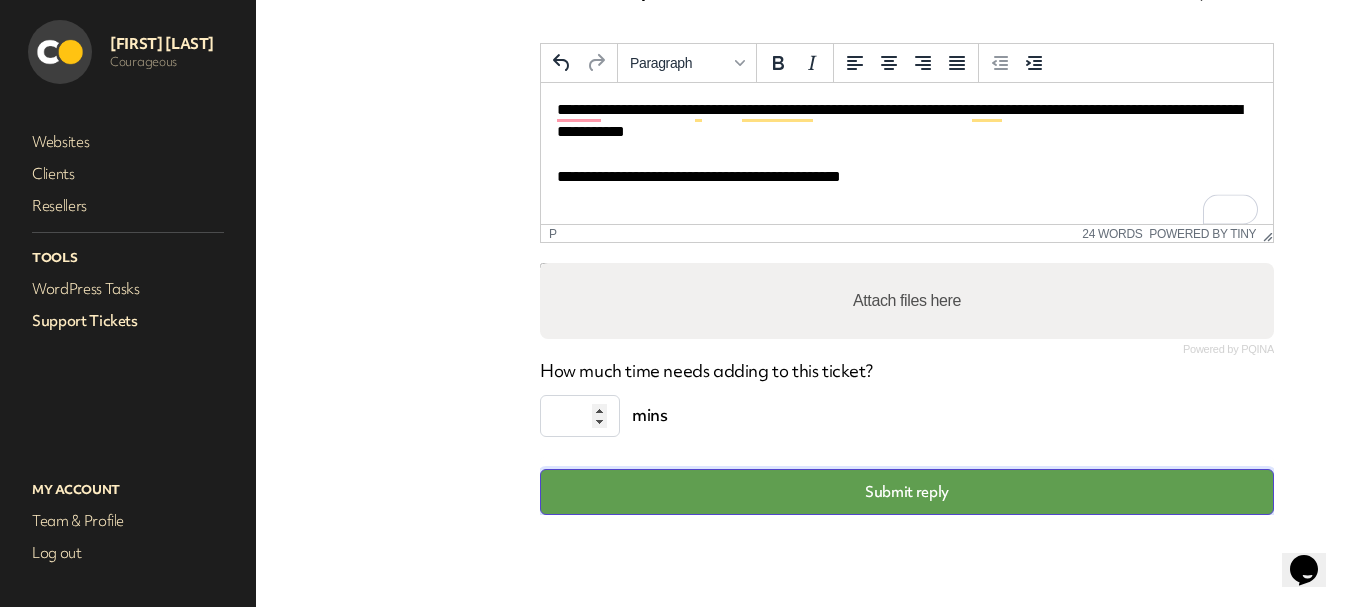 click on "Submit reply" at bounding box center [907, 492] 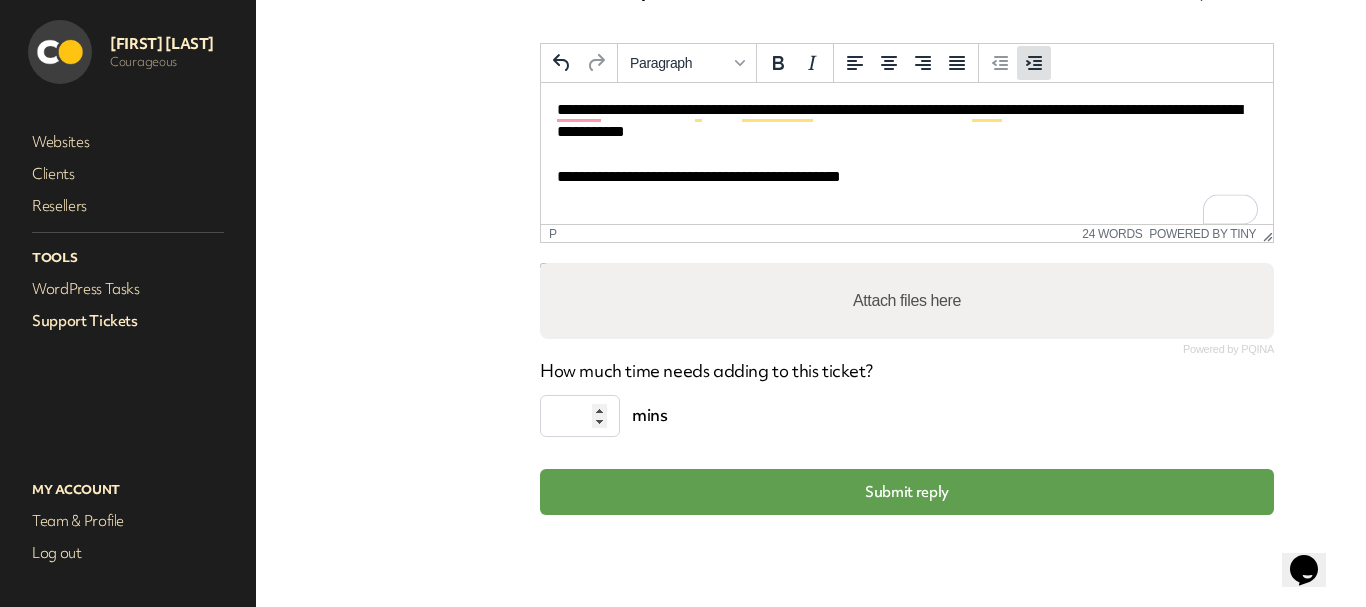 scroll, scrollTop: 400, scrollLeft: 0, axis: vertical 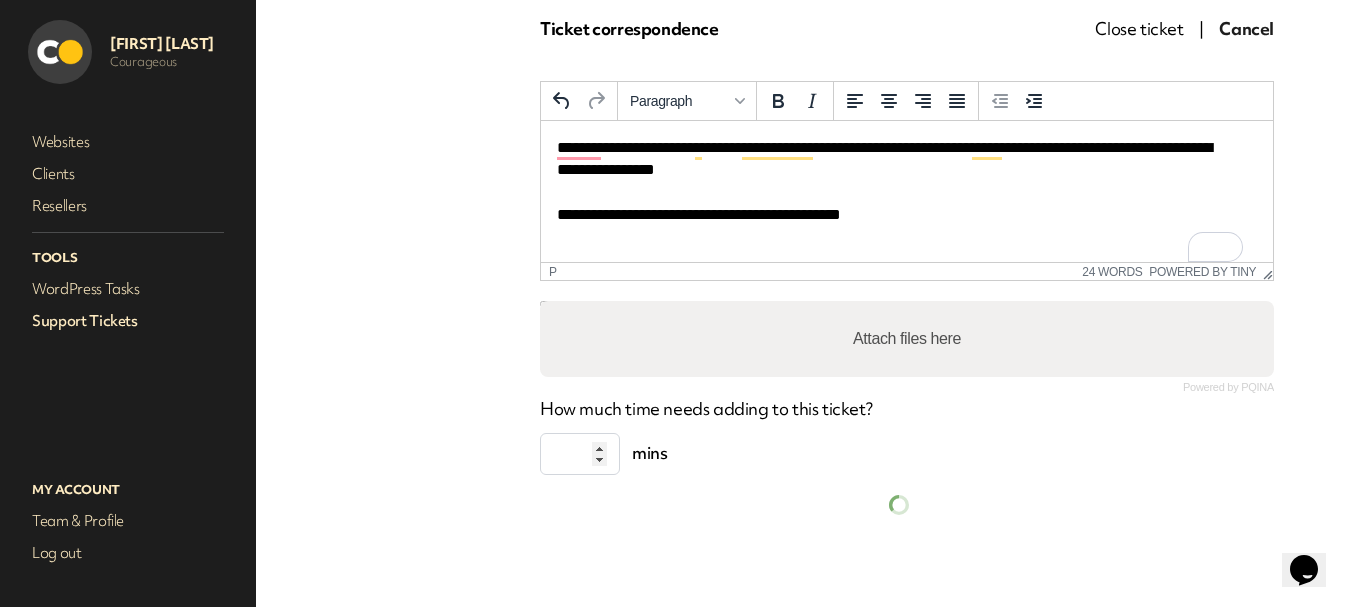 click on "Support Tickets" at bounding box center [128, 321] 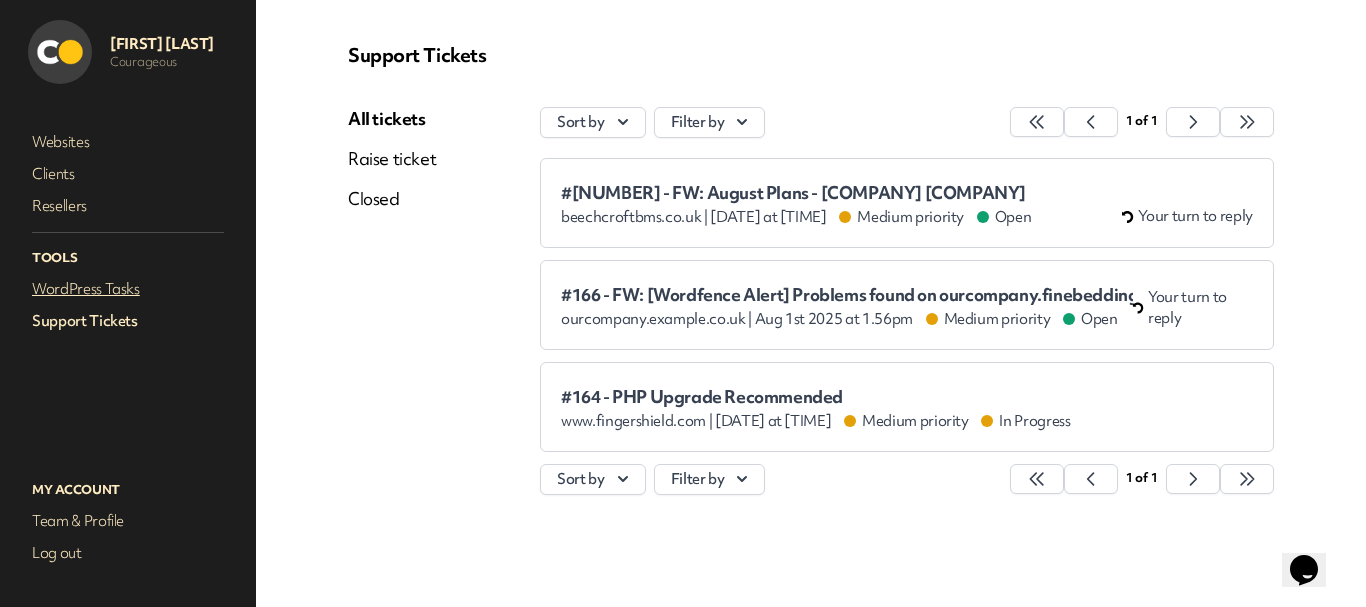 click on "WordPress Tasks" at bounding box center (128, 289) 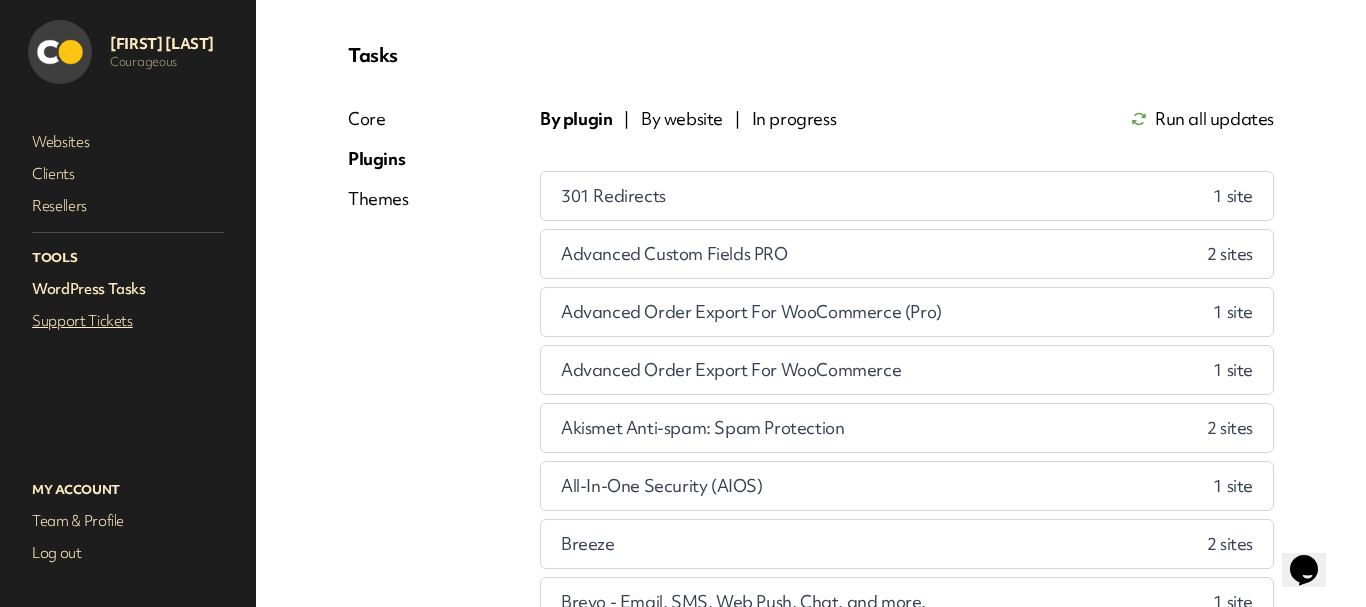 click on "Support Tickets" at bounding box center (128, 321) 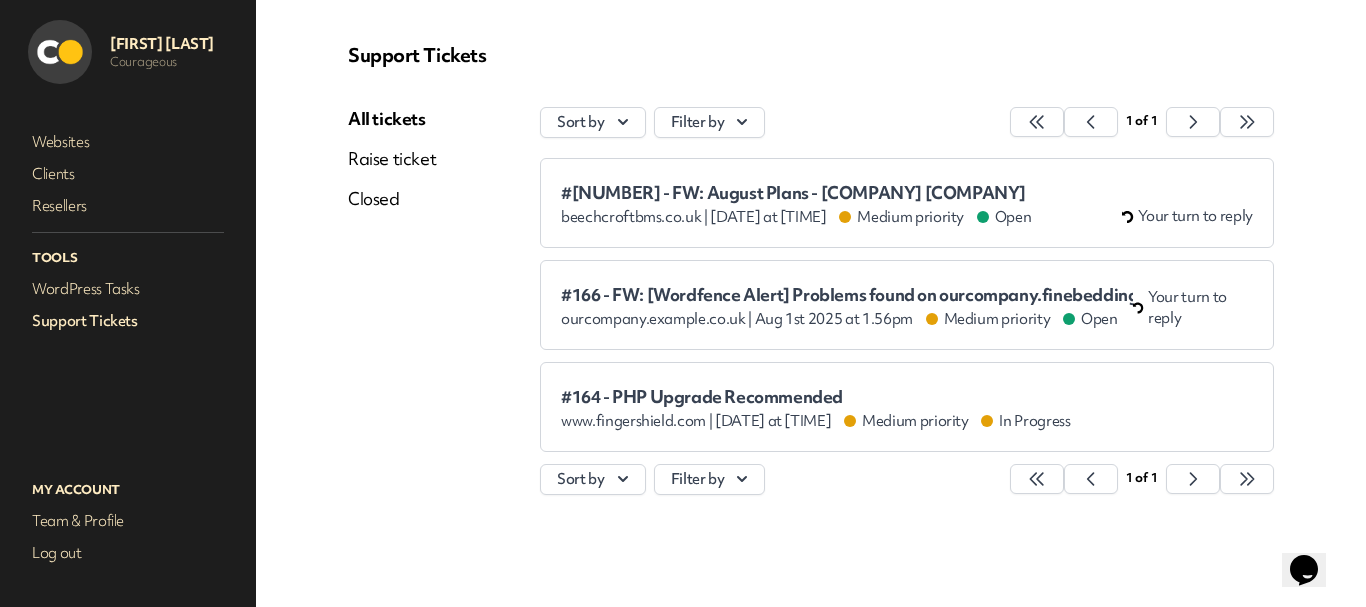 click on "Raise ticket" at bounding box center [392, 159] 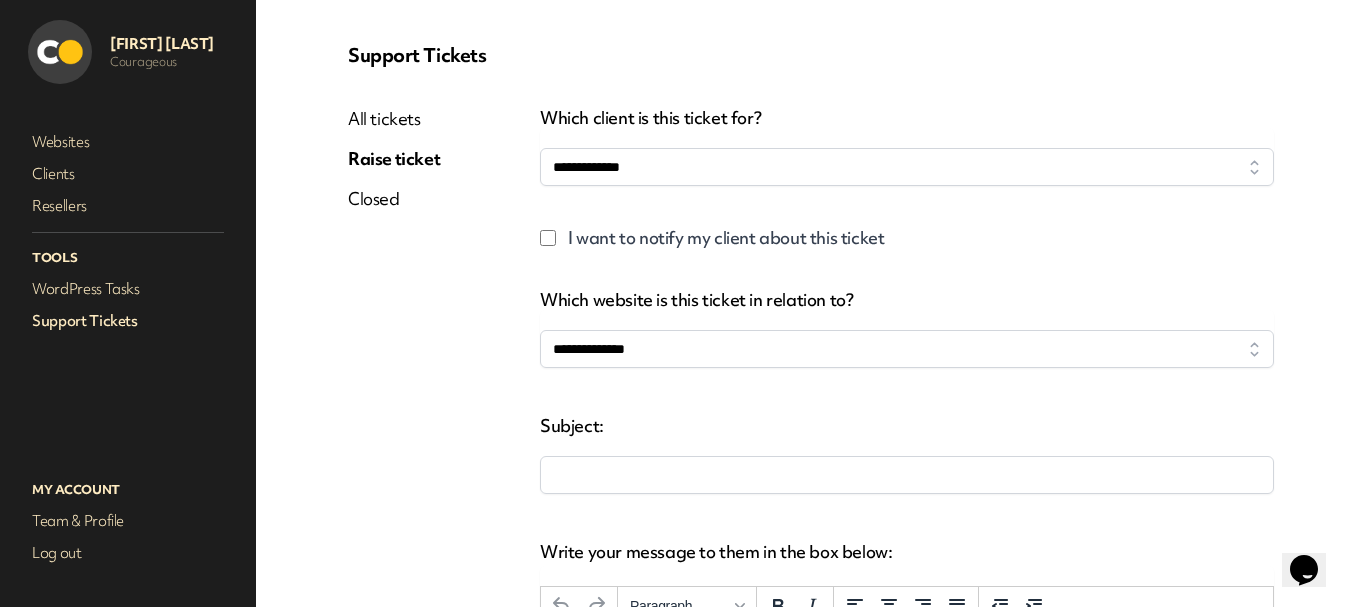 click on "All tickets" at bounding box center (394, 119) 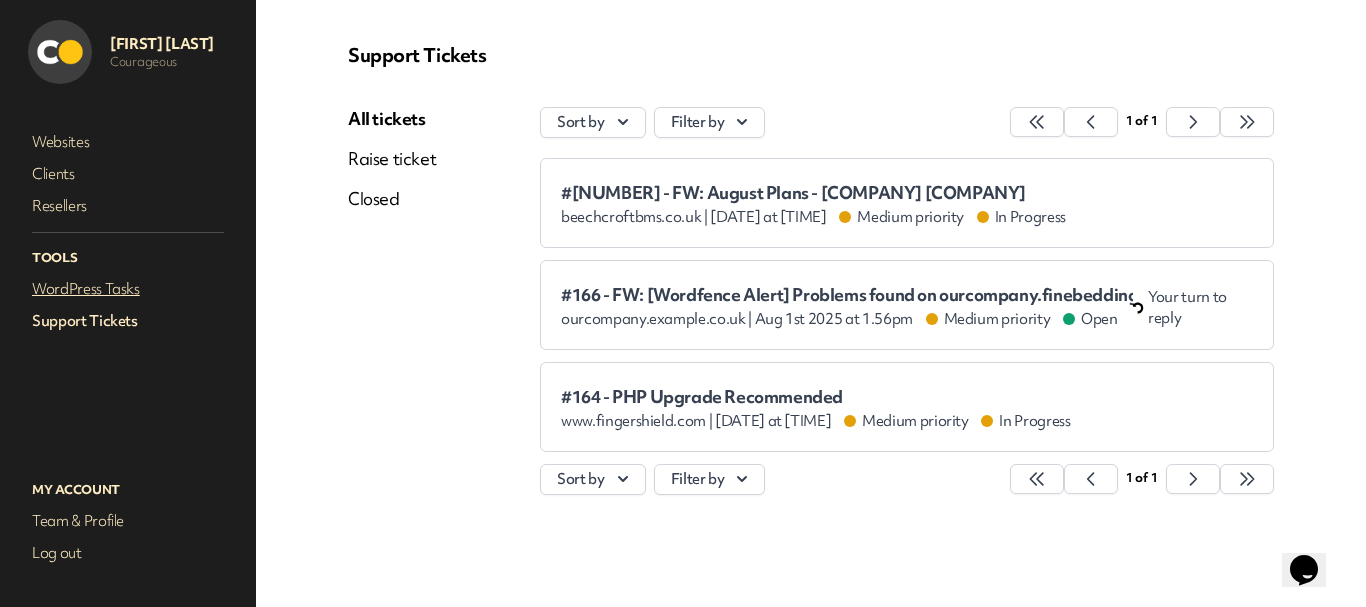 click on "WordPress Tasks" at bounding box center [128, 289] 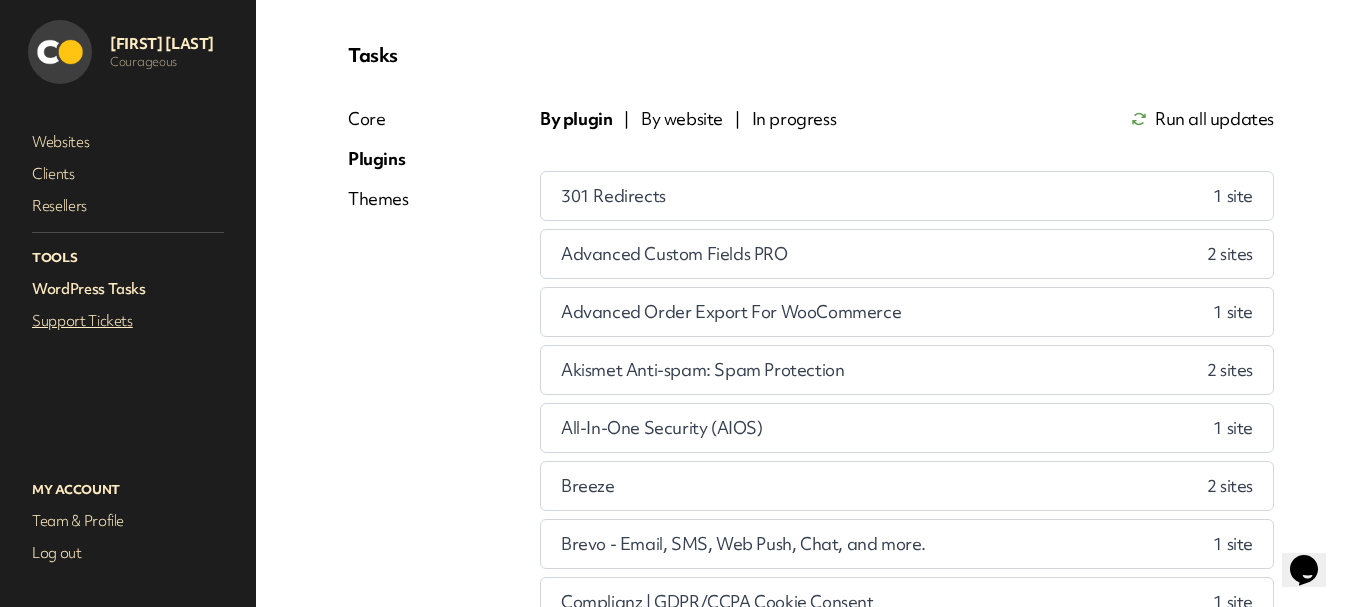 click on "Support Tickets" at bounding box center (128, 321) 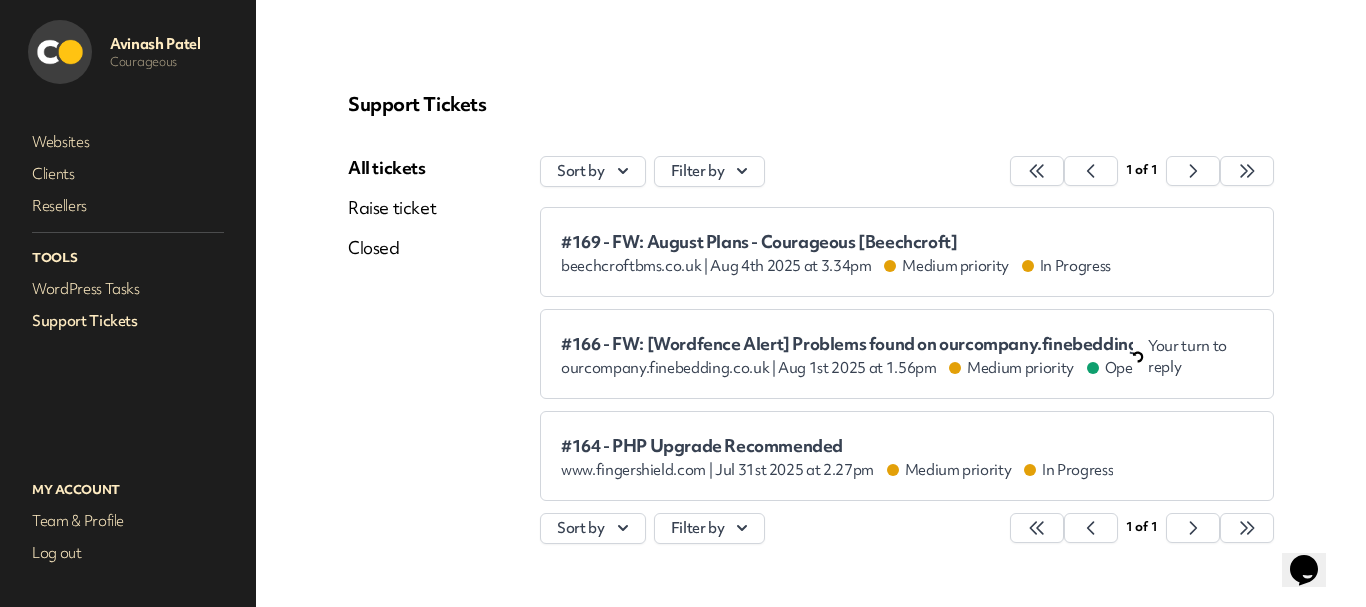 scroll, scrollTop: 0, scrollLeft: 0, axis: both 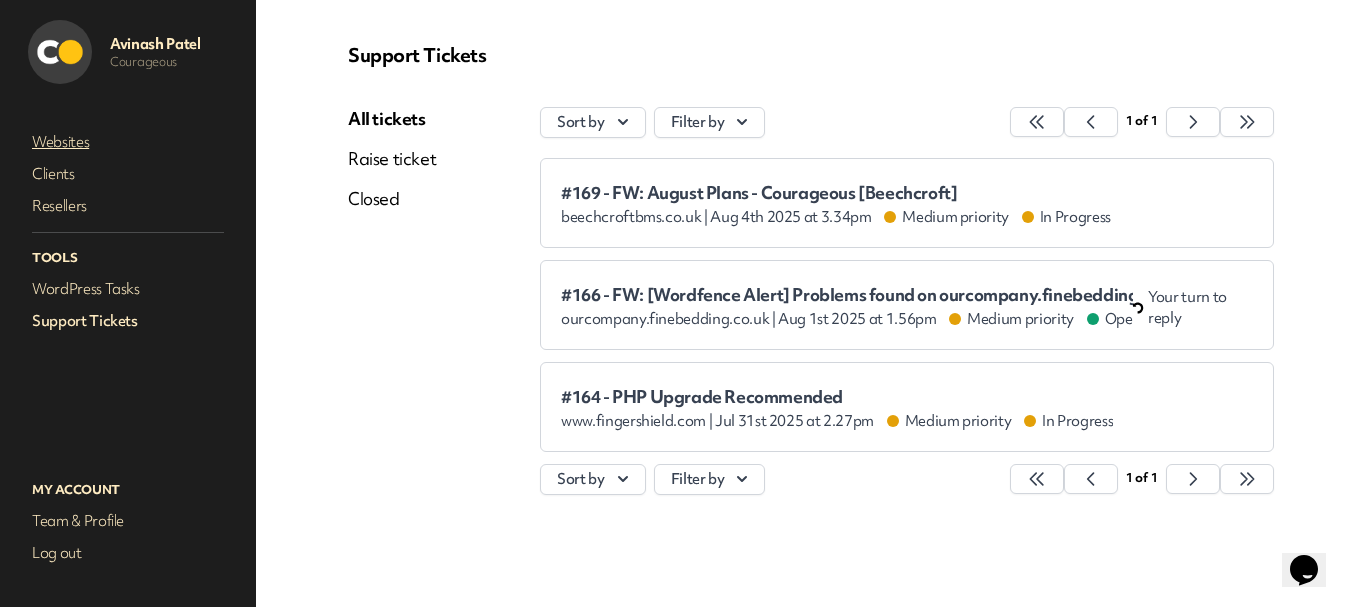 click on "Websites" at bounding box center [128, 142] 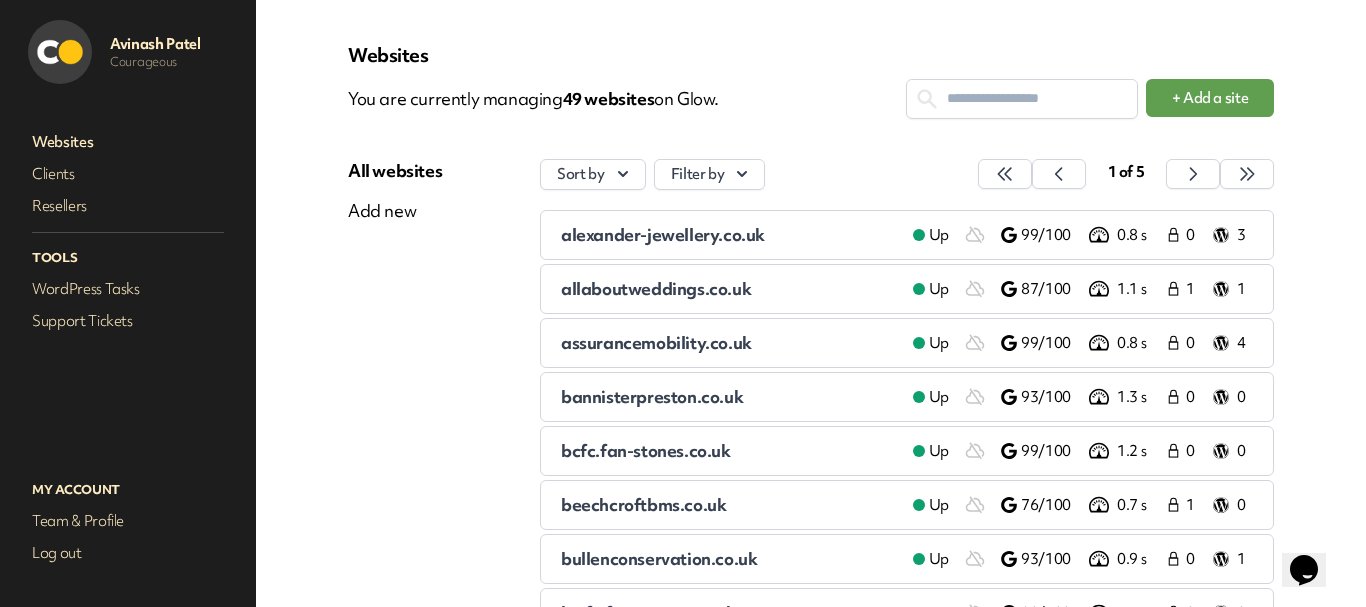 click on "Websites" at bounding box center [128, 142] 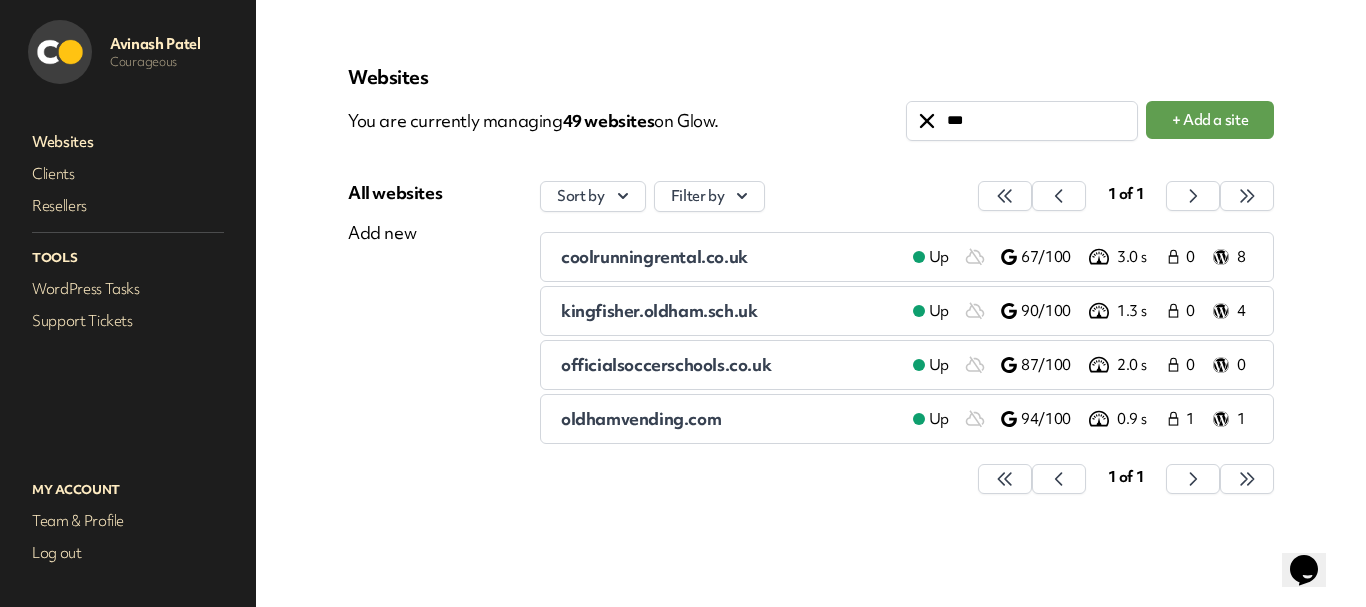 scroll, scrollTop: 0, scrollLeft: 0, axis: both 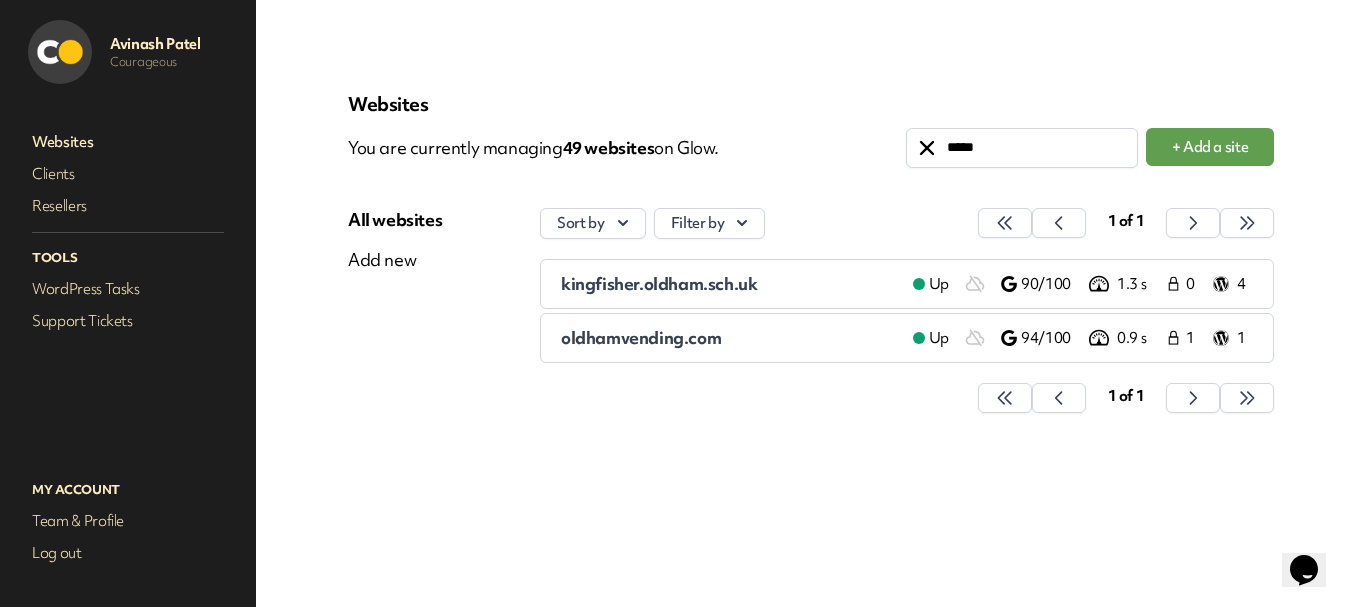 type on "*****" 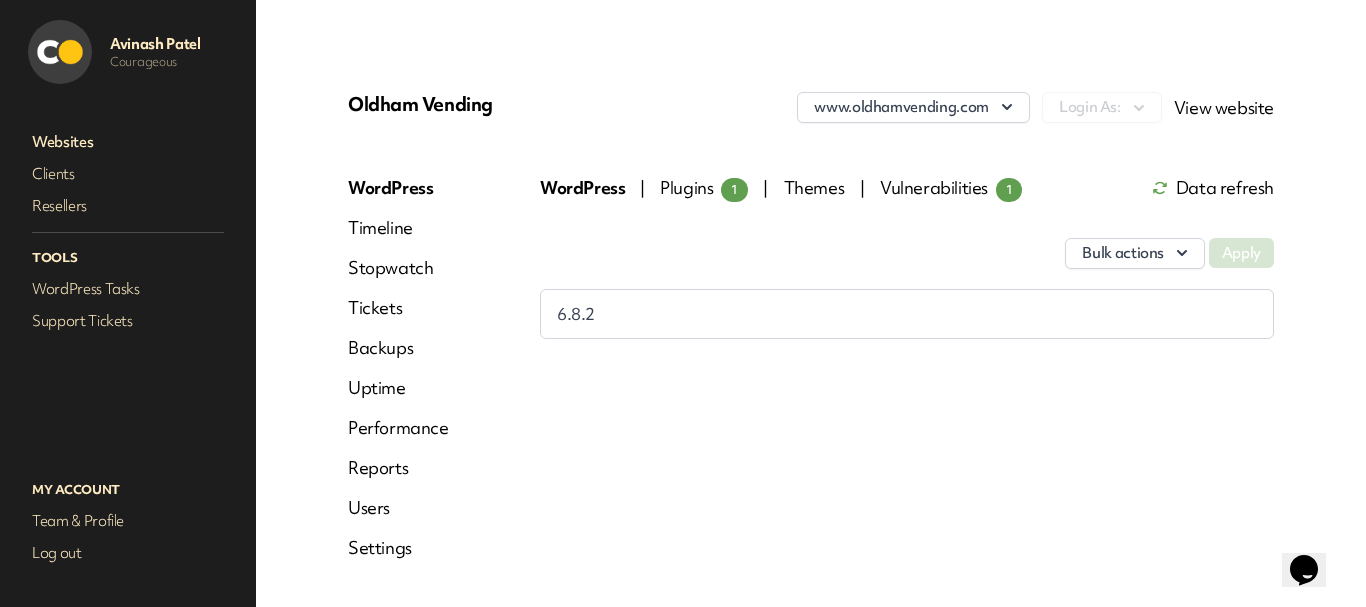 click on "Uptime" at bounding box center [398, 388] 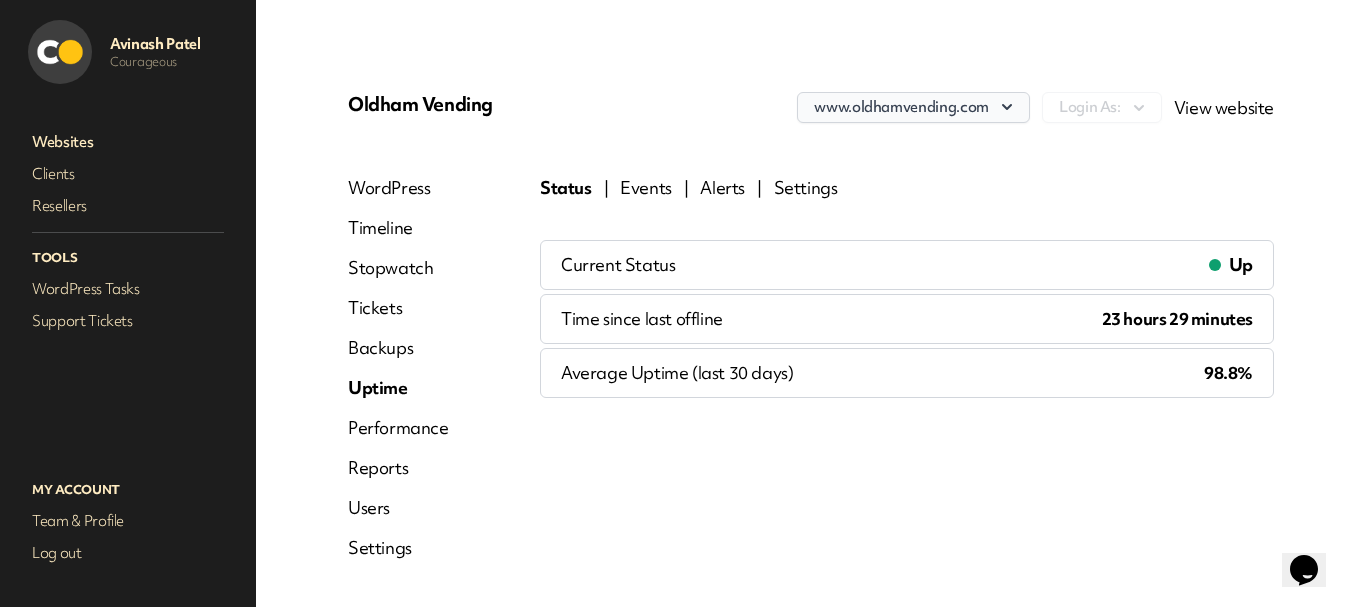 click on "www.oldhamvending.com" at bounding box center (913, 107) 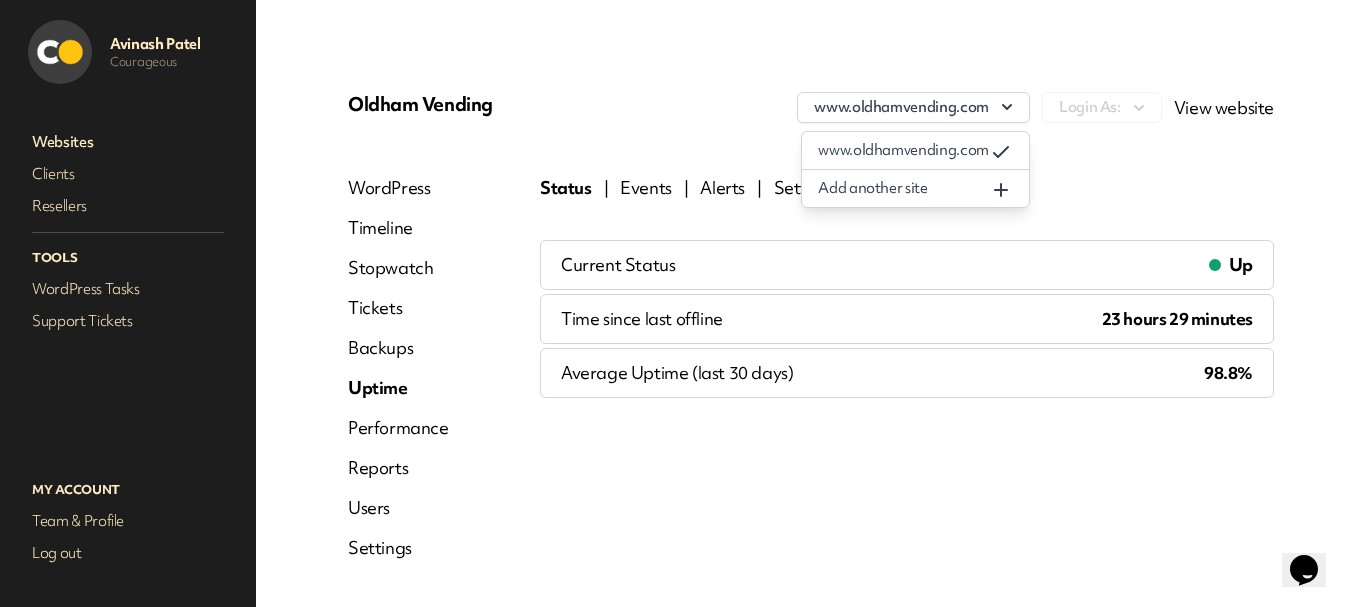 click on "Websites" at bounding box center [128, 142] 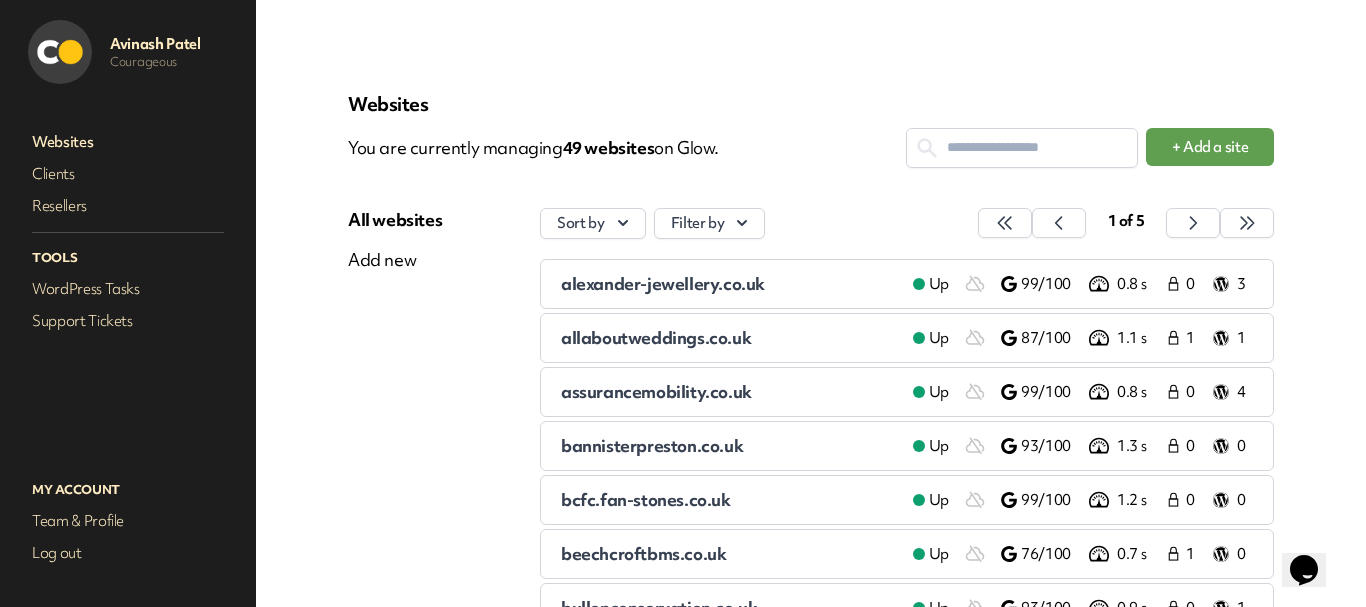 click at bounding box center [1022, 147] 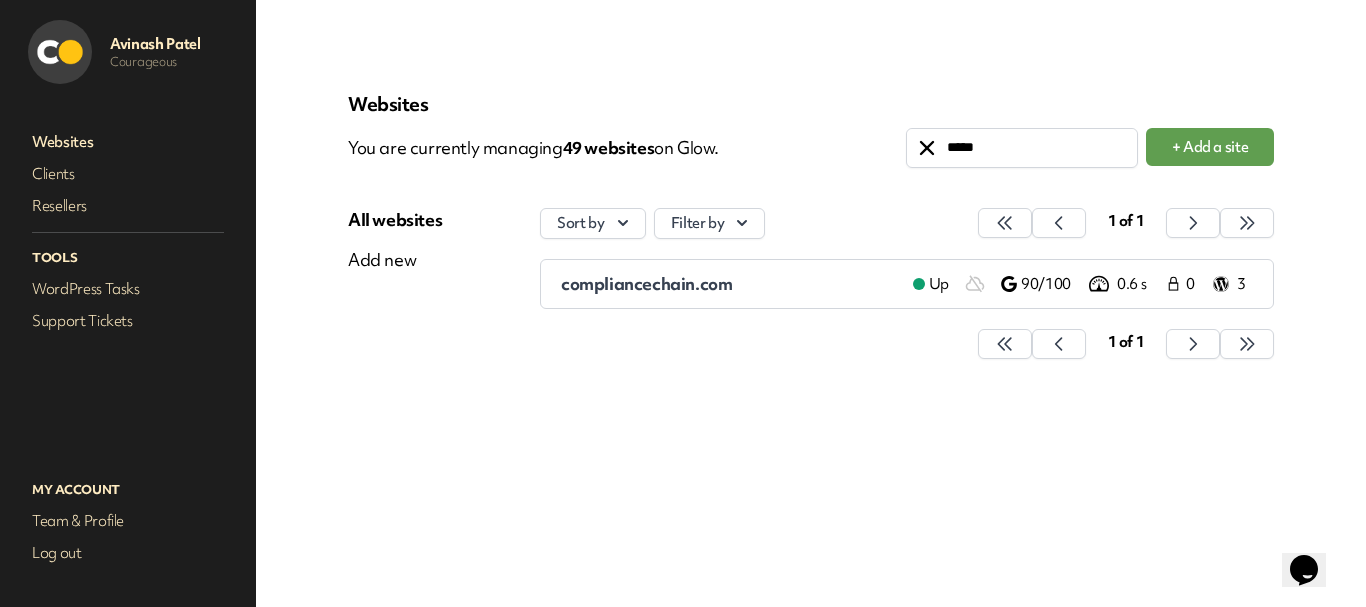 type on "*****" 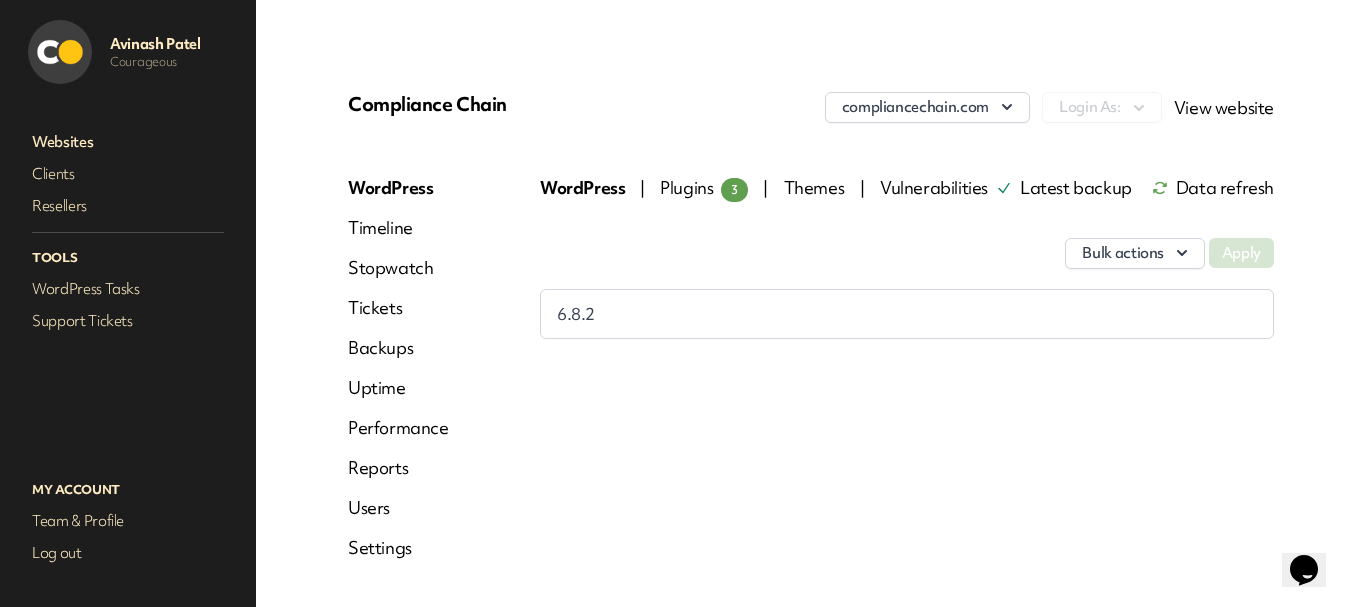 click on "WordPress
Timeline
Stopwatch
Tickets
Backups
Uptime
Performance
Reports
Users
Settings" at bounding box center [398, 376] 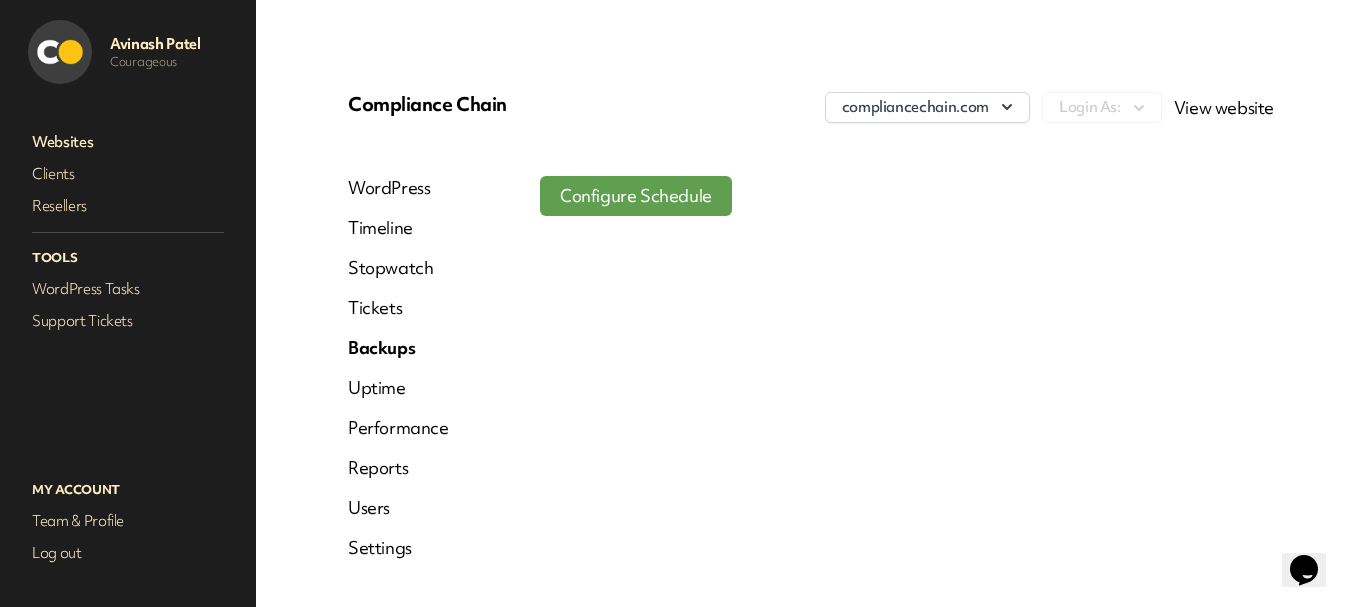 click on "Uptime" at bounding box center (398, 388) 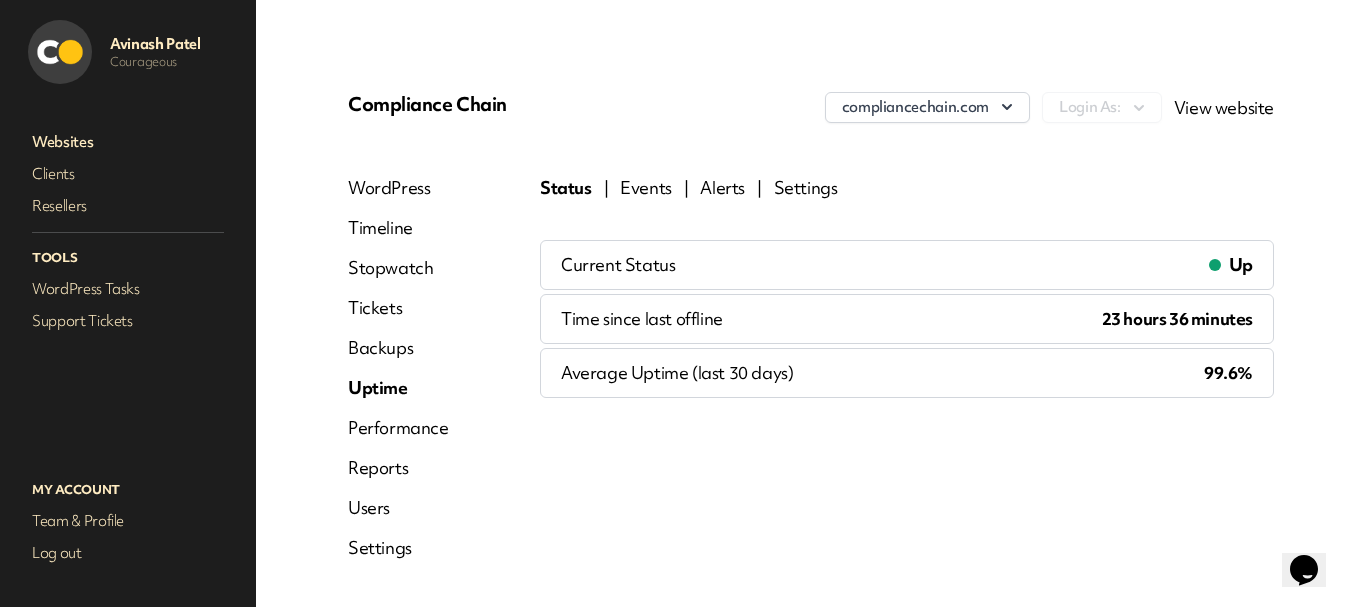 click on "Websites" at bounding box center (128, 142) 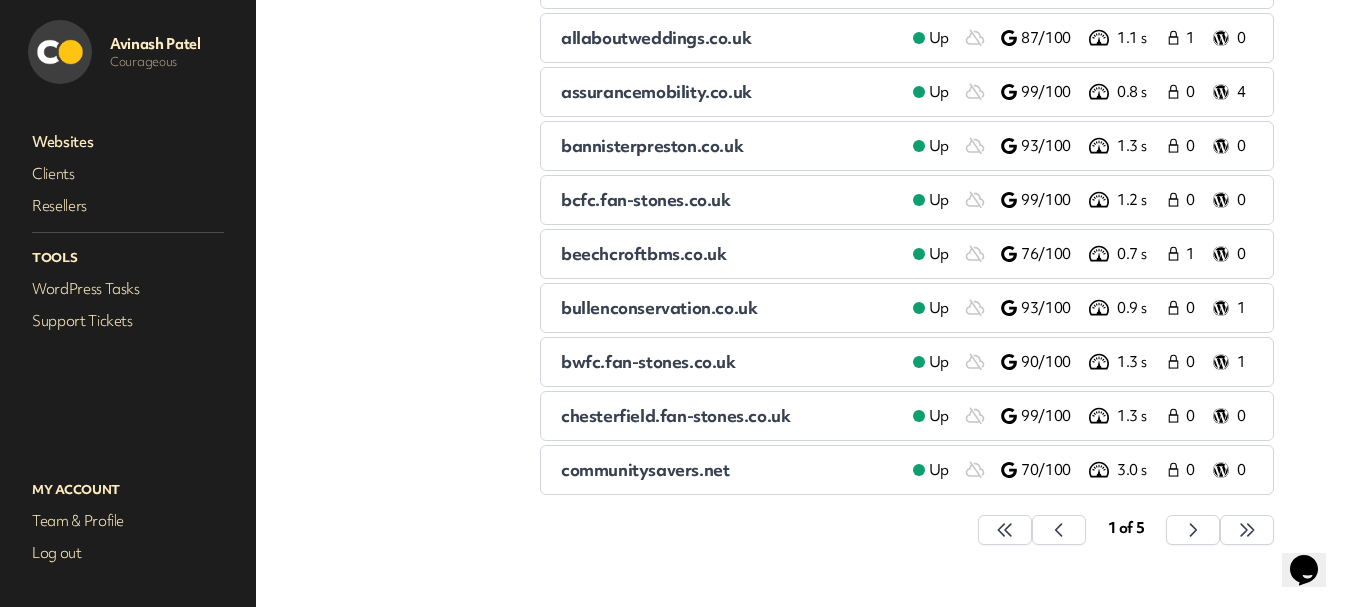 scroll, scrollTop: 351, scrollLeft: 0, axis: vertical 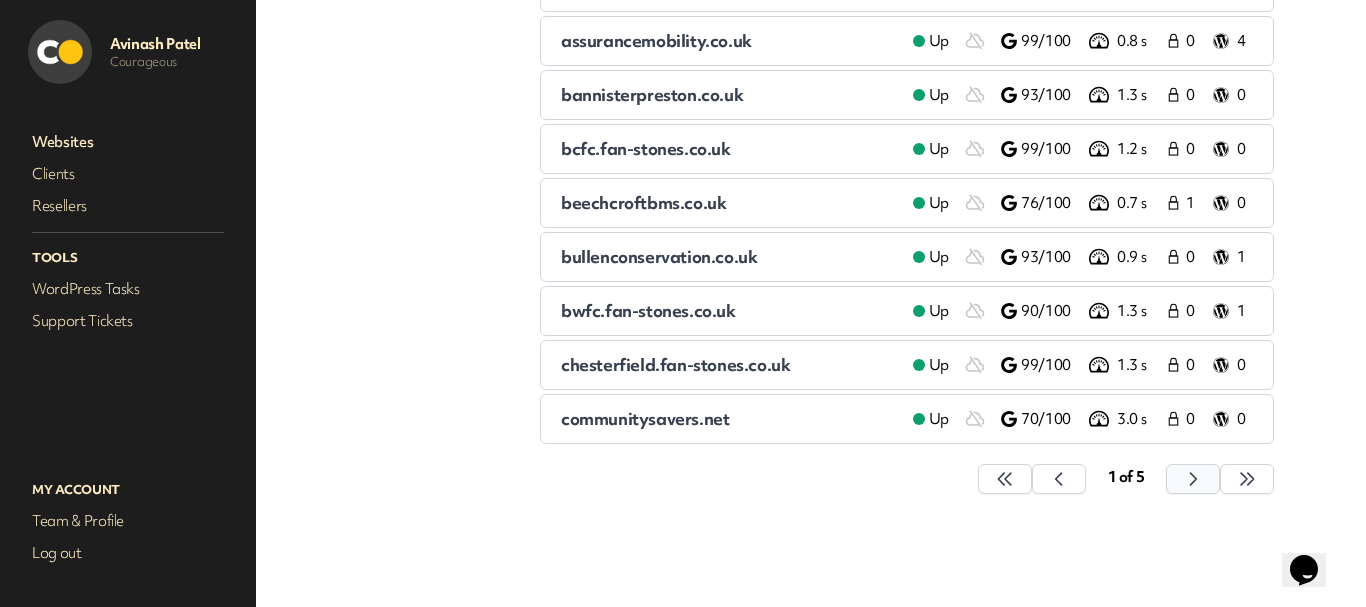 click 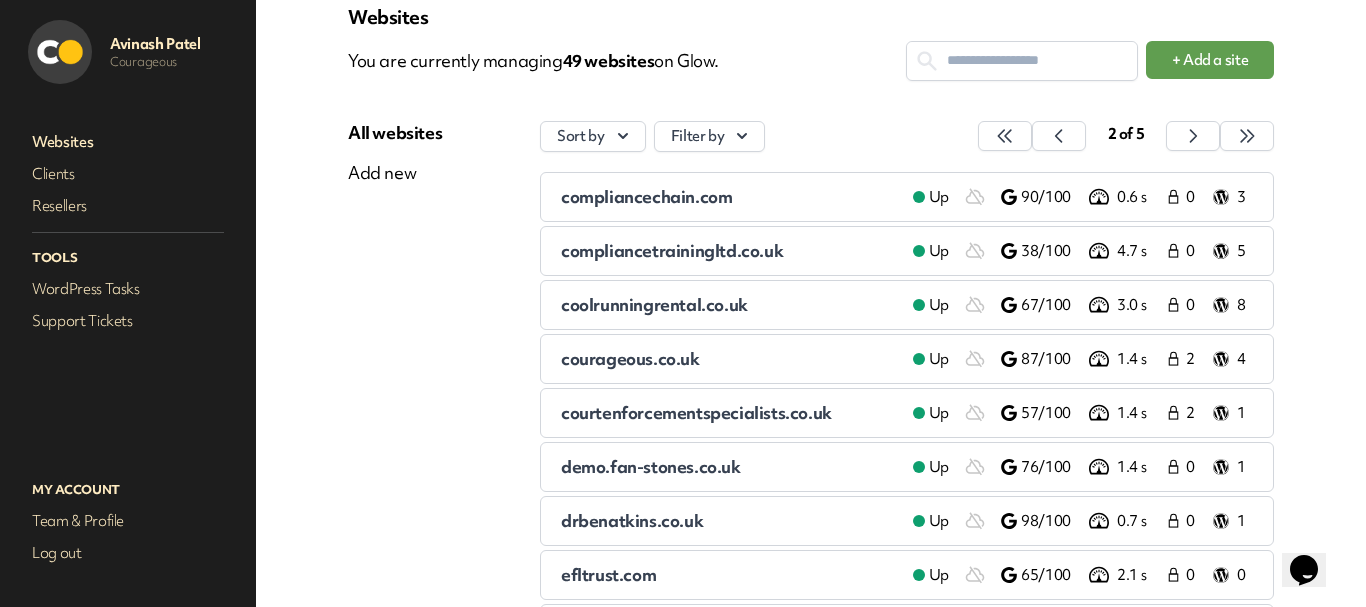 scroll, scrollTop: 51, scrollLeft: 0, axis: vertical 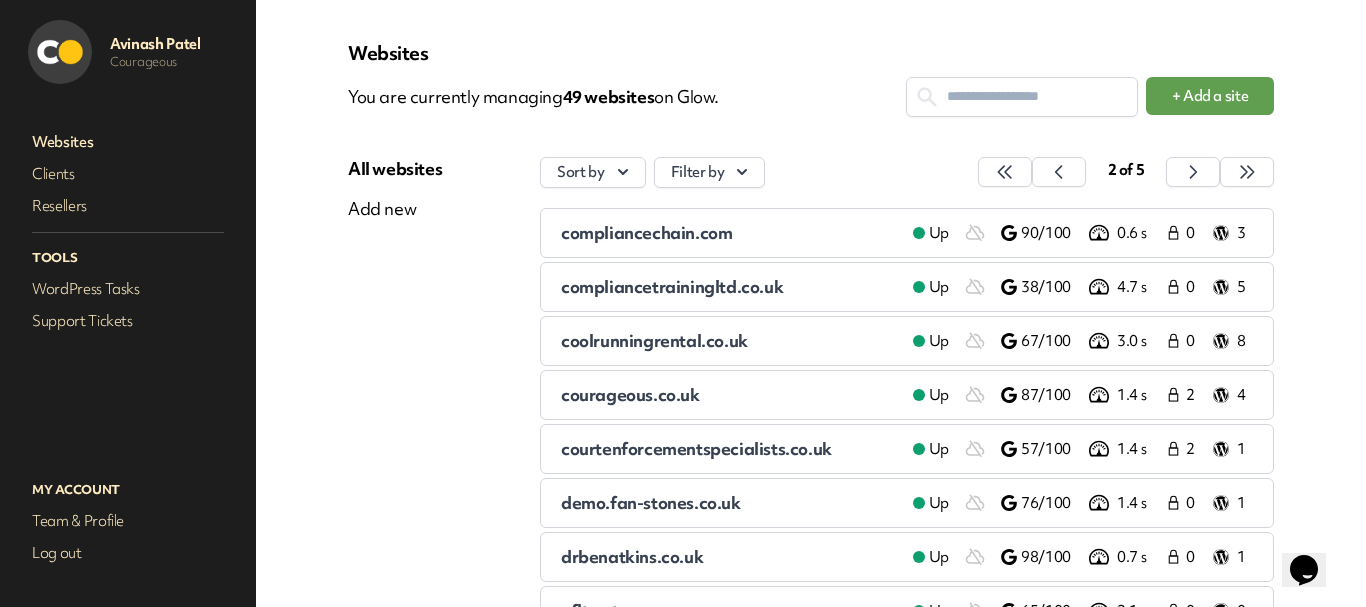 click 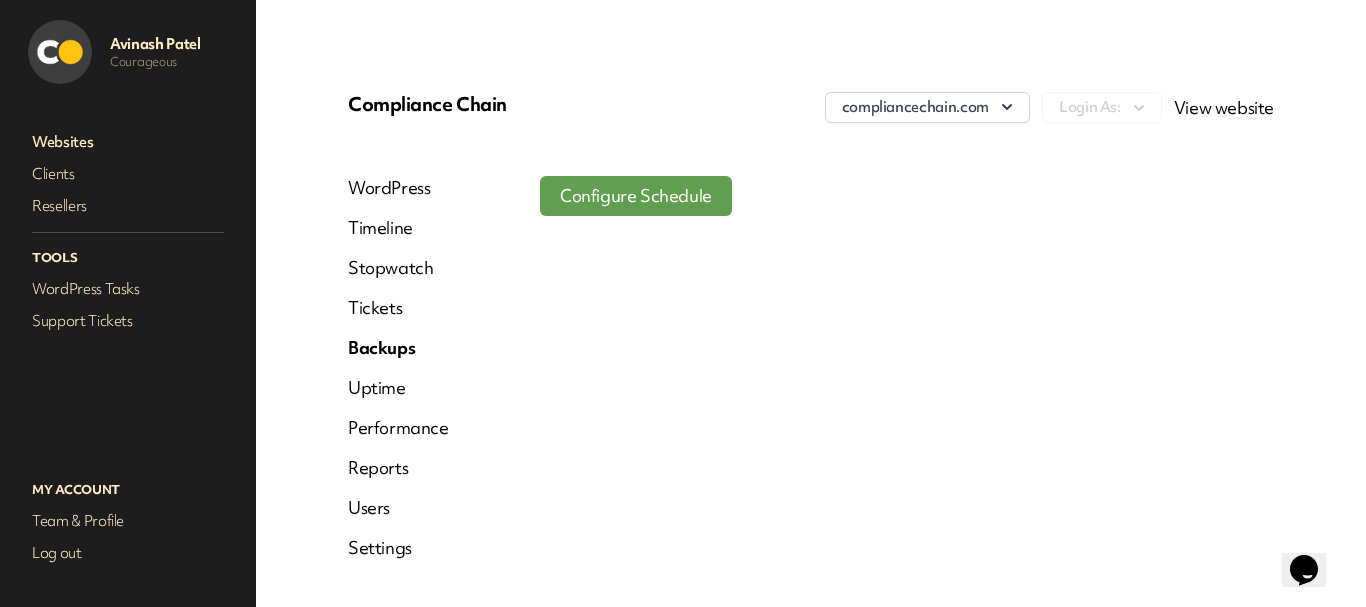 click on "Uptime" at bounding box center (398, 388) 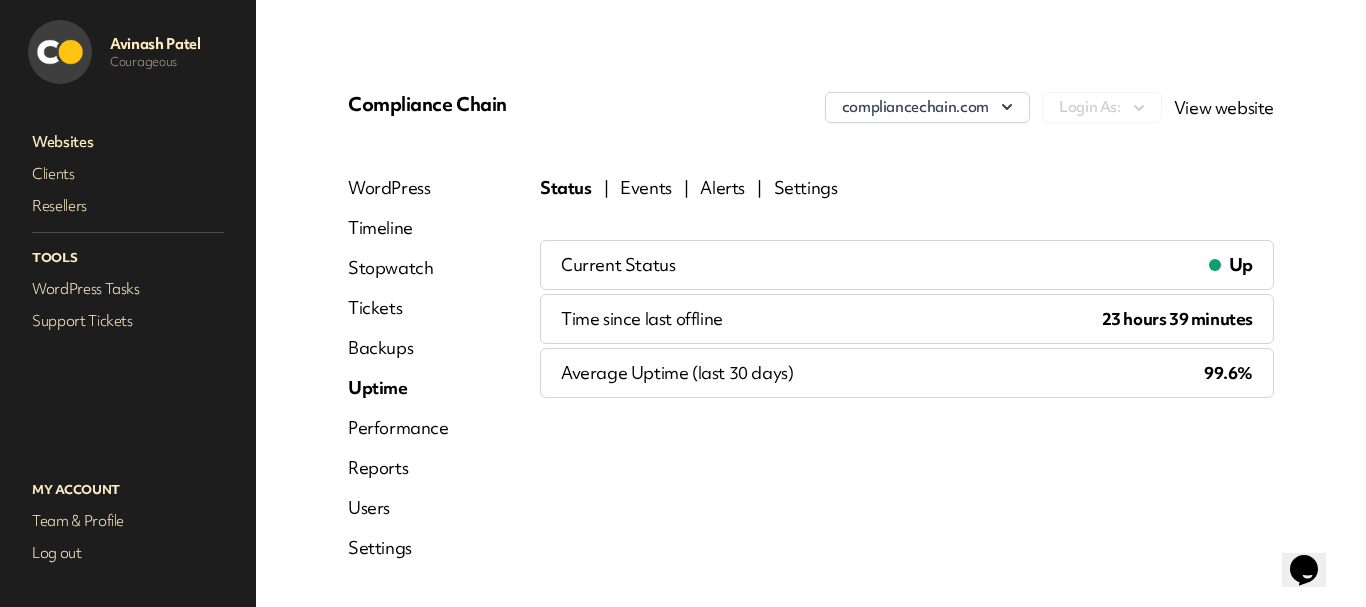 click on "Websites" at bounding box center (128, 142) 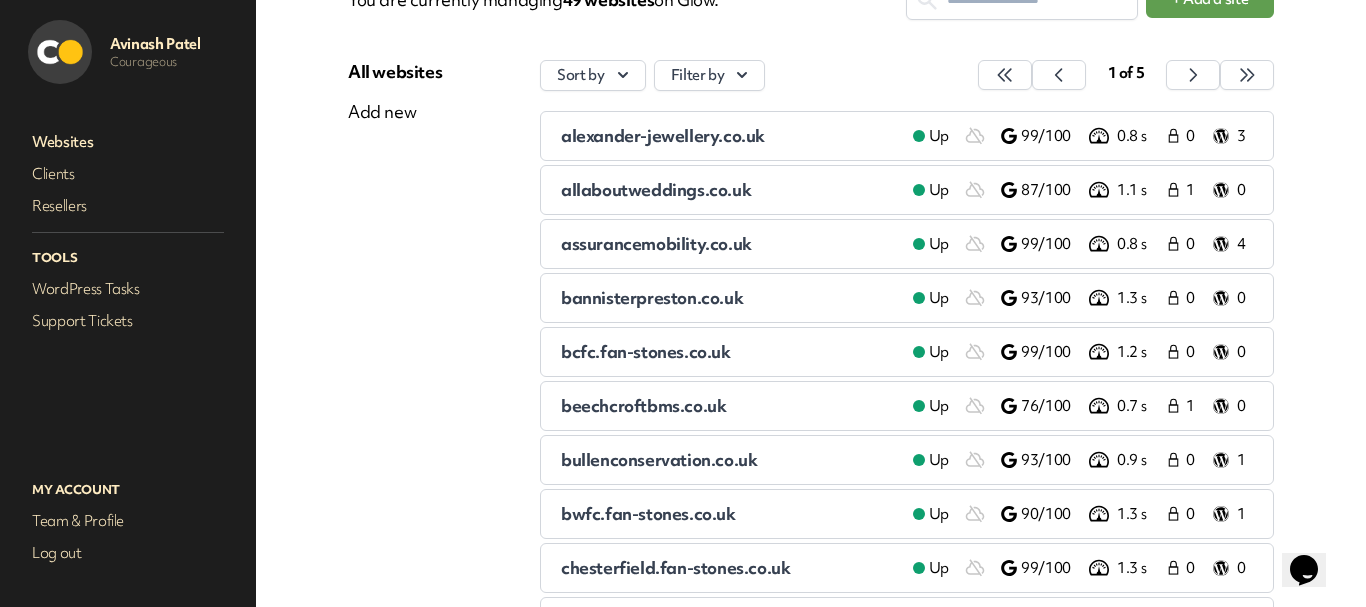 scroll, scrollTop: 351, scrollLeft: 0, axis: vertical 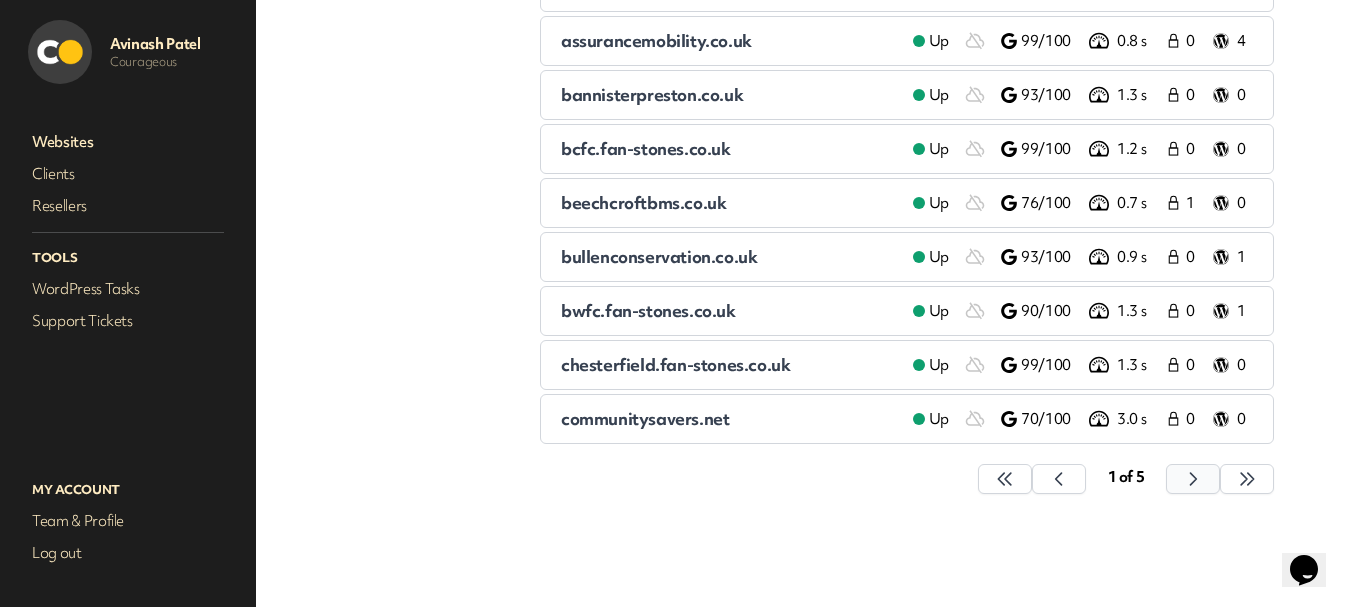 click at bounding box center (1005, 479) 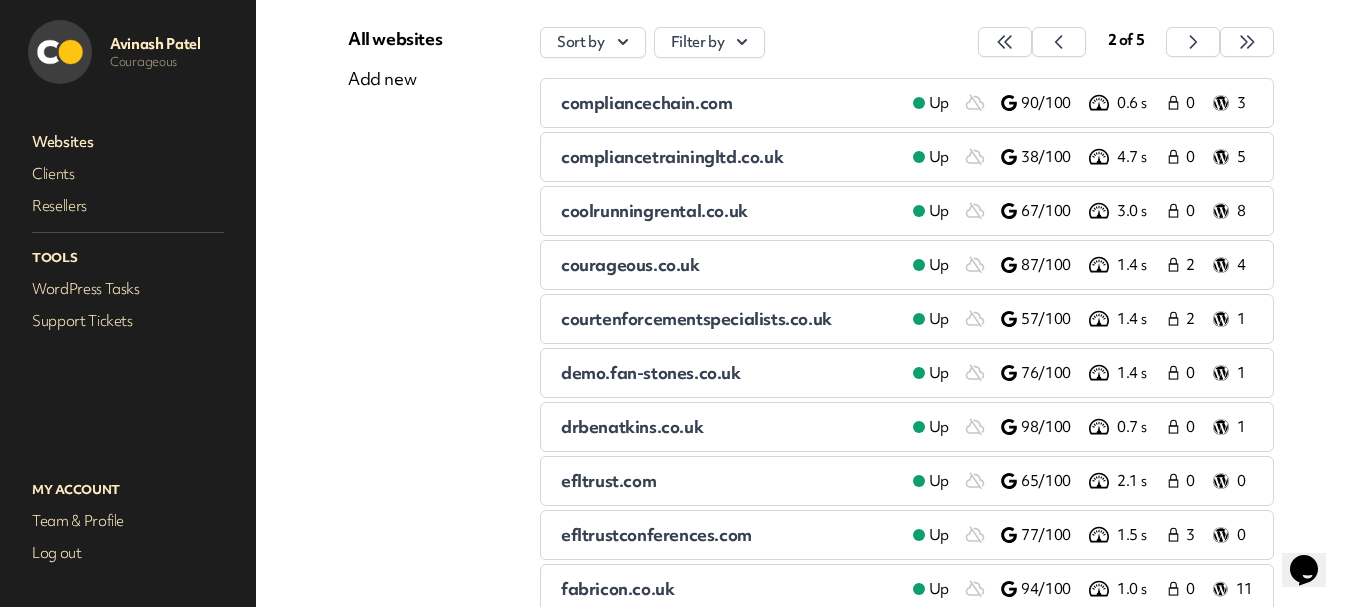 scroll, scrollTop: 351, scrollLeft: 0, axis: vertical 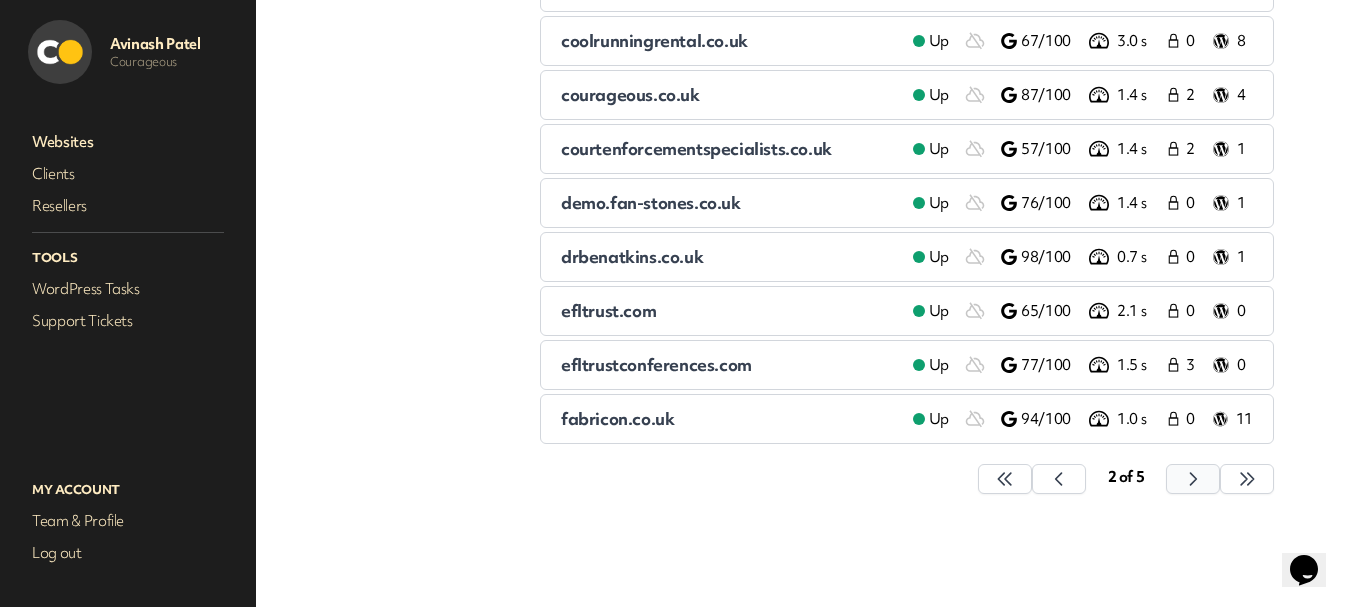 click 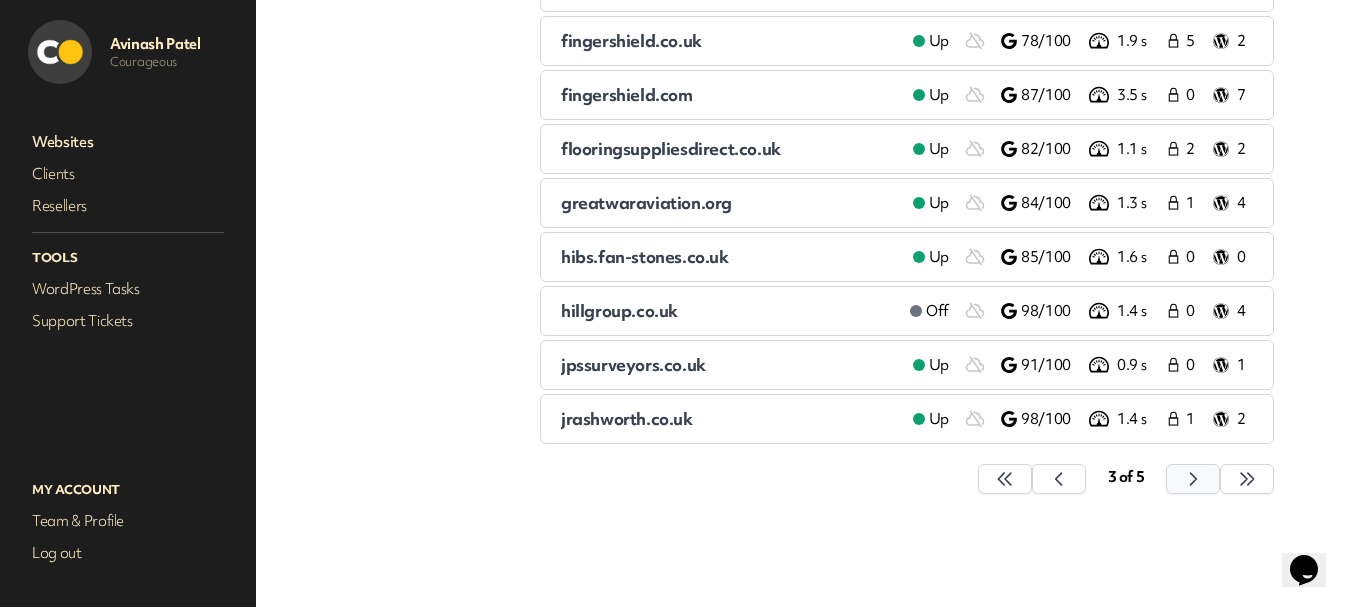 click 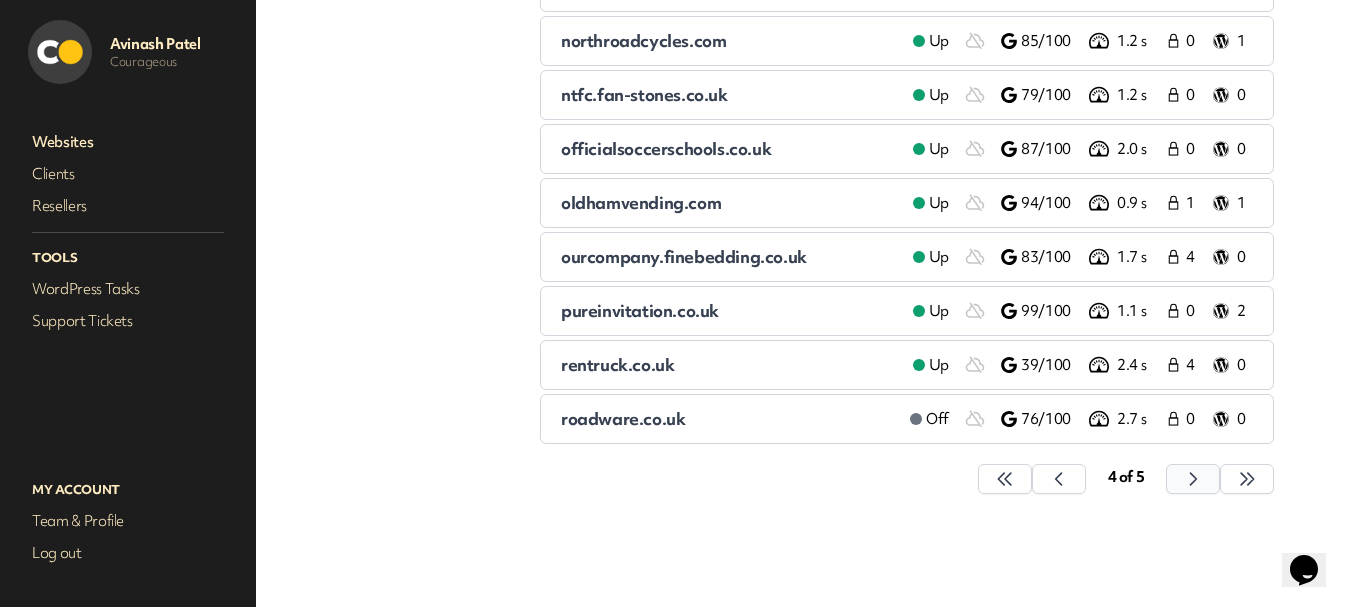 click 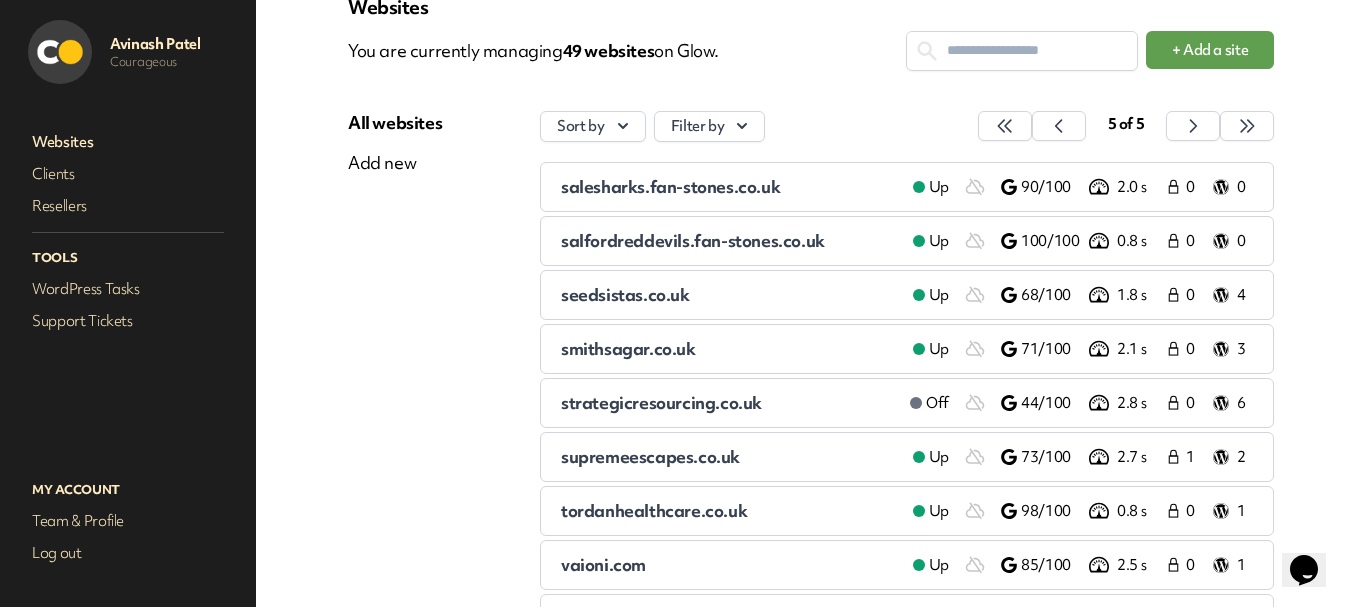 scroll, scrollTop: 197, scrollLeft: 0, axis: vertical 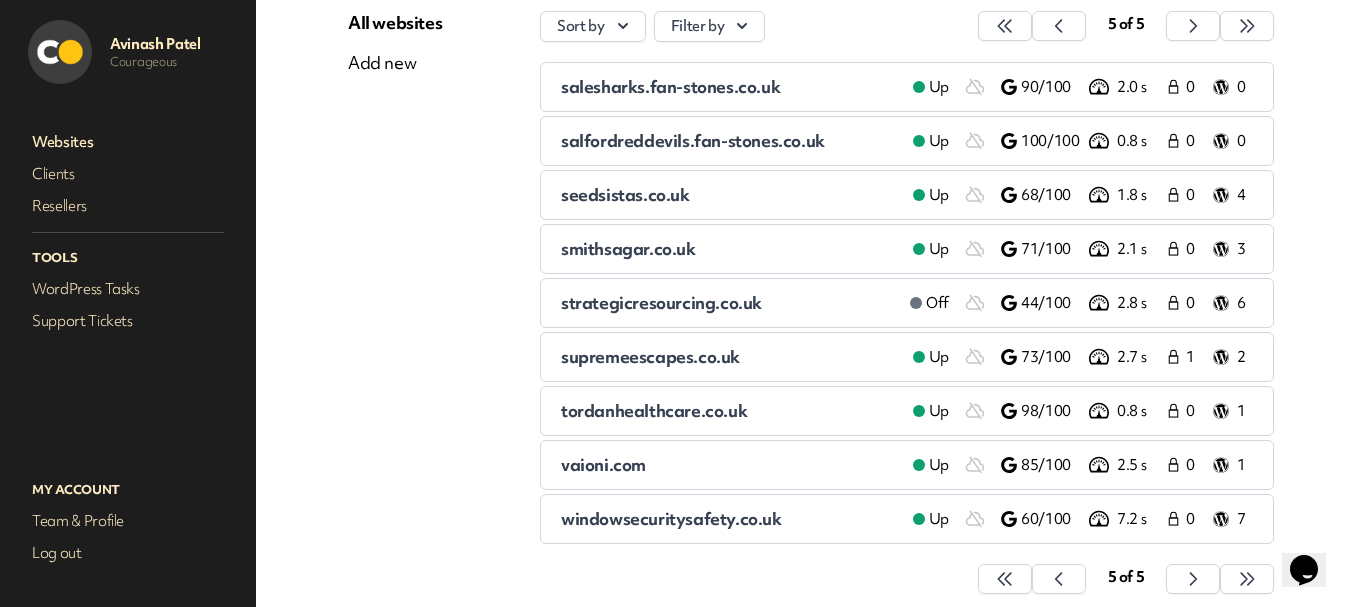 click on "strategicresourcing.co.uk" at bounding box center [661, 302] 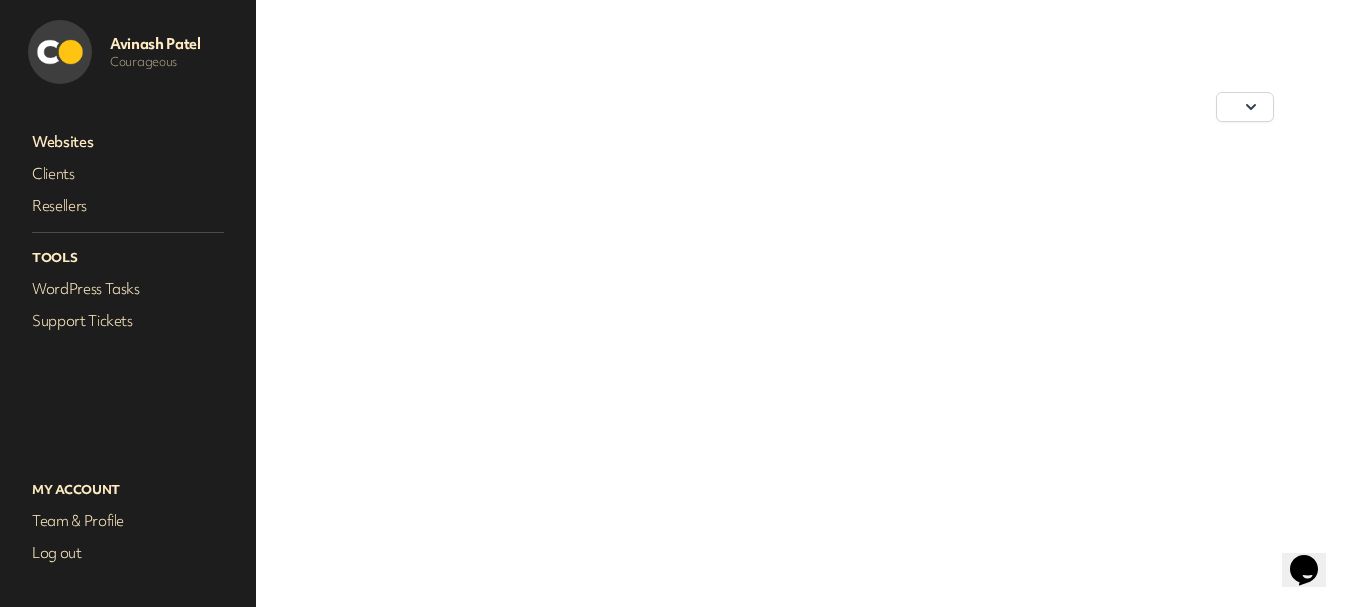 scroll, scrollTop: 0, scrollLeft: 0, axis: both 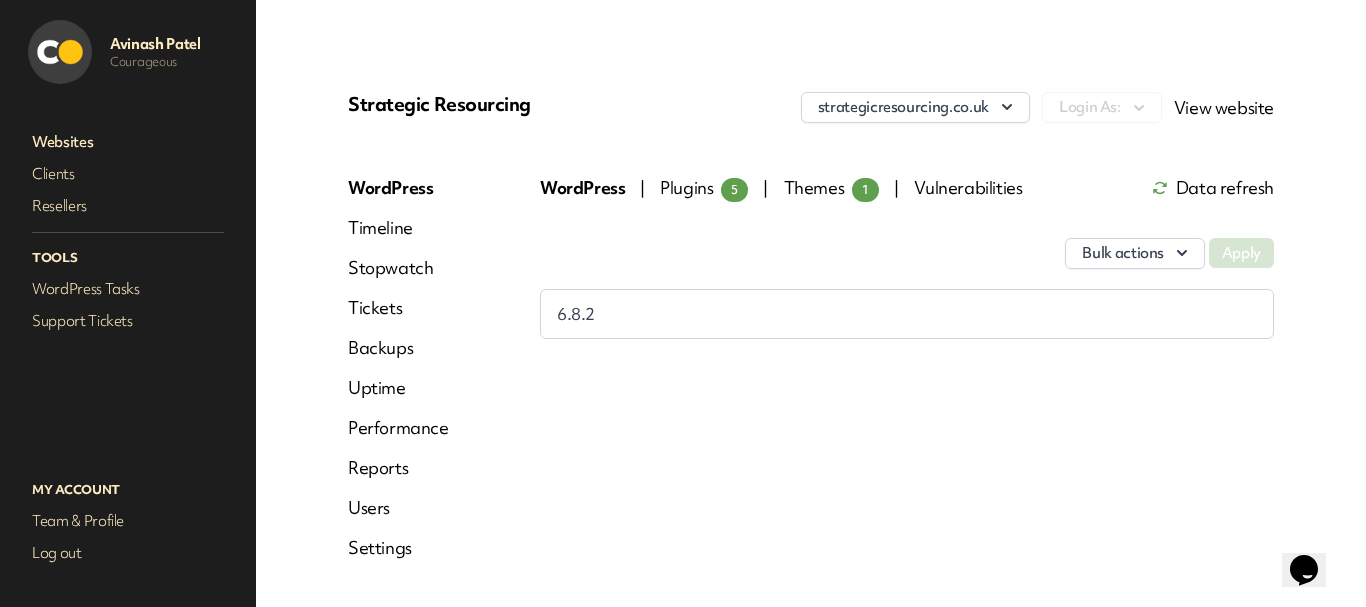 click on "Uptime" at bounding box center [398, 388] 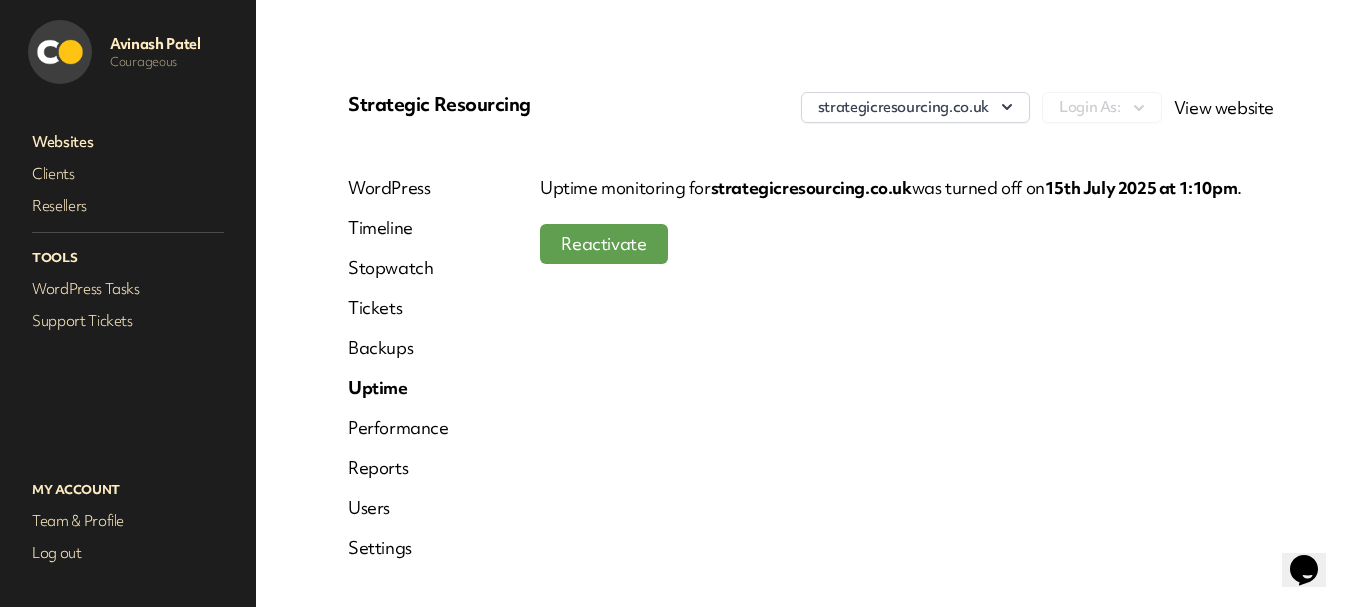 click on "Reactivate" at bounding box center (603, 243) 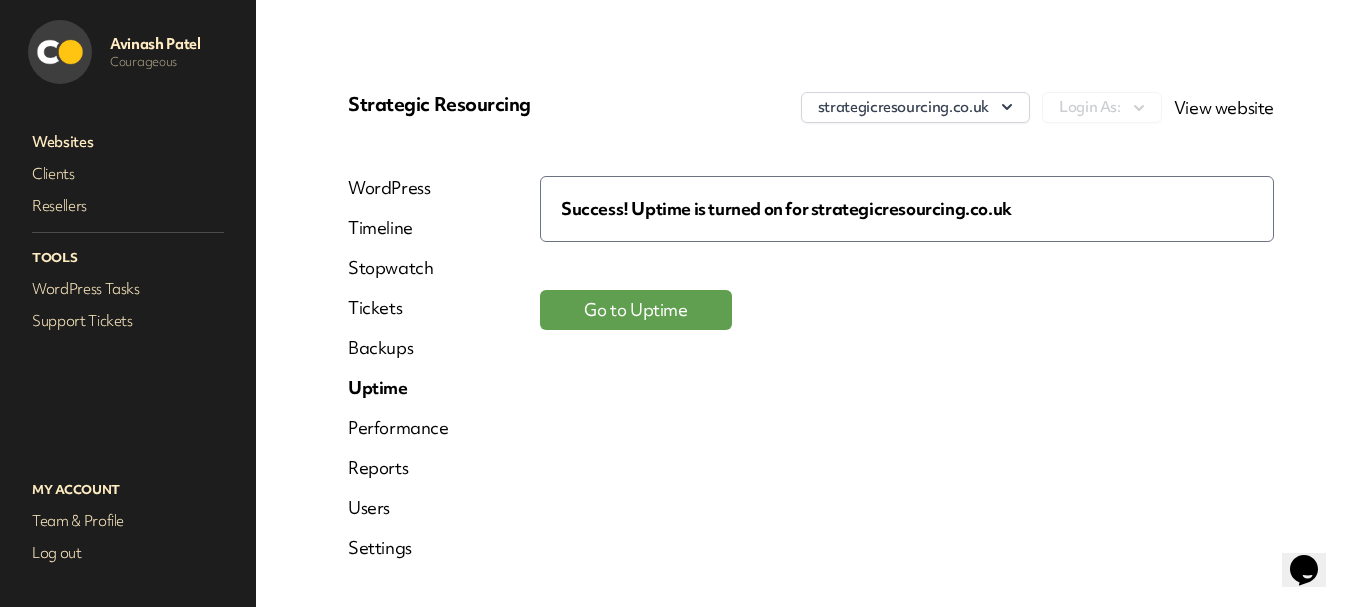 click on "Websites" at bounding box center [128, 142] 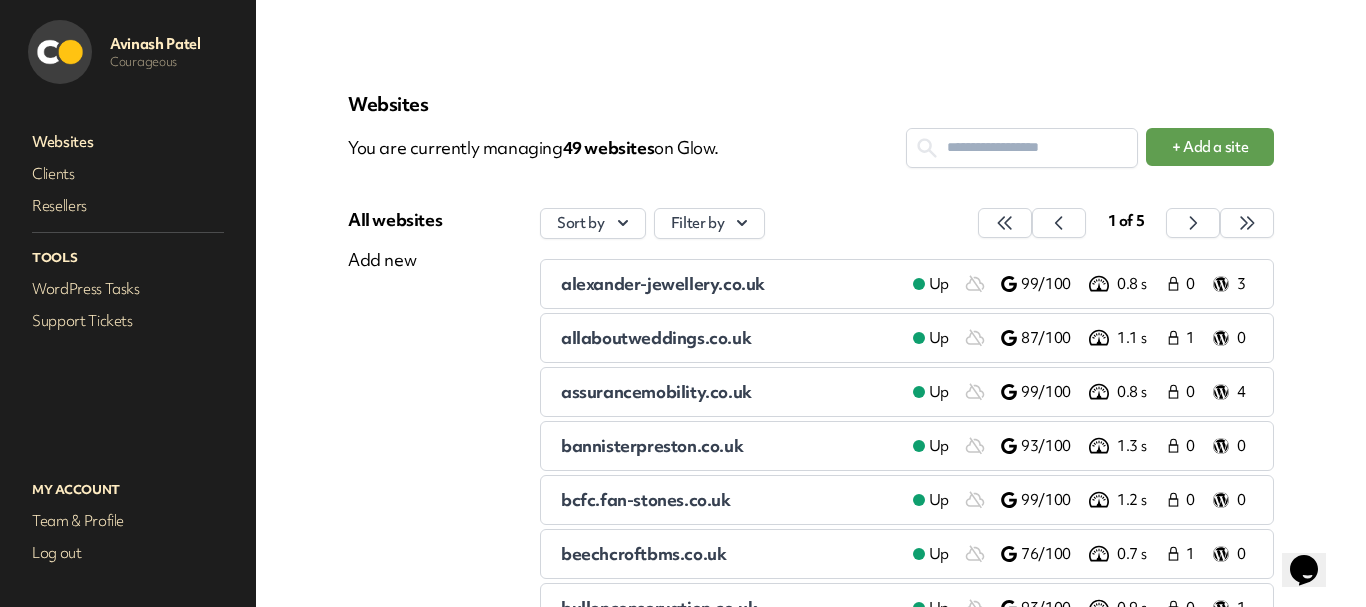 scroll, scrollTop: 351, scrollLeft: 0, axis: vertical 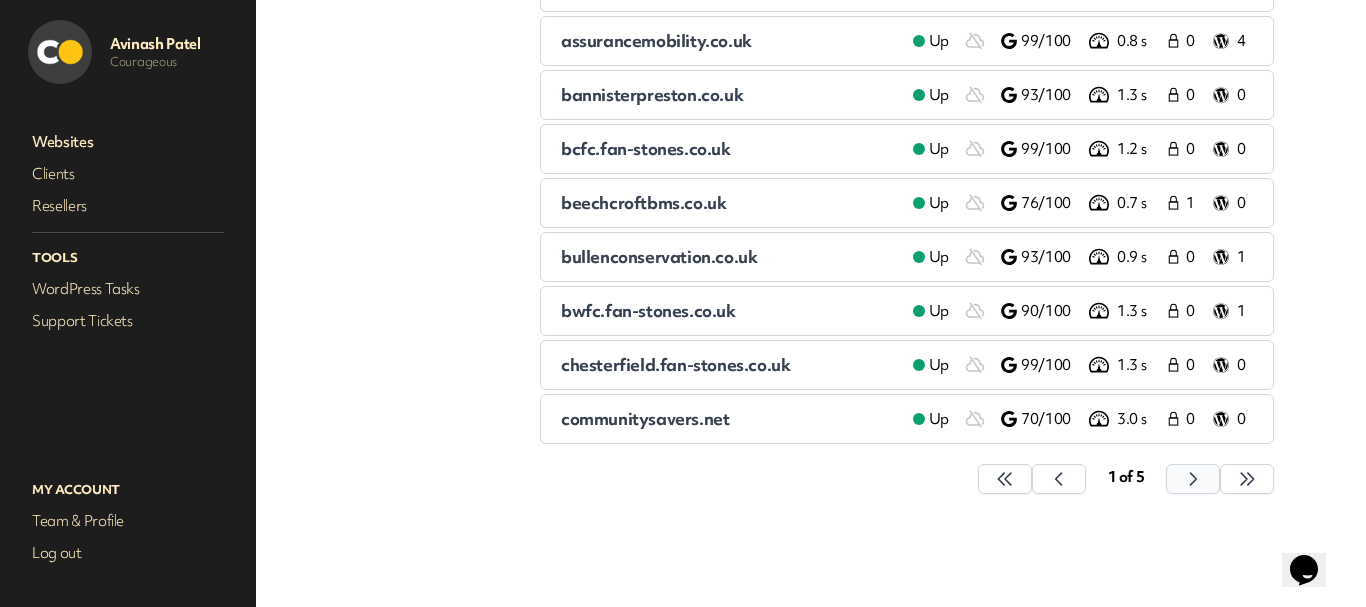 click 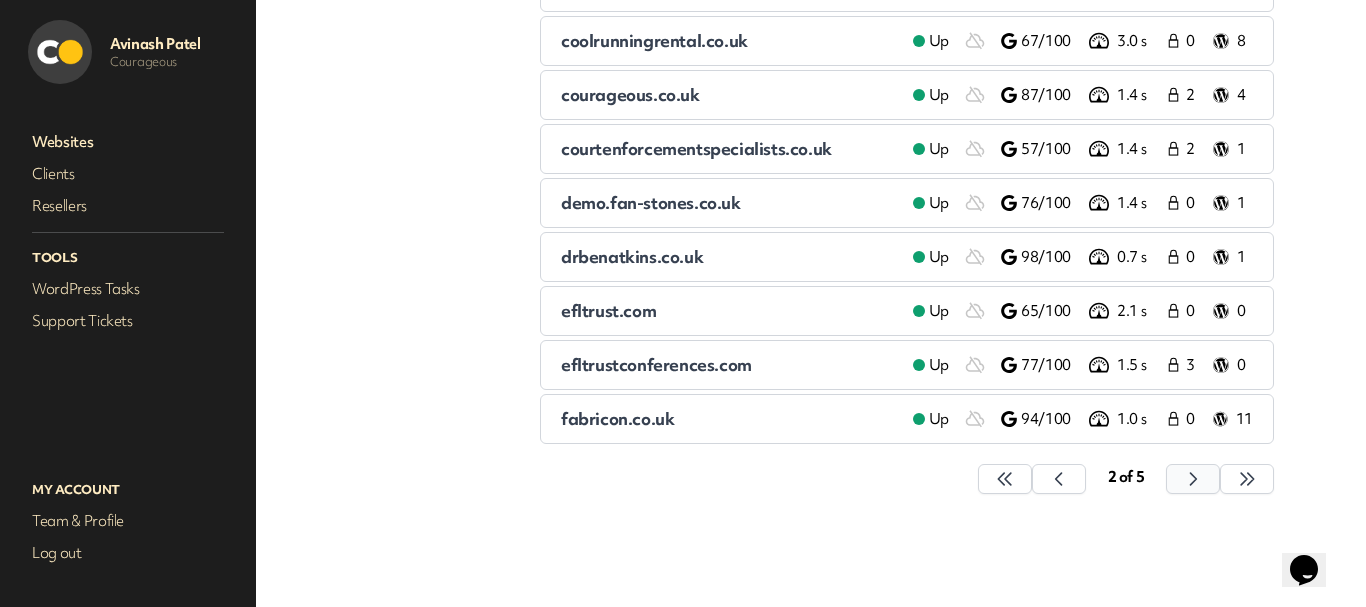 click at bounding box center (1005, 479) 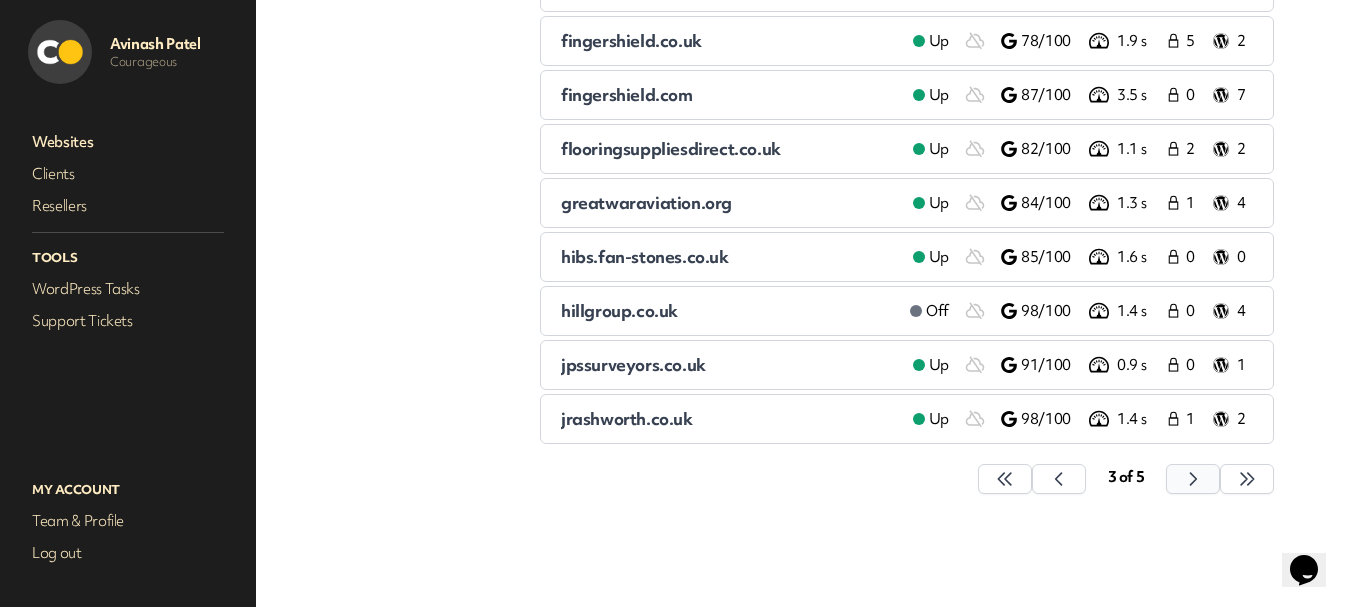 click at bounding box center (1005, 479) 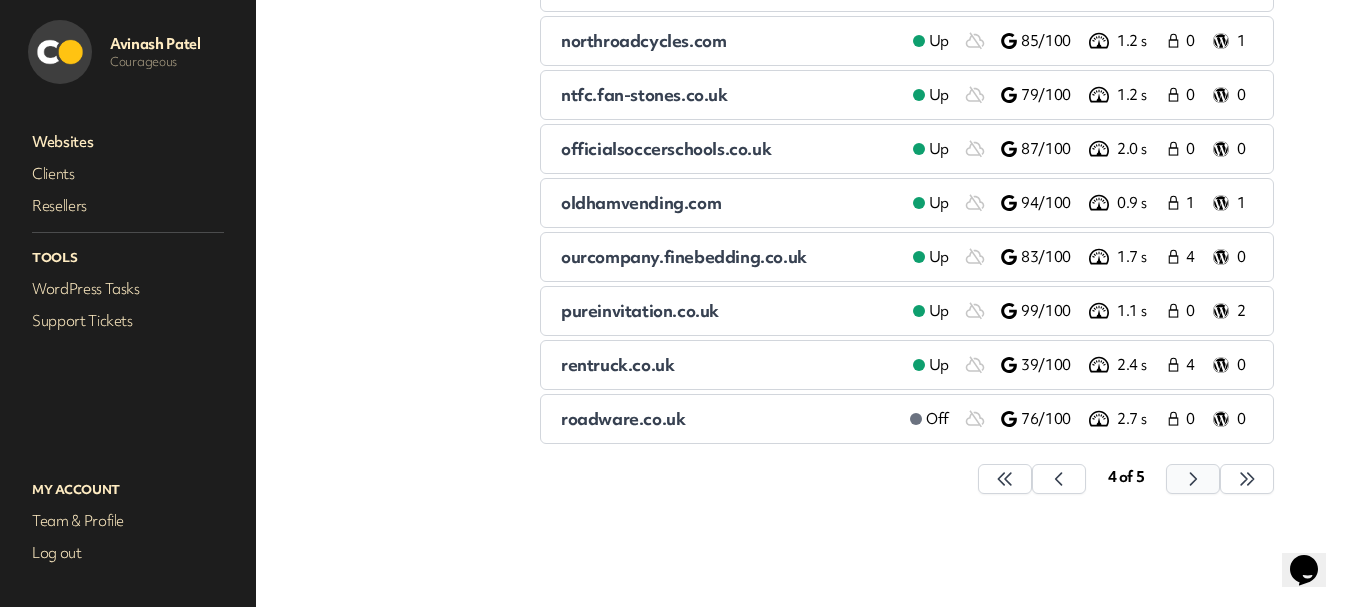click at bounding box center [1005, 479] 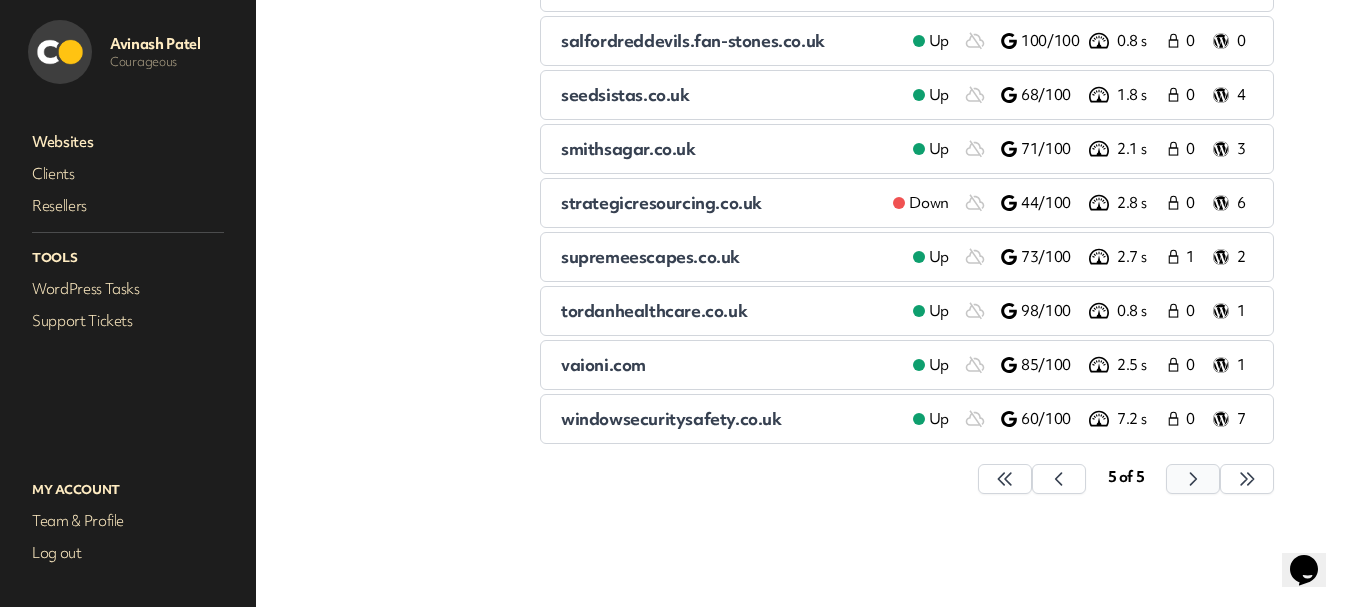 click at bounding box center (1005, 479) 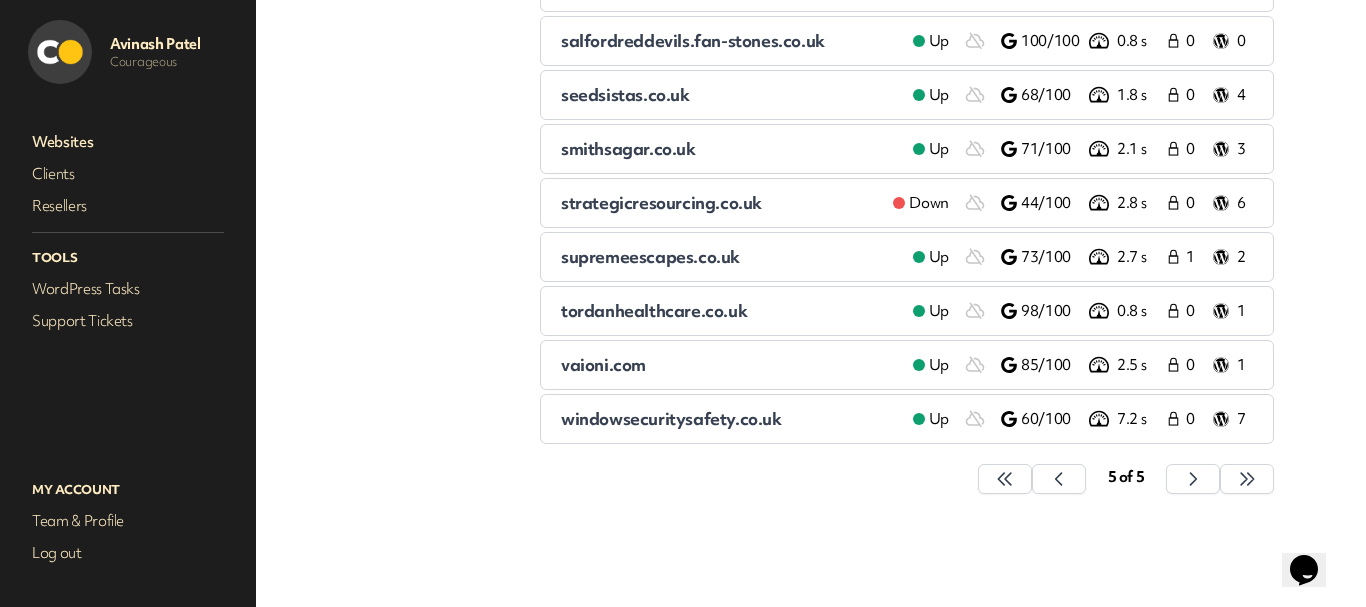 click on "strategicresourcing.co.uk" at bounding box center (661, 202) 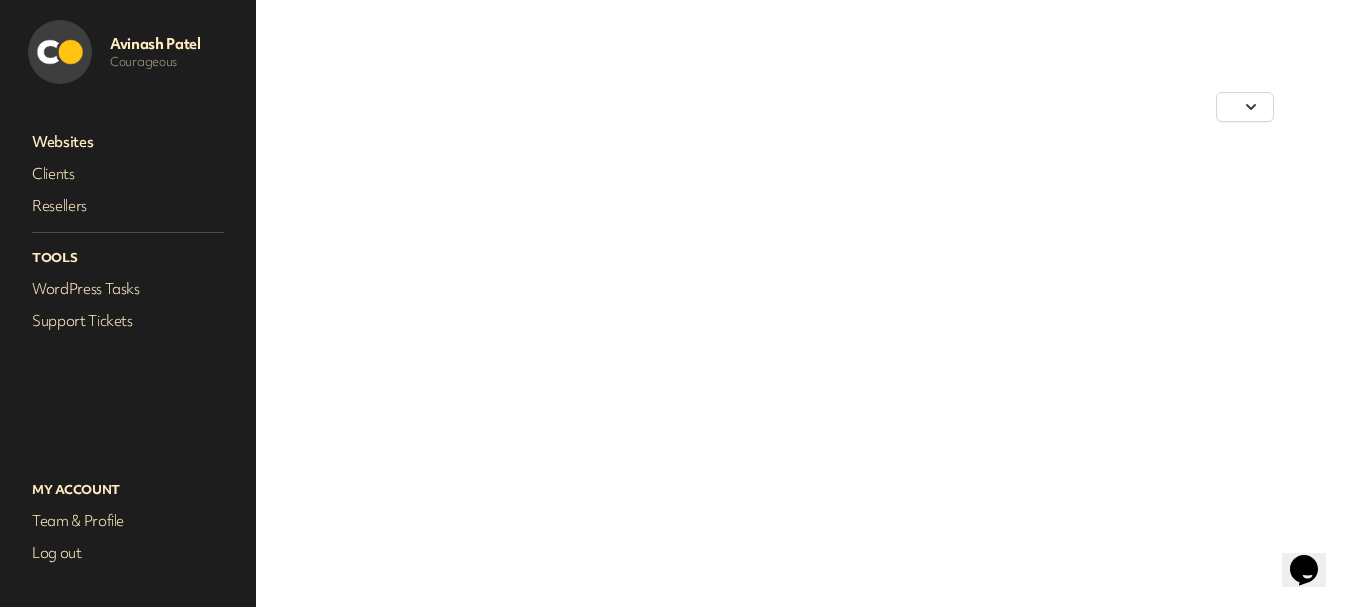 scroll, scrollTop: 0, scrollLeft: 0, axis: both 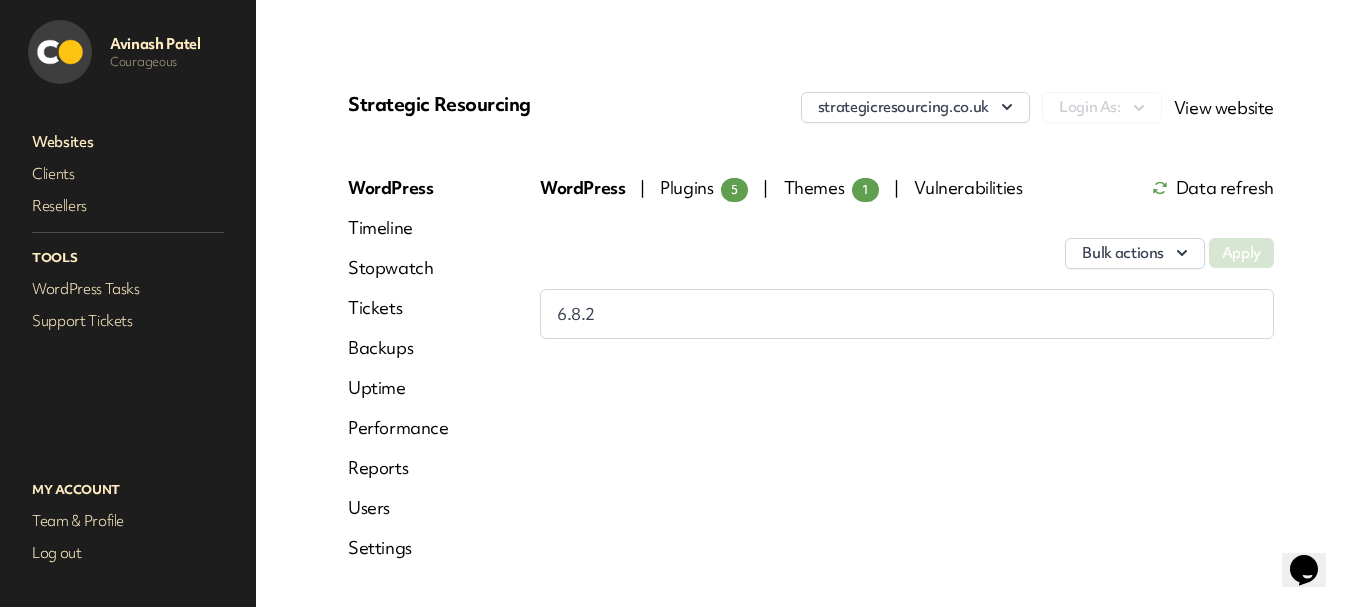 click on "Uptime" at bounding box center (398, 388) 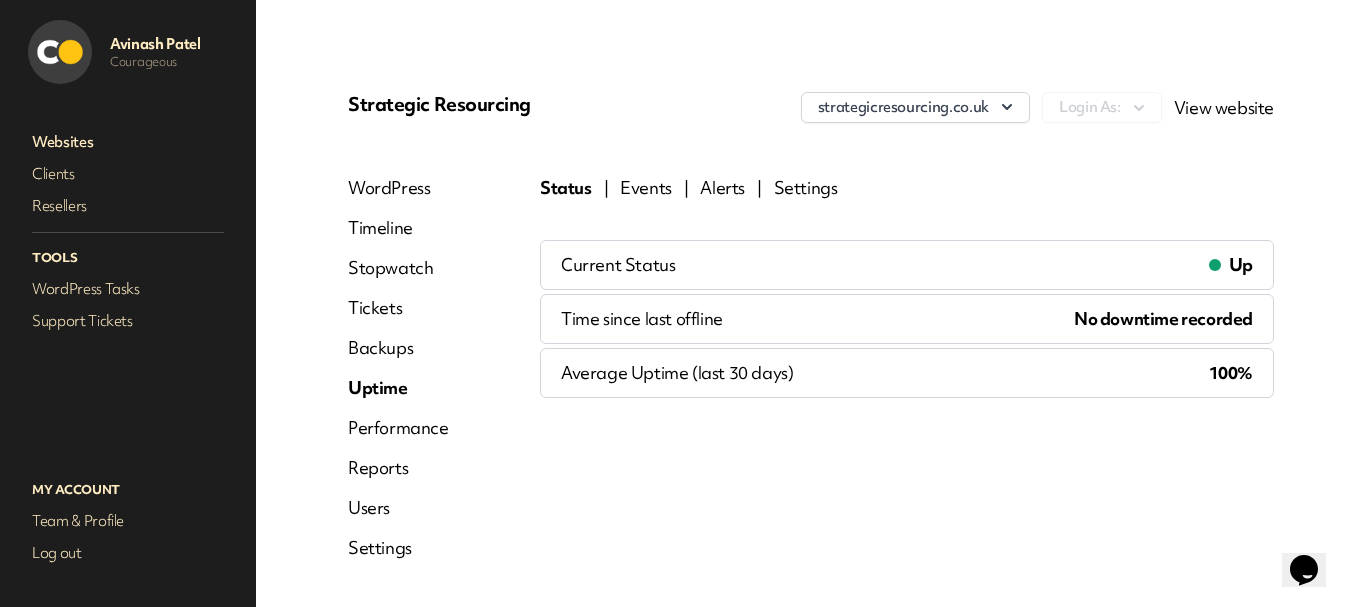 click on "WordPress" at bounding box center [398, 188] 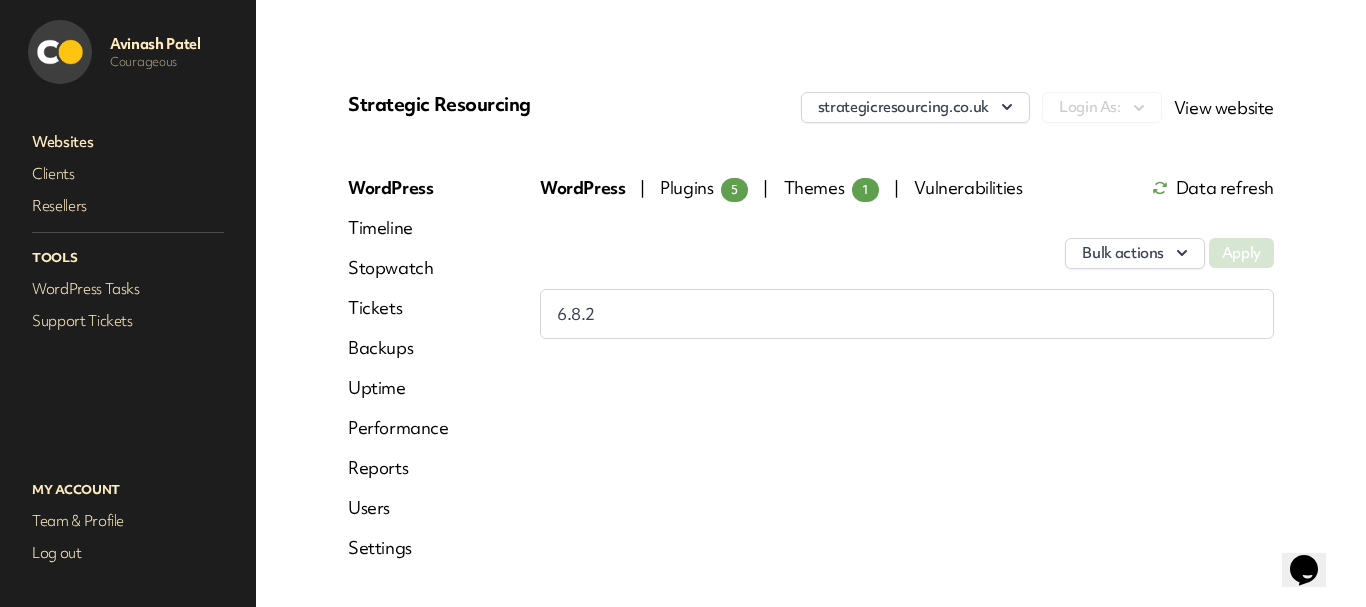 click on "Timeline" at bounding box center (398, 228) 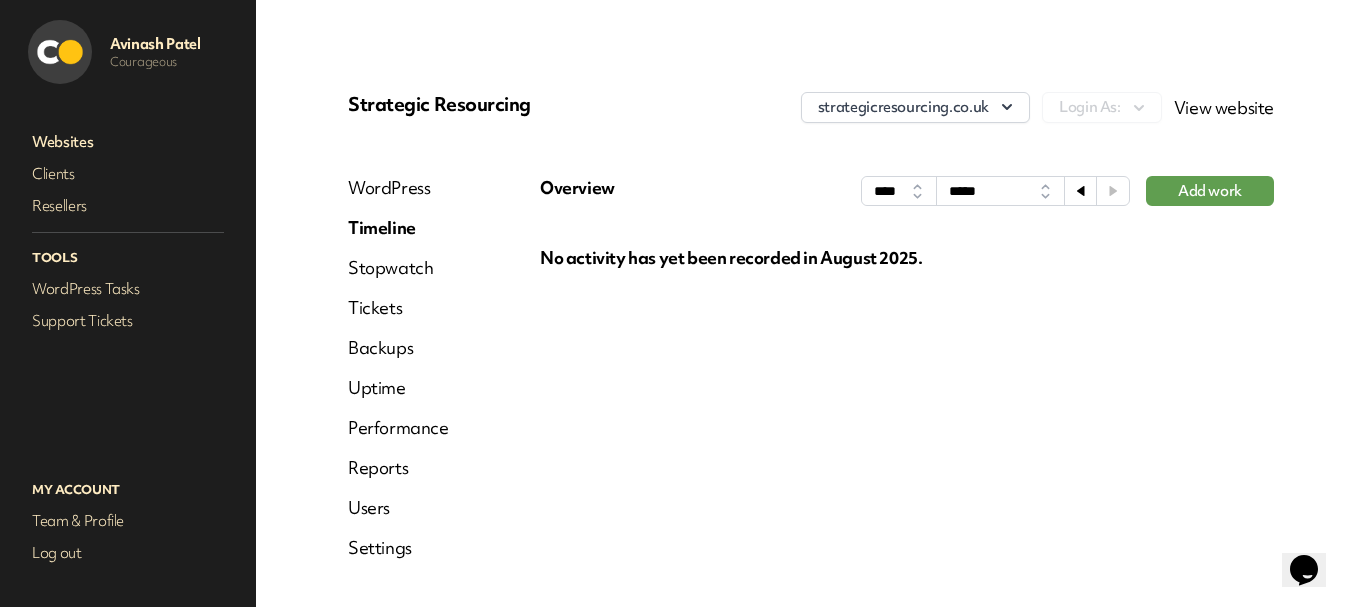 click on "Stopwatch" at bounding box center (398, 268) 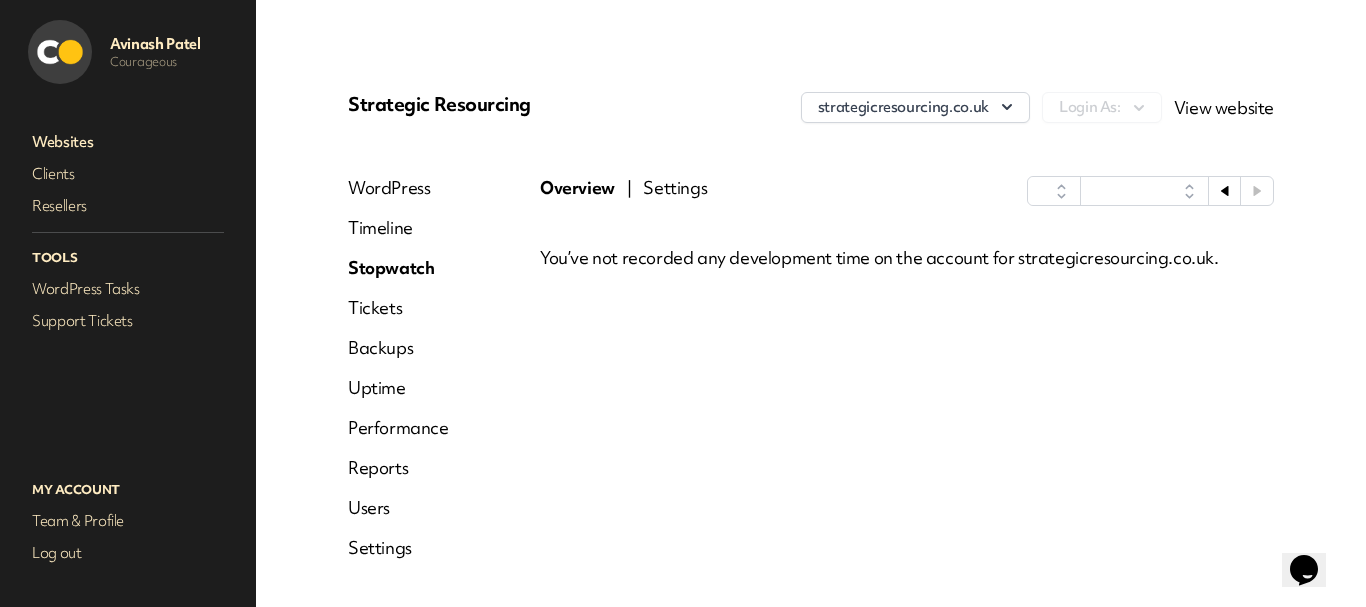 select on "******" 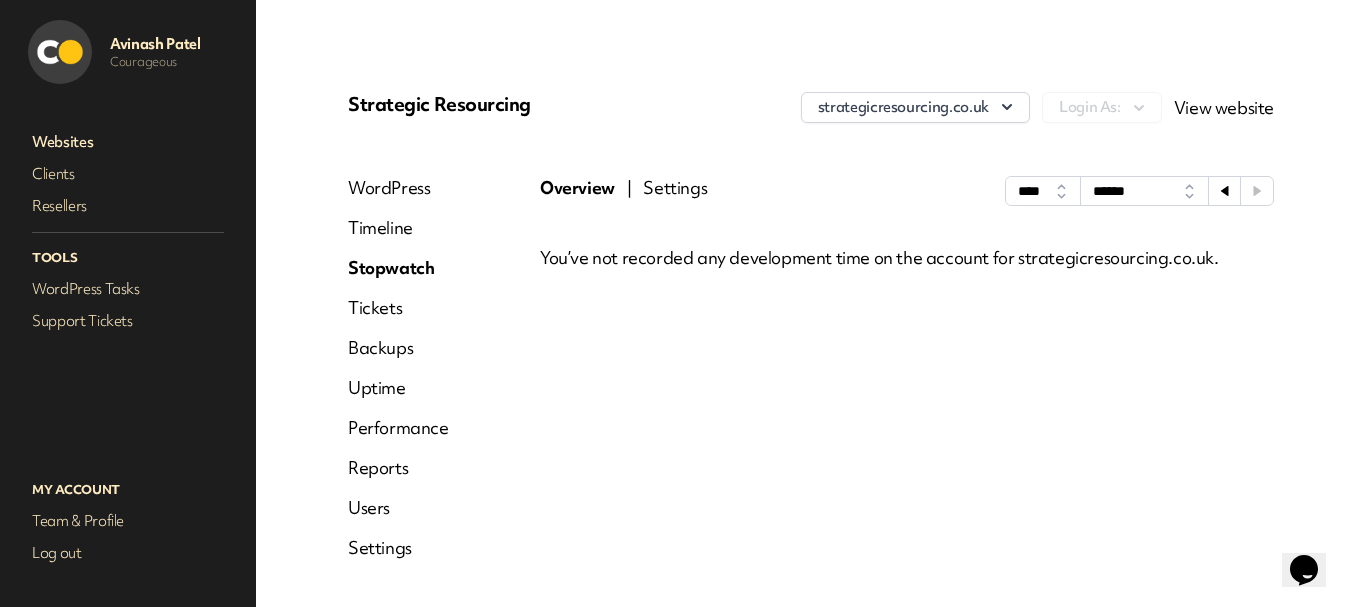 click on "WordPress
Timeline
Stopwatch
Tickets
Backups
Uptime
Performance
Reports
Users
Settings" at bounding box center [398, 376] 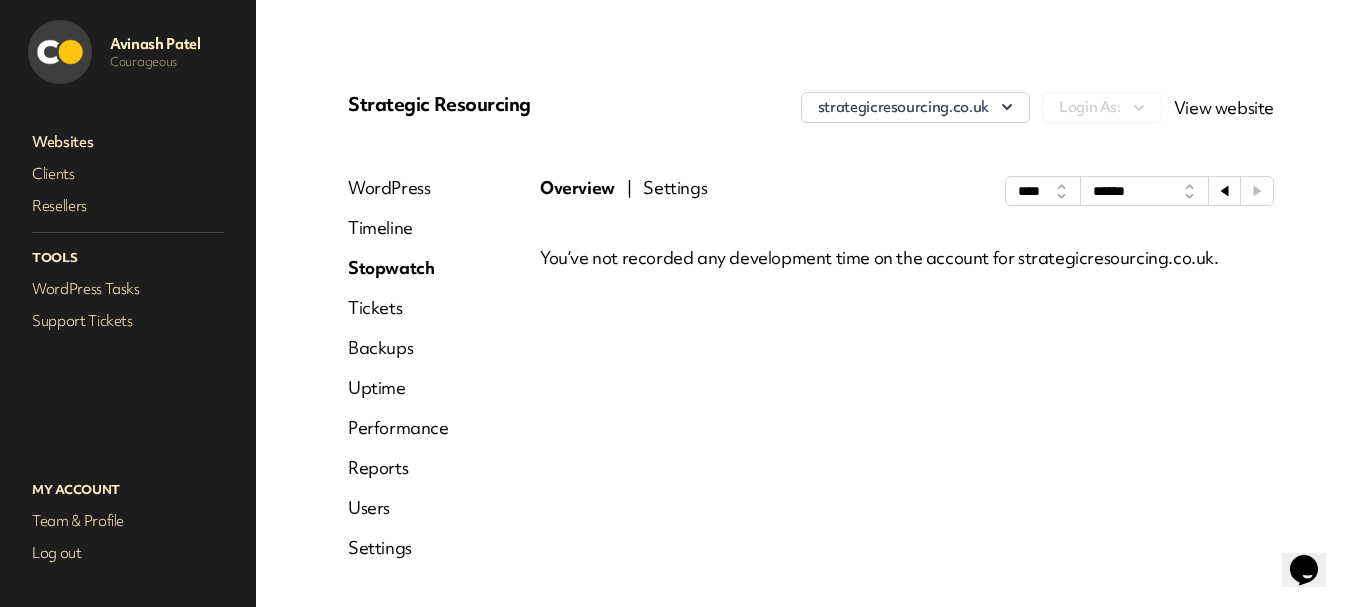 click on "Tickets" at bounding box center (398, 308) 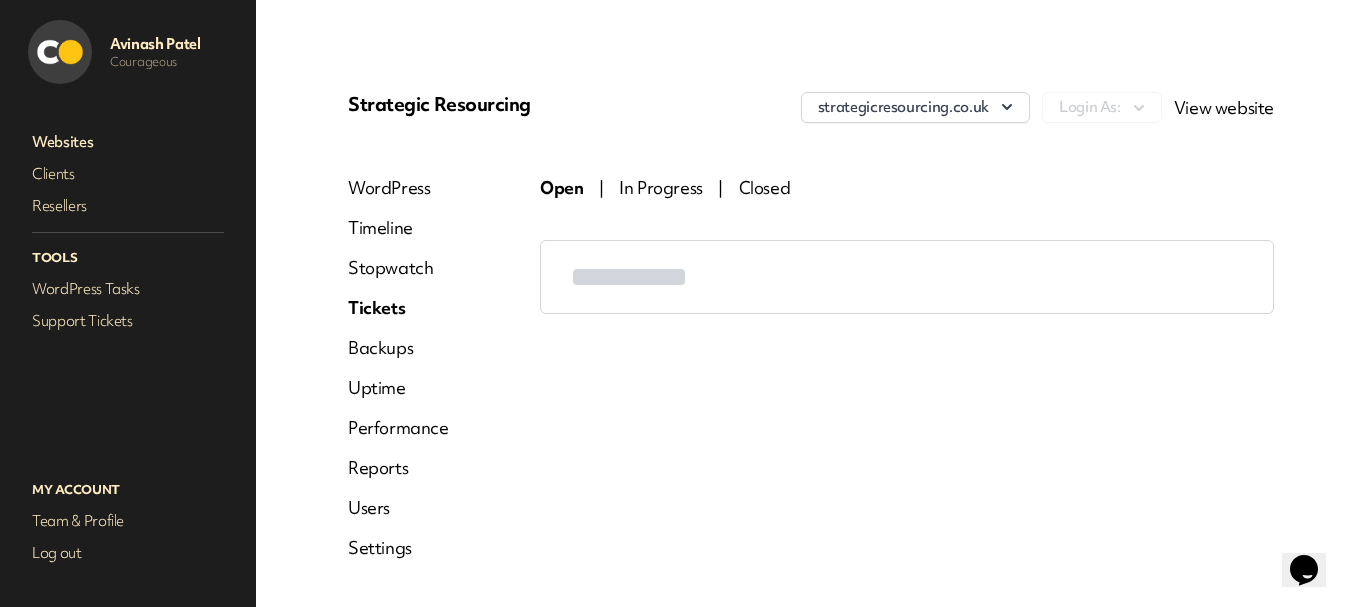 click on "WordPress
Timeline
Stopwatch
Tickets
Backups
Uptime
Performance
Reports
Users
Settings" at bounding box center [398, 376] 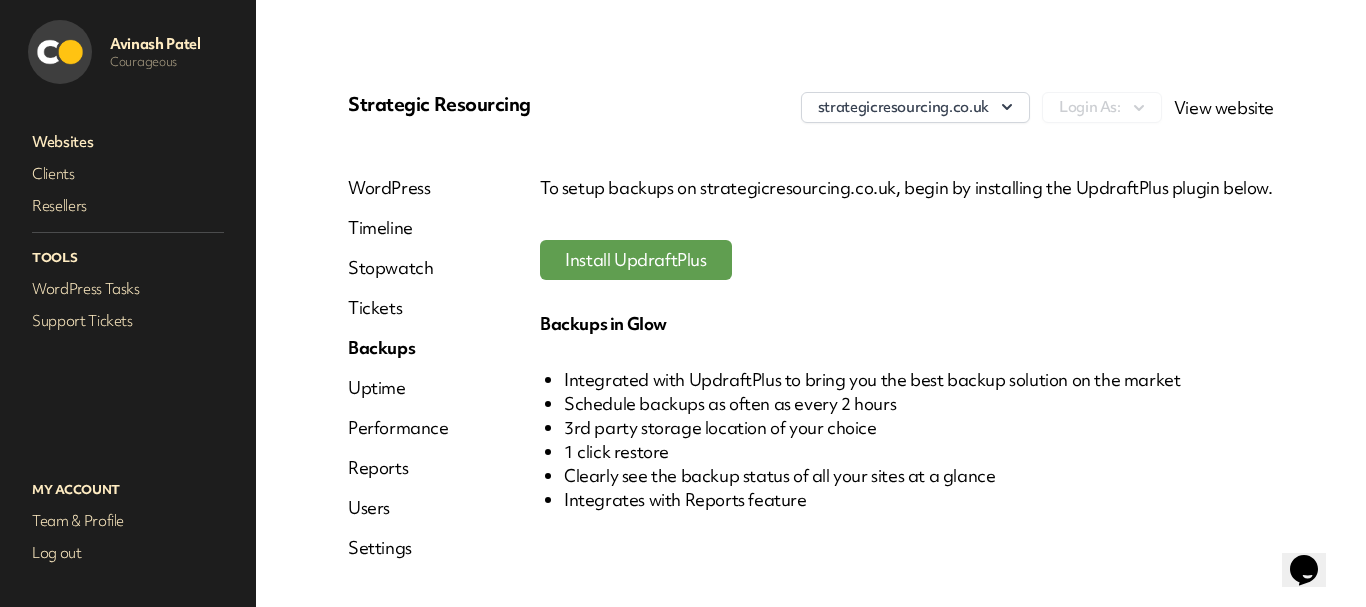 click on "Uptime" at bounding box center (398, 388) 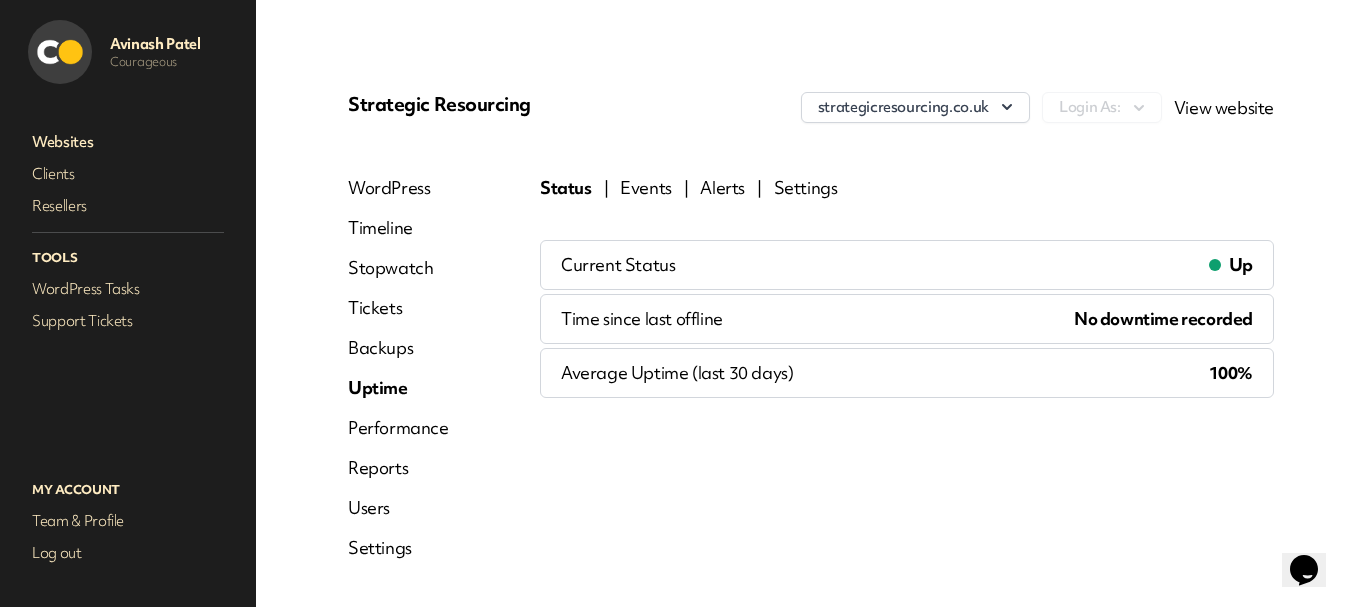 click on "Performance" at bounding box center (398, 428) 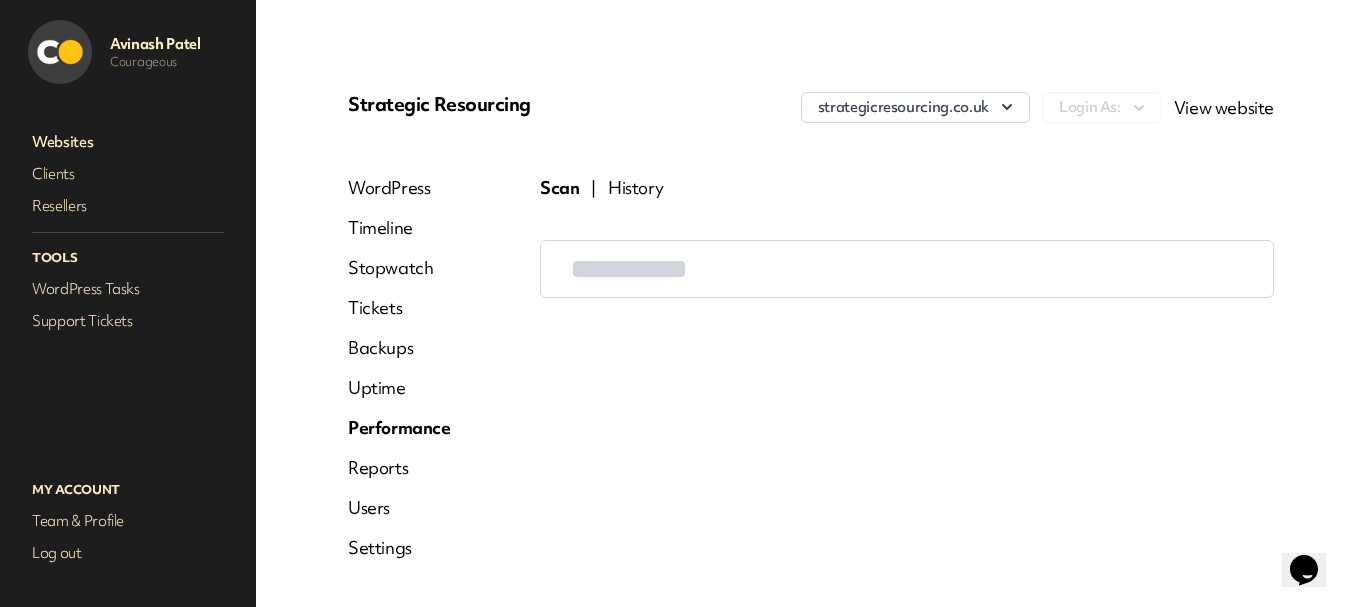 click on "Reports" at bounding box center (399, 468) 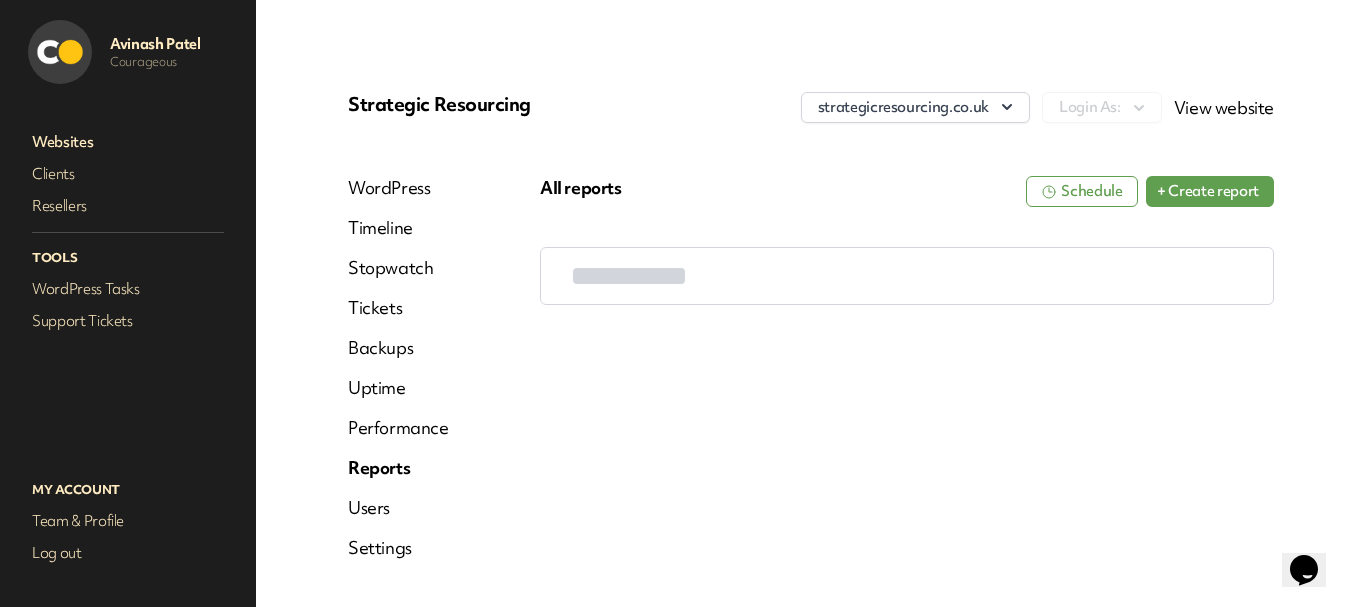 click on "Users" at bounding box center [398, 508] 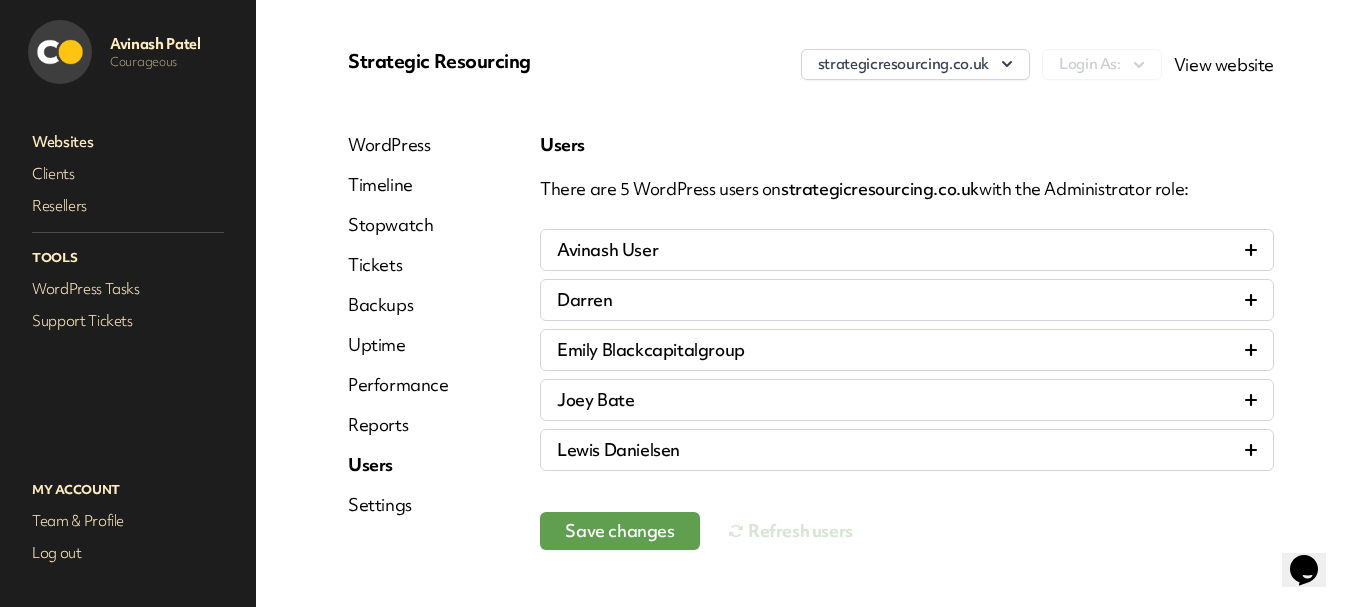 scroll, scrollTop: 79, scrollLeft: 0, axis: vertical 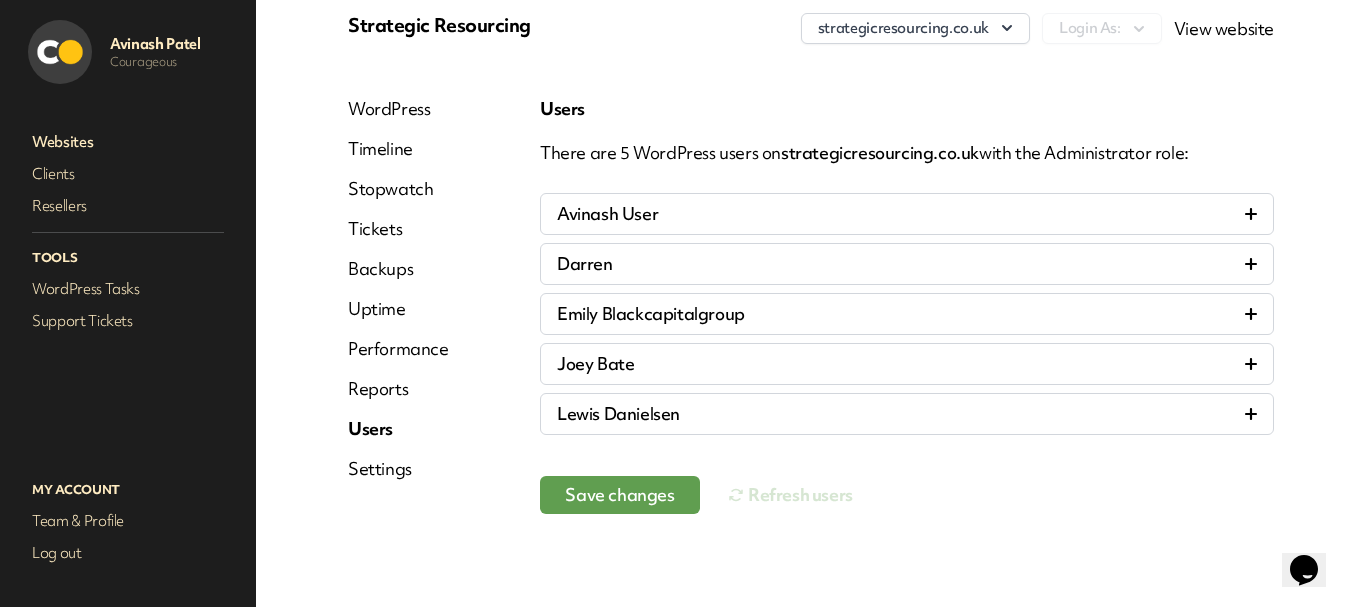 click on "Settings" at bounding box center [398, 469] 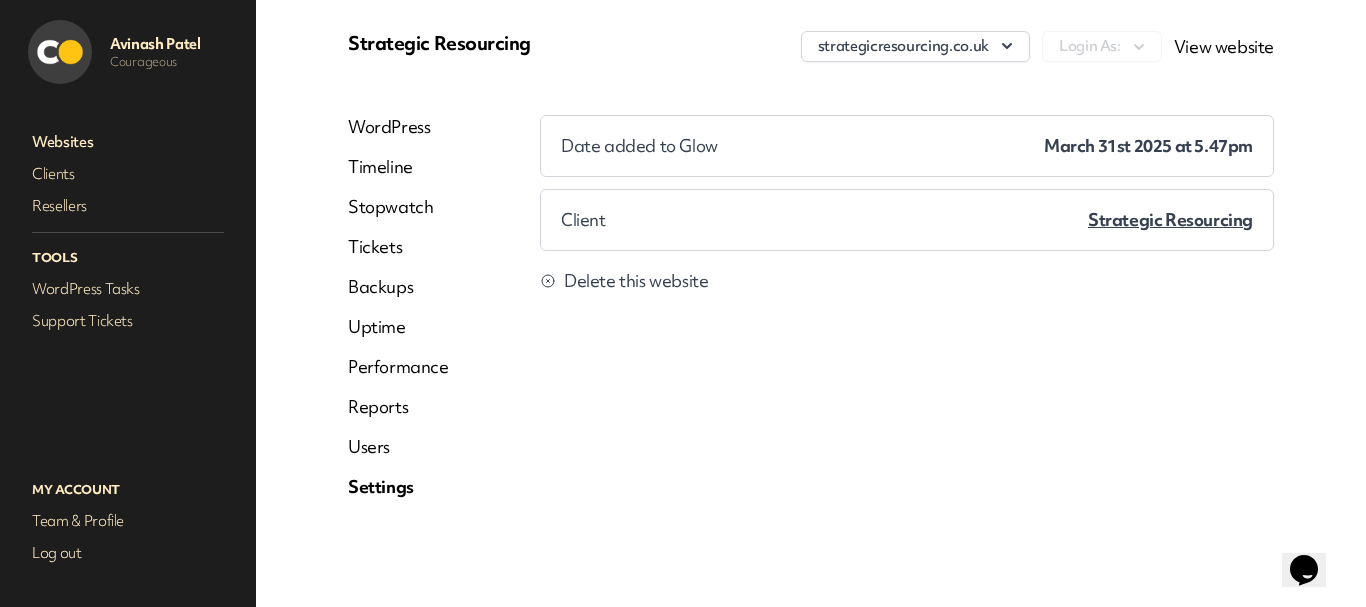 scroll, scrollTop: 61, scrollLeft: 0, axis: vertical 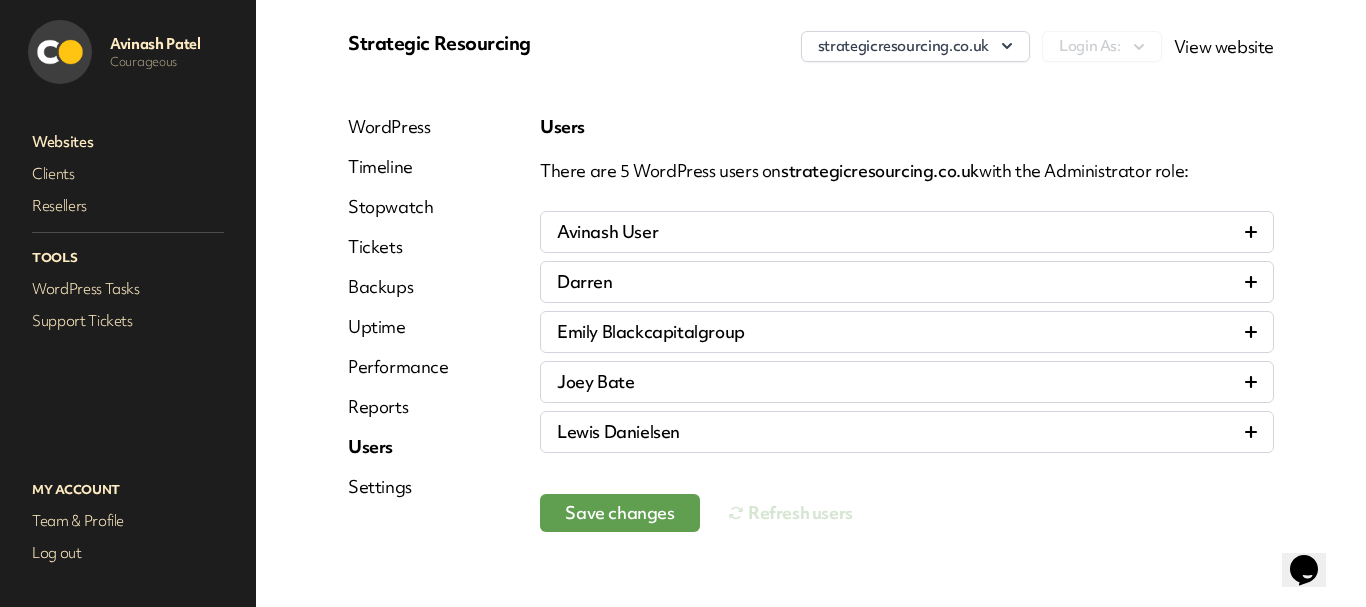 click on "Uptime" at bounding box center [398, 327] 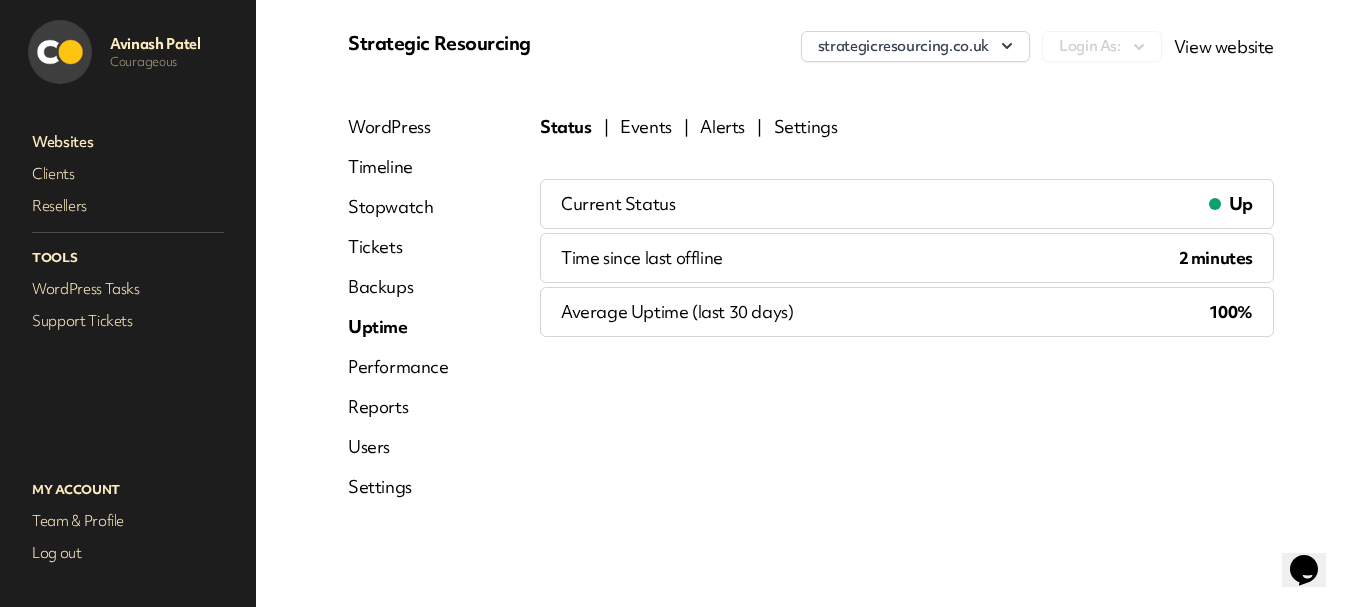 click on "WordPress
Timeline
Stopwatch
Tickets
Backups
Uptime
Performance
Reports
Users
Settings" at bounding box center [398, 315] 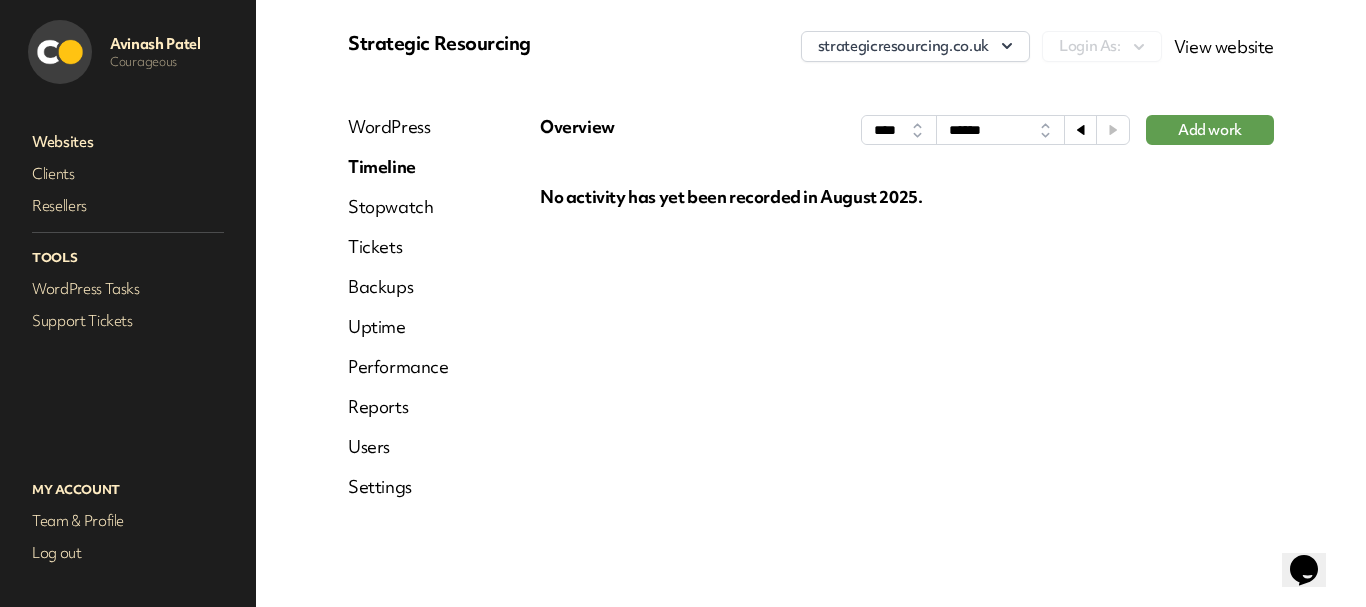 click on "WordPress
Timeline
Stopwatch
Tickets
Backups
Uptime
Performance
Reports
Users
Settings" at bounding box center [398, 315] 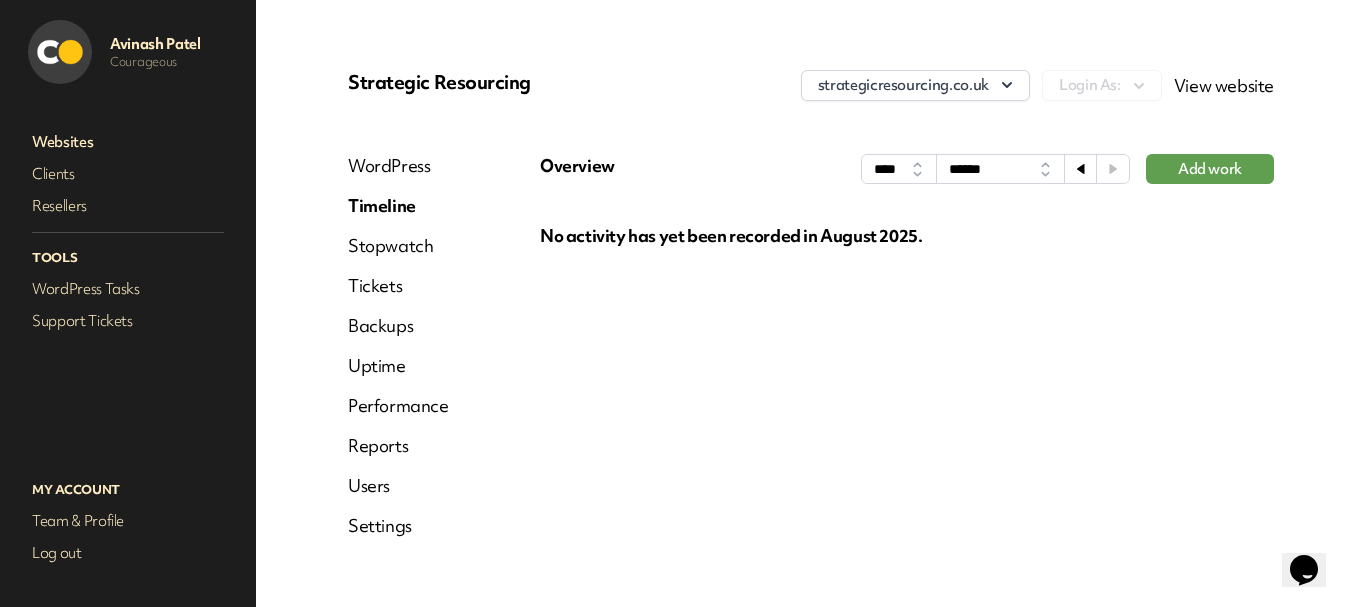 scroll, scrollTop: 0, scrollLeft: 0, axis: both 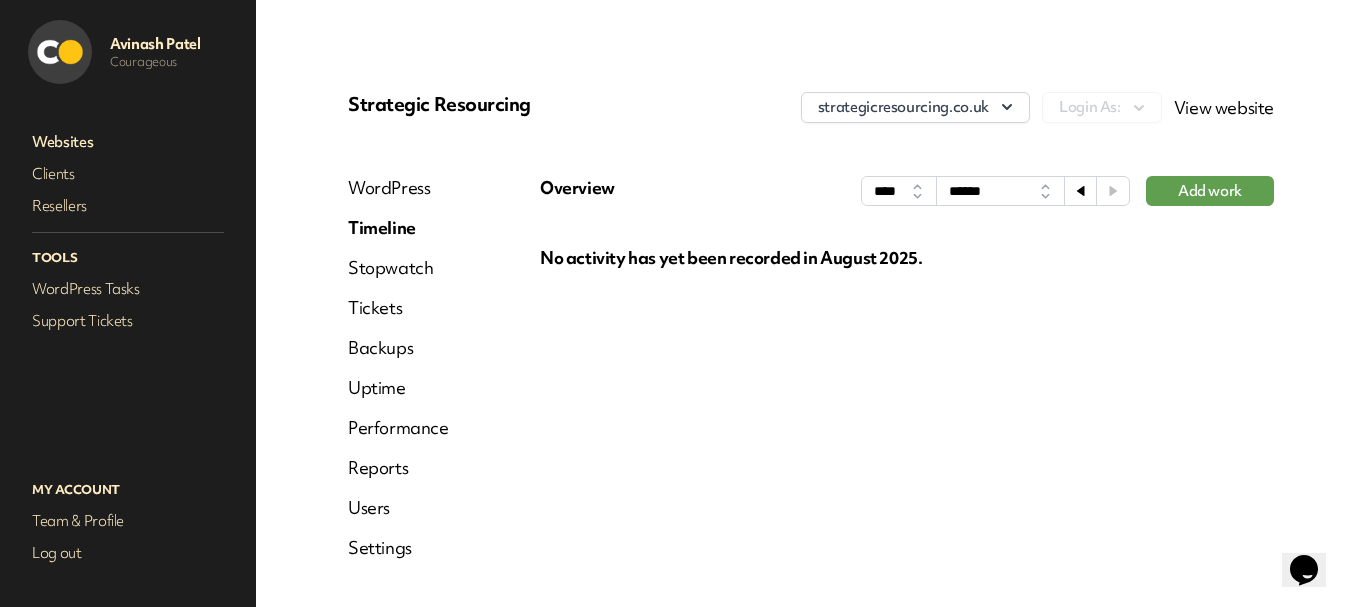 click on "Websites" at bounding box center [128, 142] 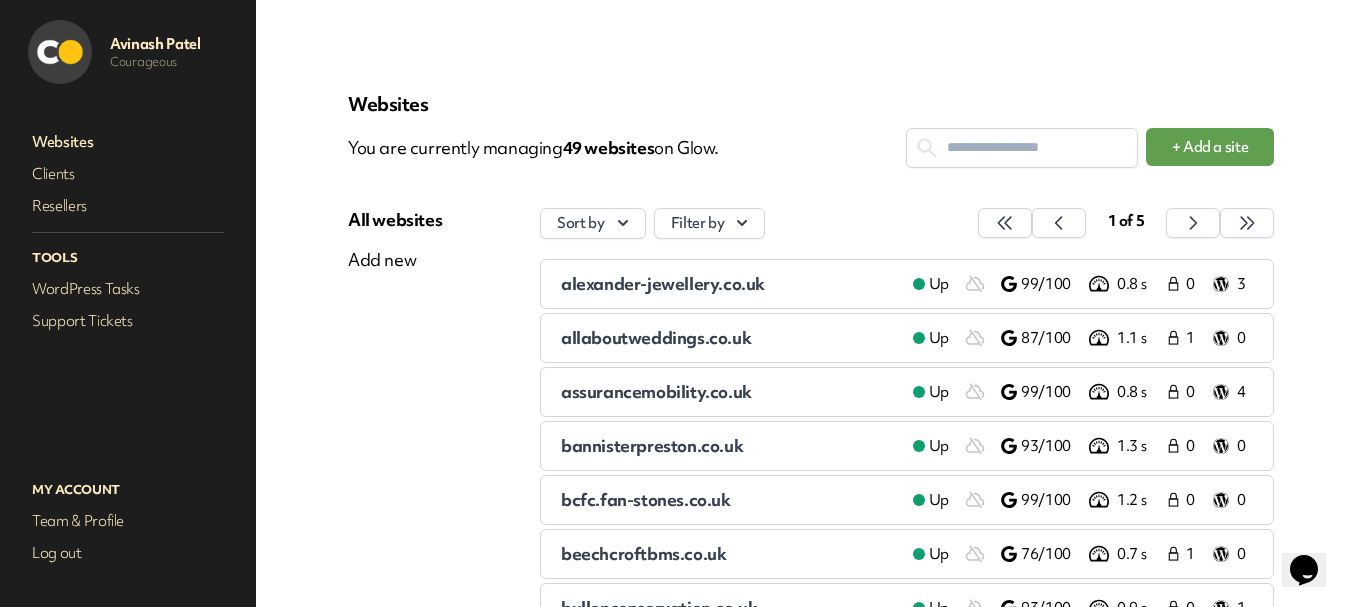 click at bounding box center [1022, 147] 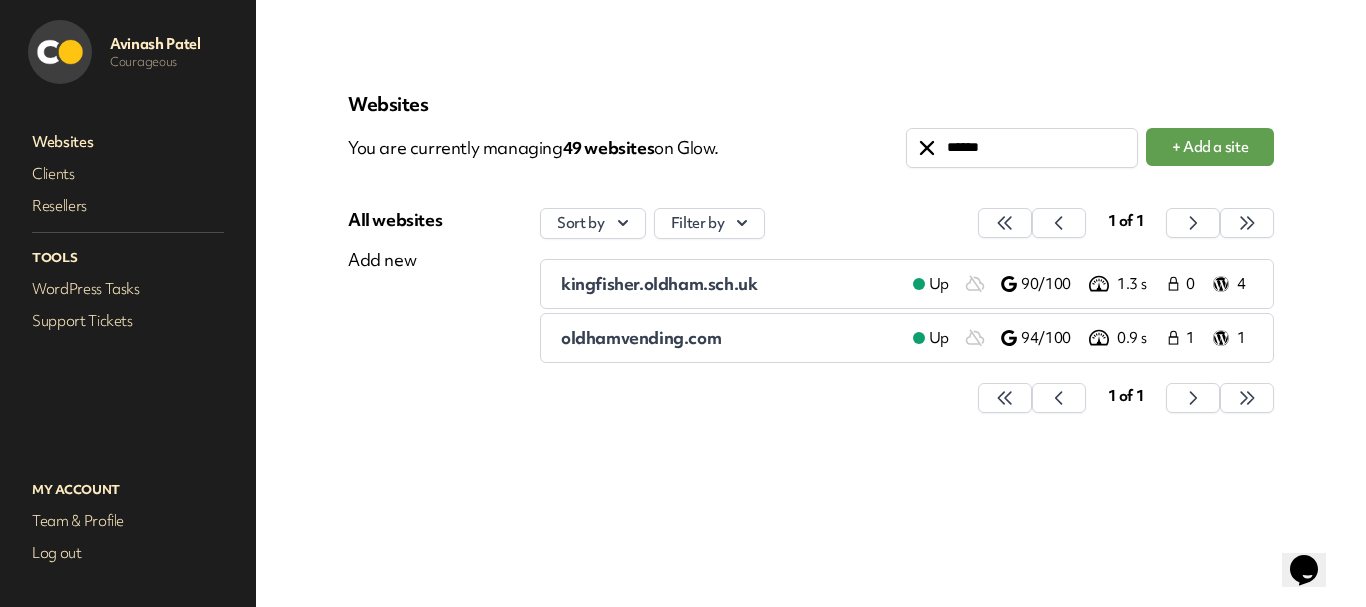 type on "******" 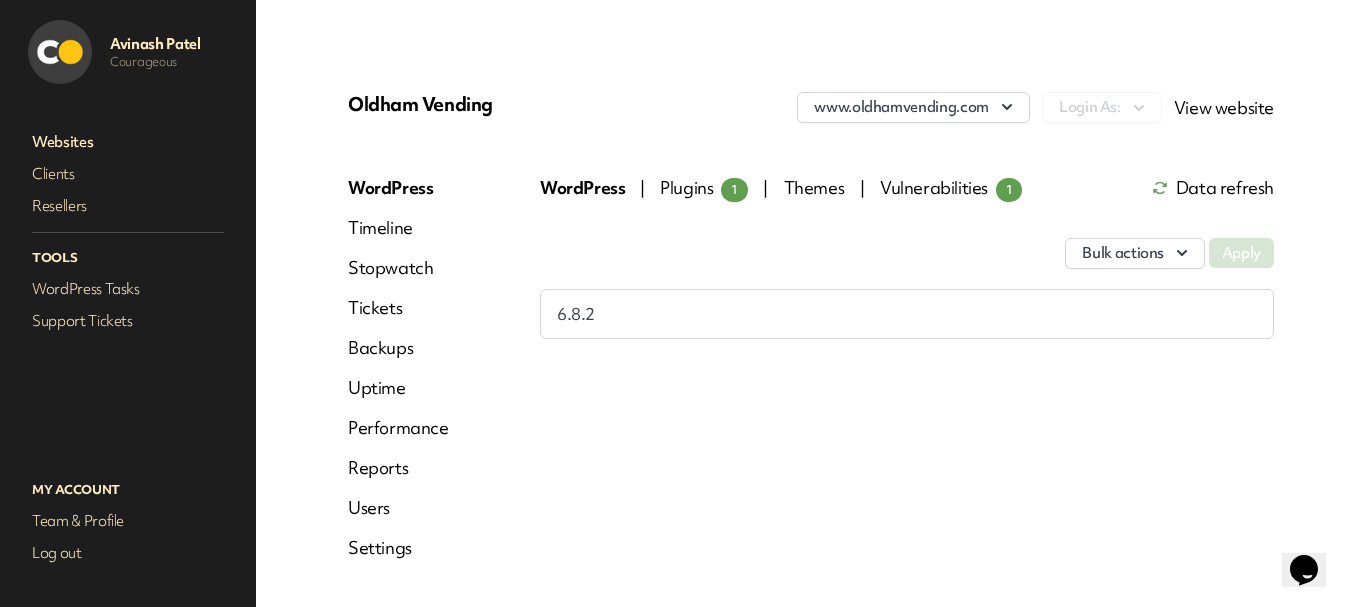 click on "Uptime" at bounding box center [398, 388] 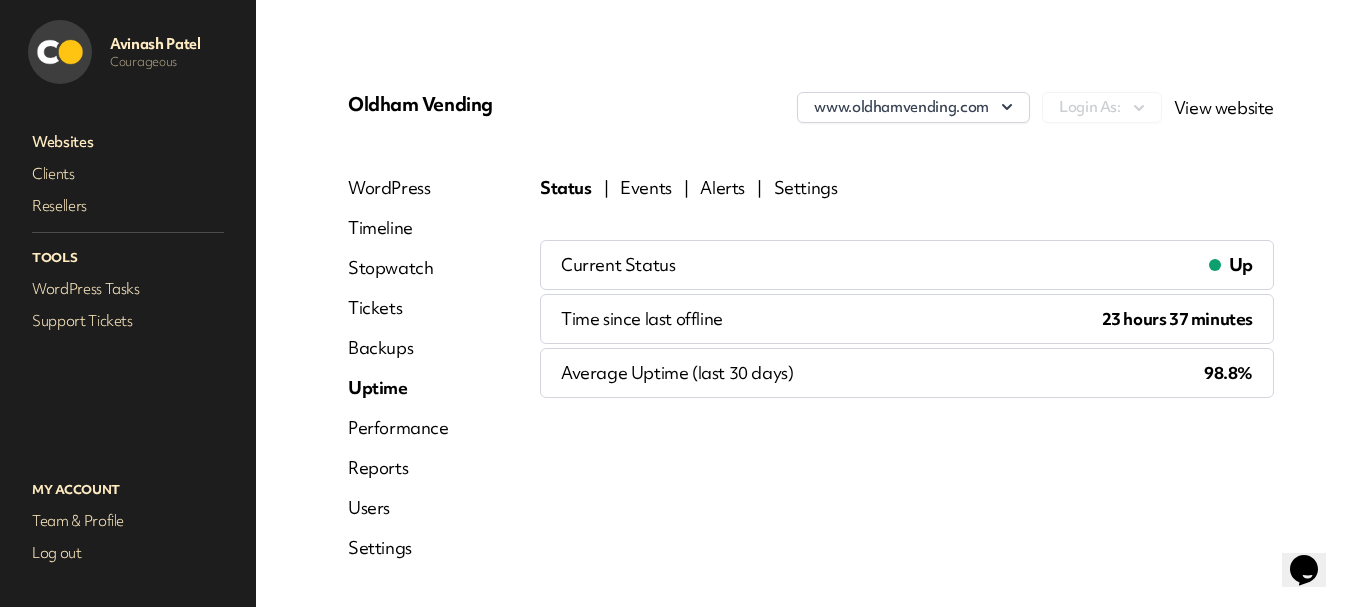 click on "Events" at bounding box center (646, 188) 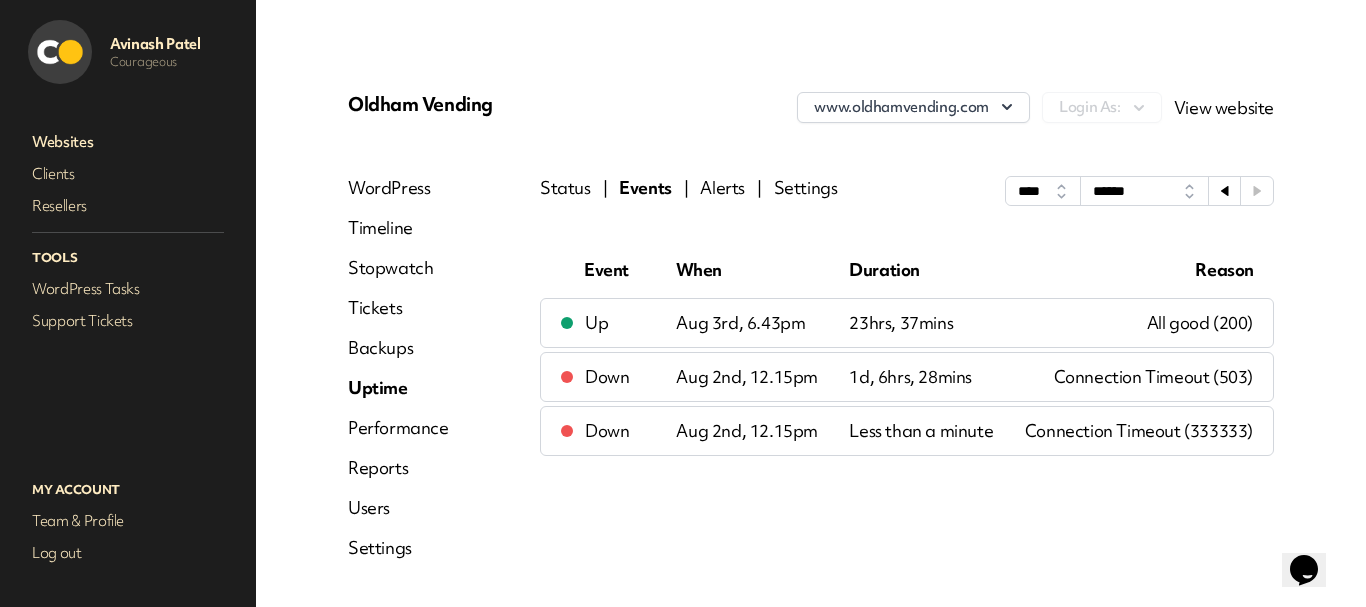 click on "Websites" at bounding box center [128, 142] 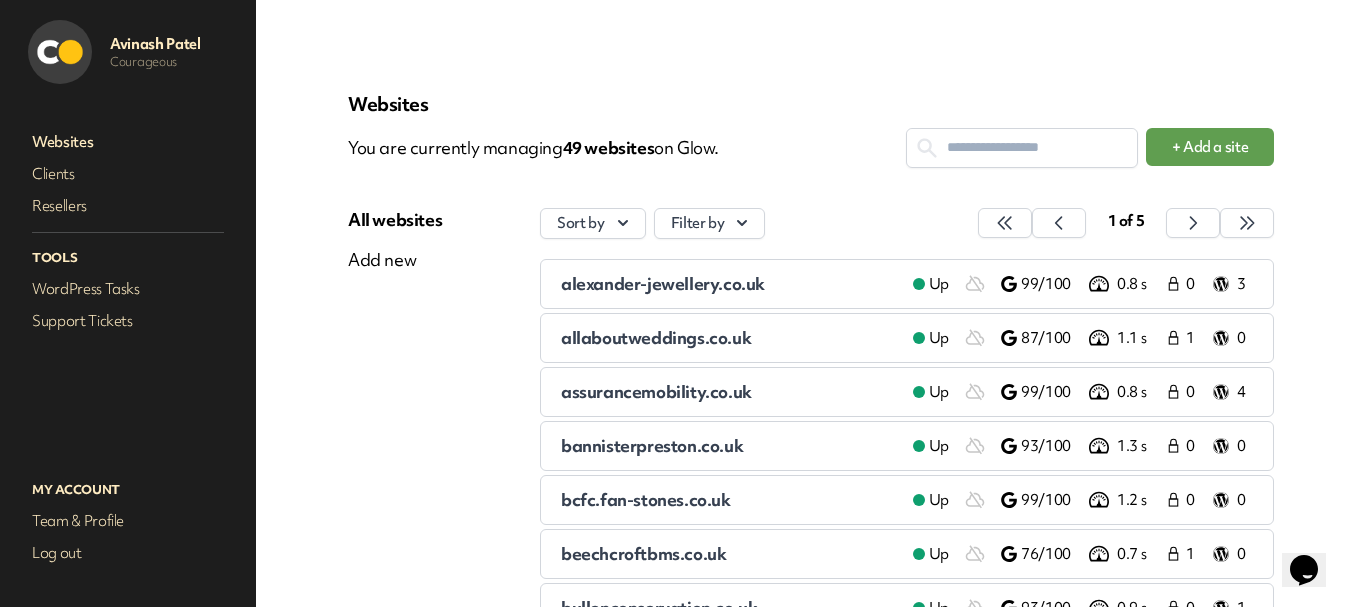 click at bounding box center (1022, 147) 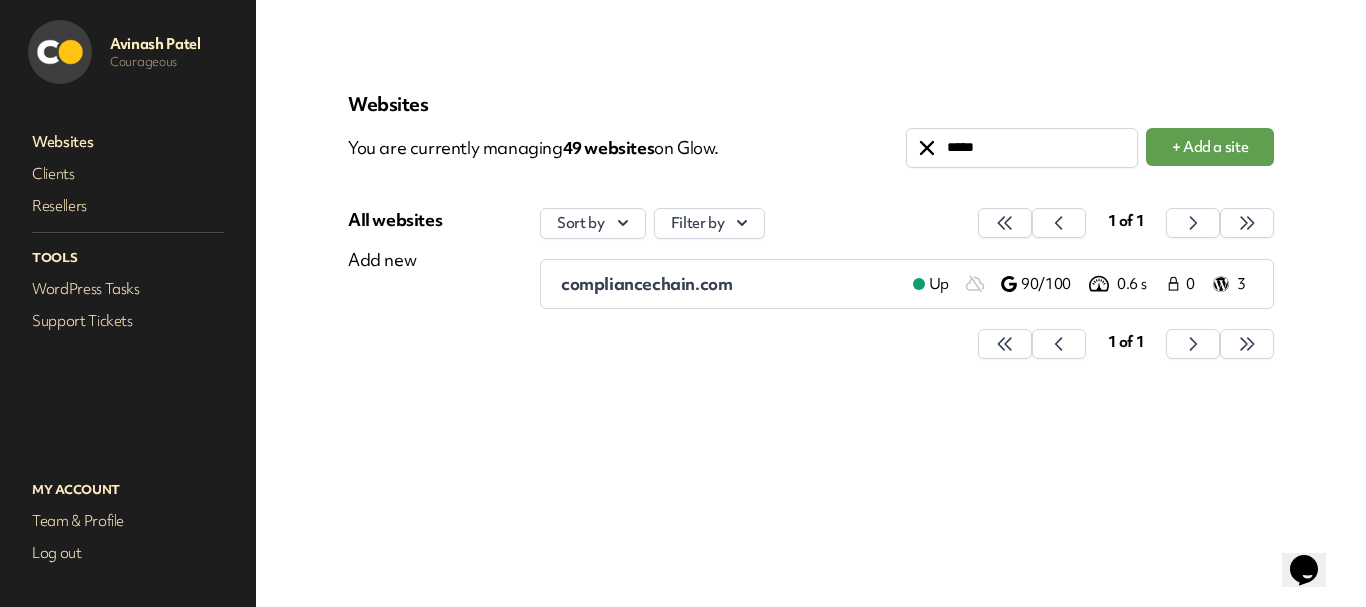 type on "*****" 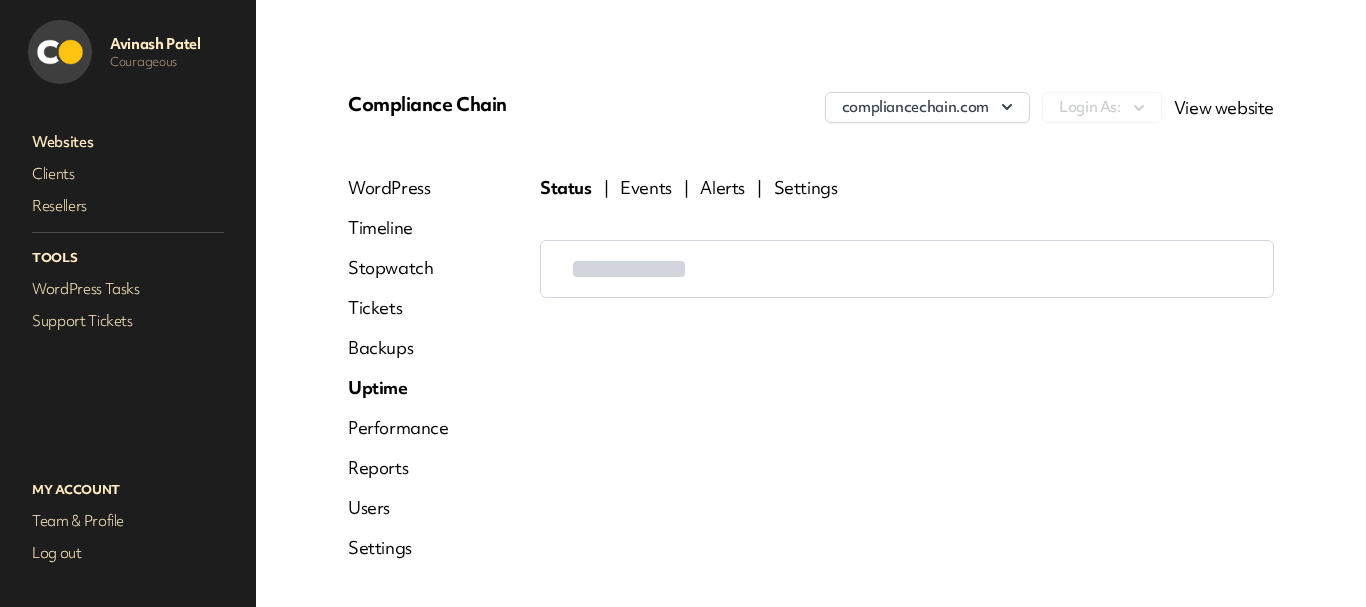 scroll, scrollTop: 0, scrollLeft: 0, axis: both 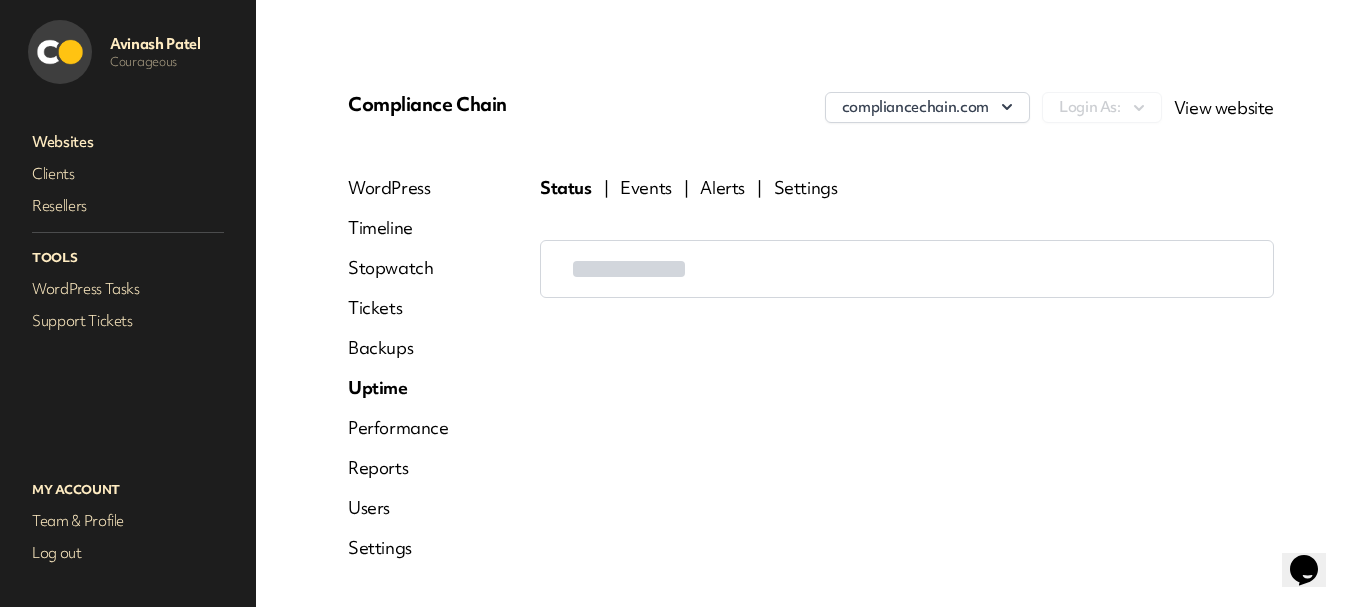 click on "Events" at bounding box center (646, 188) 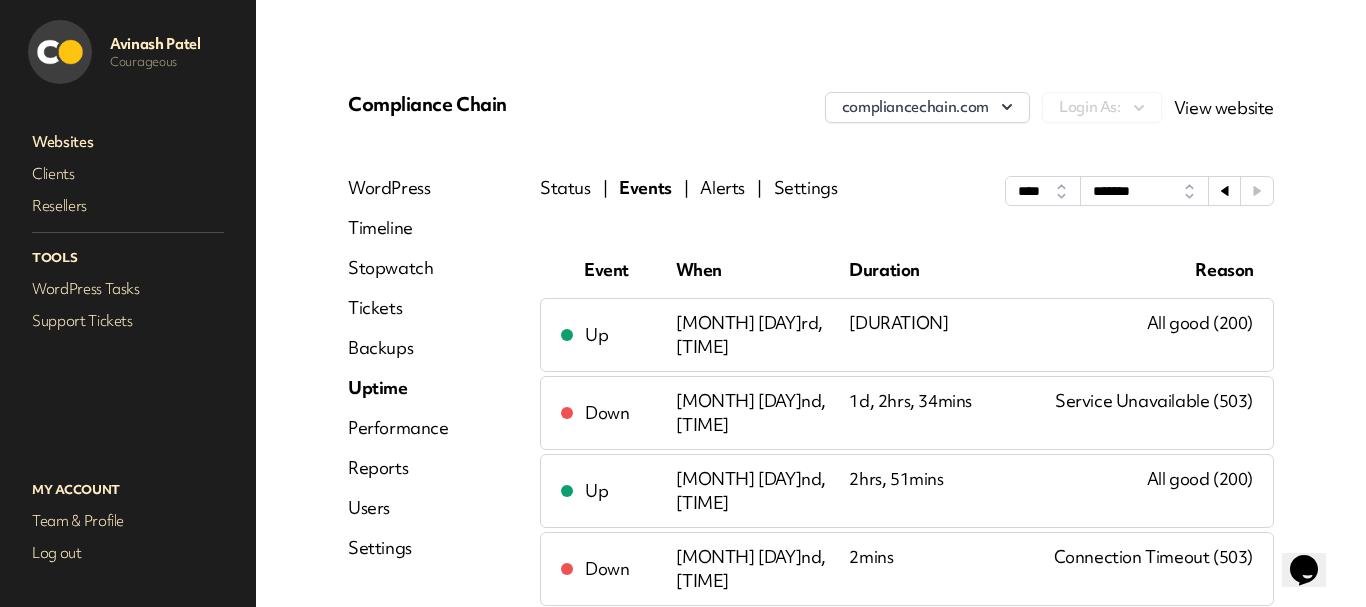scroll, scrollTop: 100, scrollLeft: 0, axis: vertical 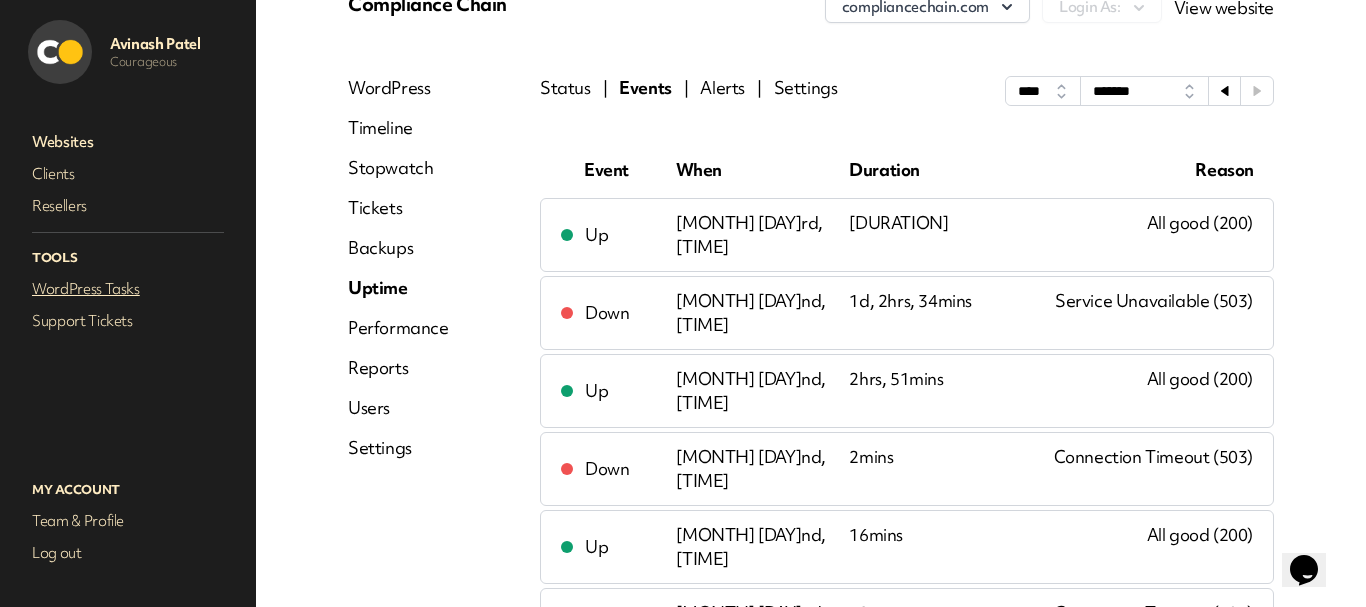 click on "WordPress Tasks" at bounding box center (128, 289) 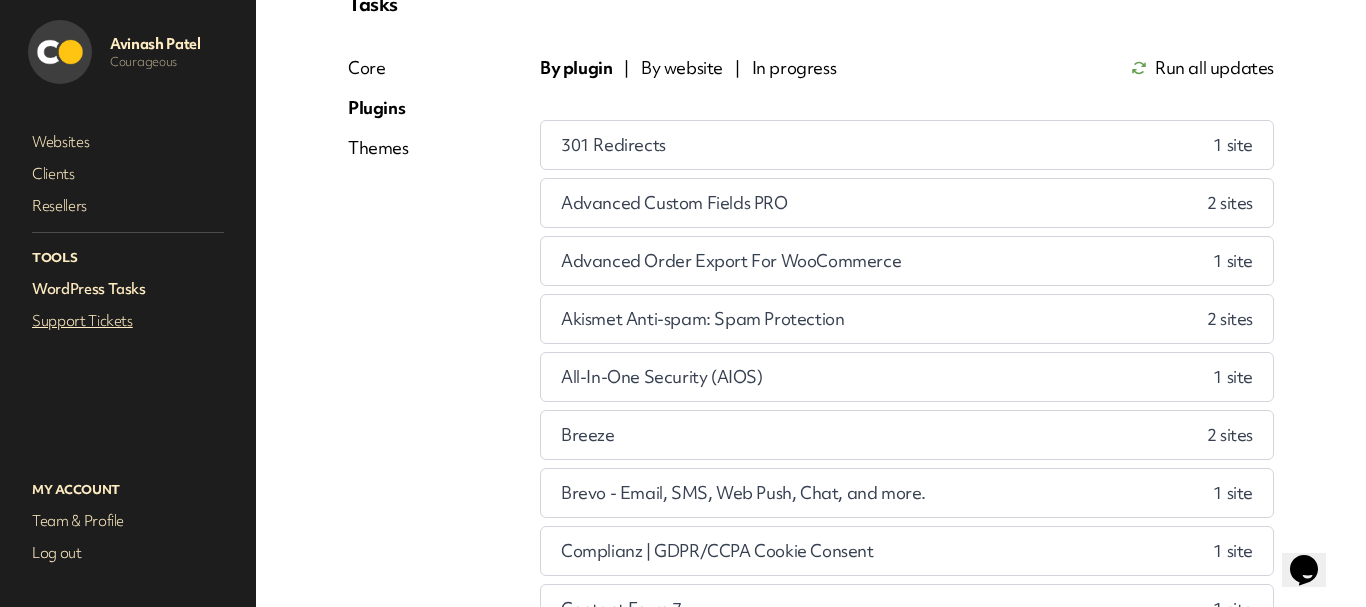 click on "Support Tickets" at bounding box center (128, 321) 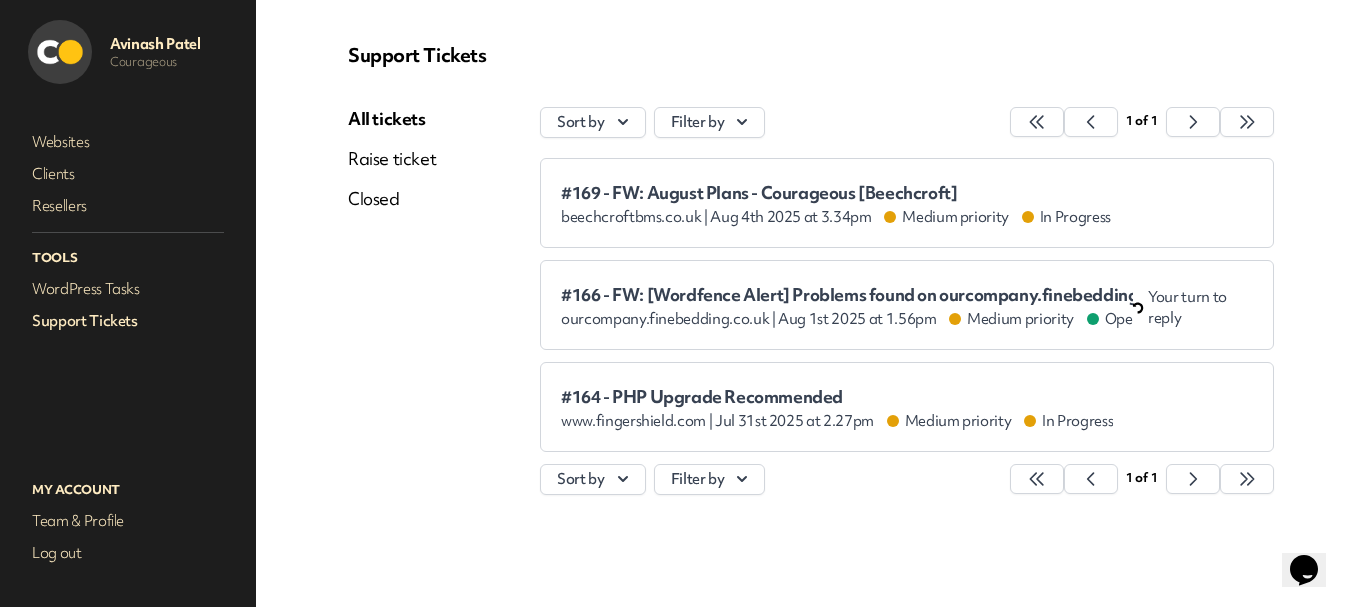 scroll, scrollTop: 49, scrollLeft: 0, axis: vertical 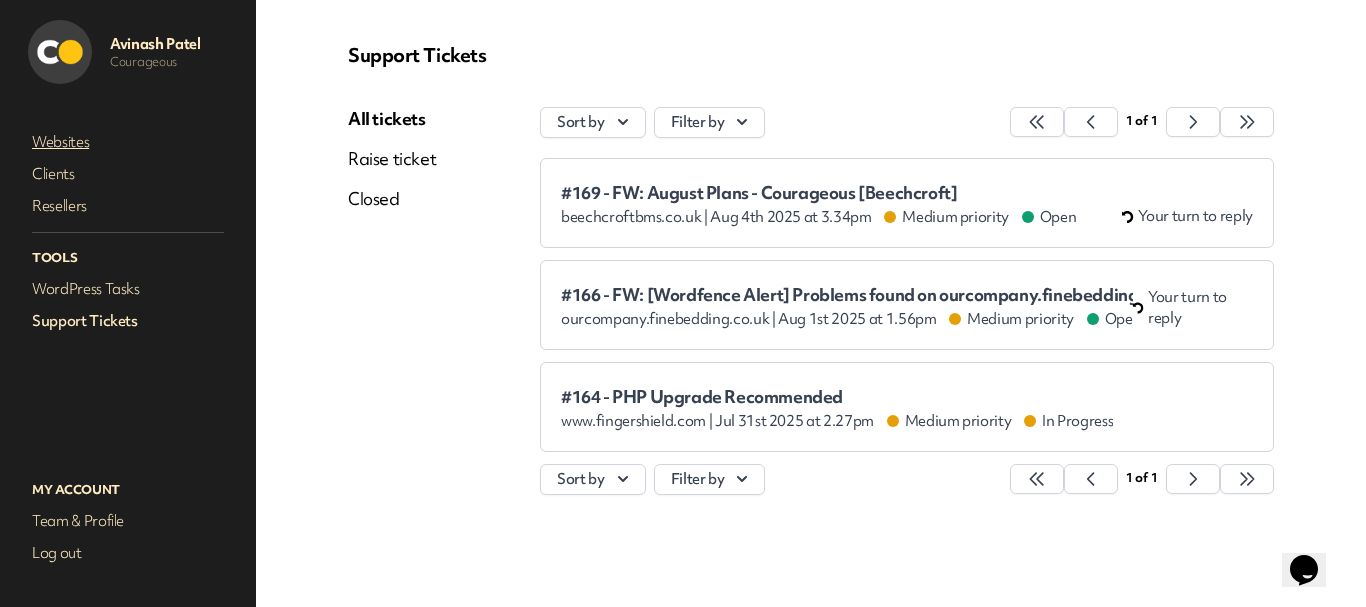 click on "Websites" at bounding box center [128, 142] 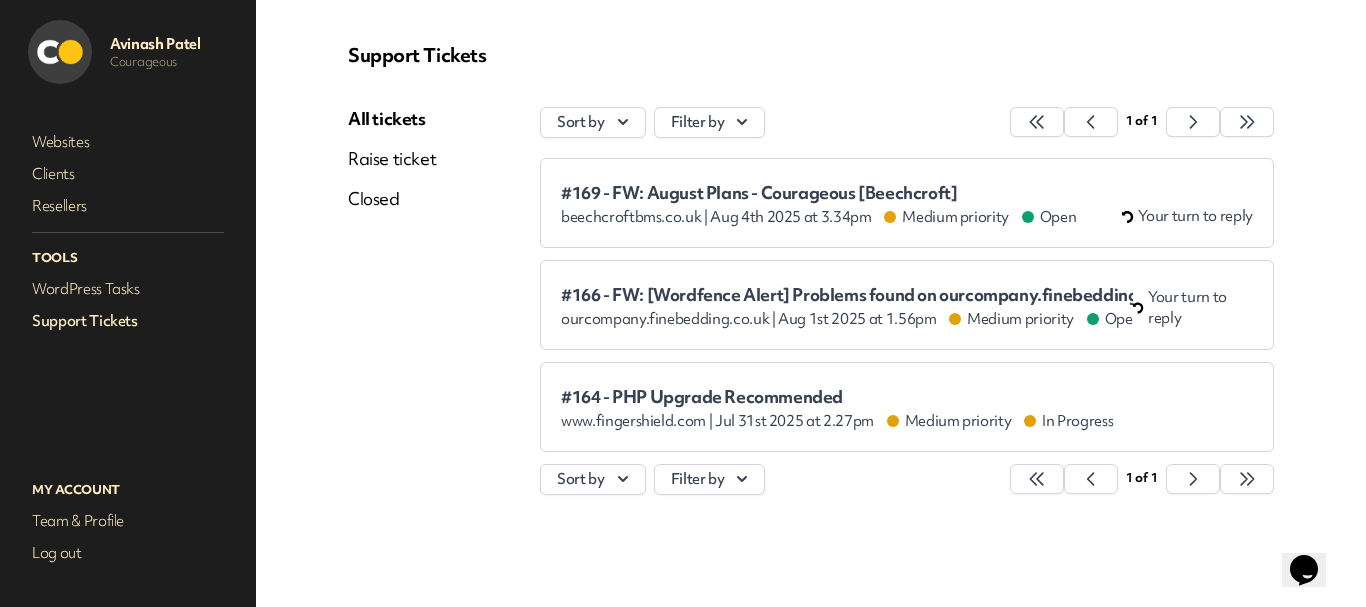 scroll, scrollTop: 0, scrollLeft: 0, axis: both 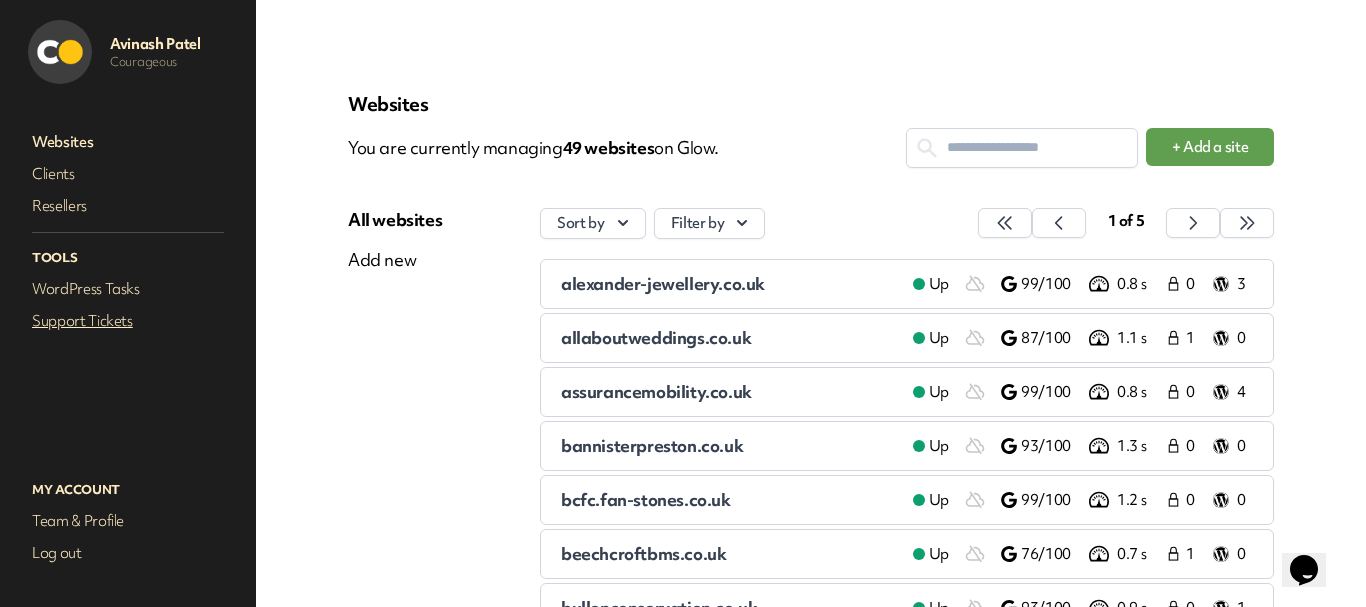 click on "Support Tickets" at bounding box center [128, 321] 